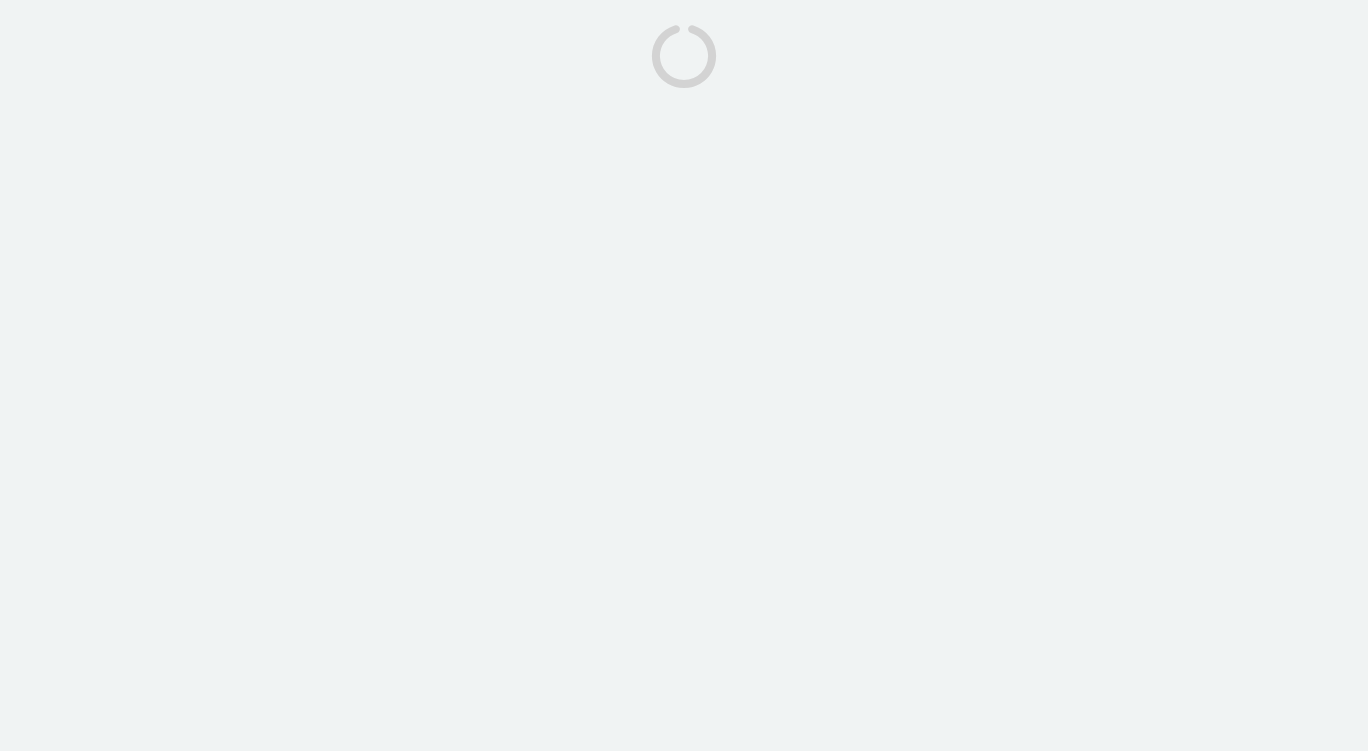 scroll, scrollTop: 0, scrollLeft: 0, axis: both 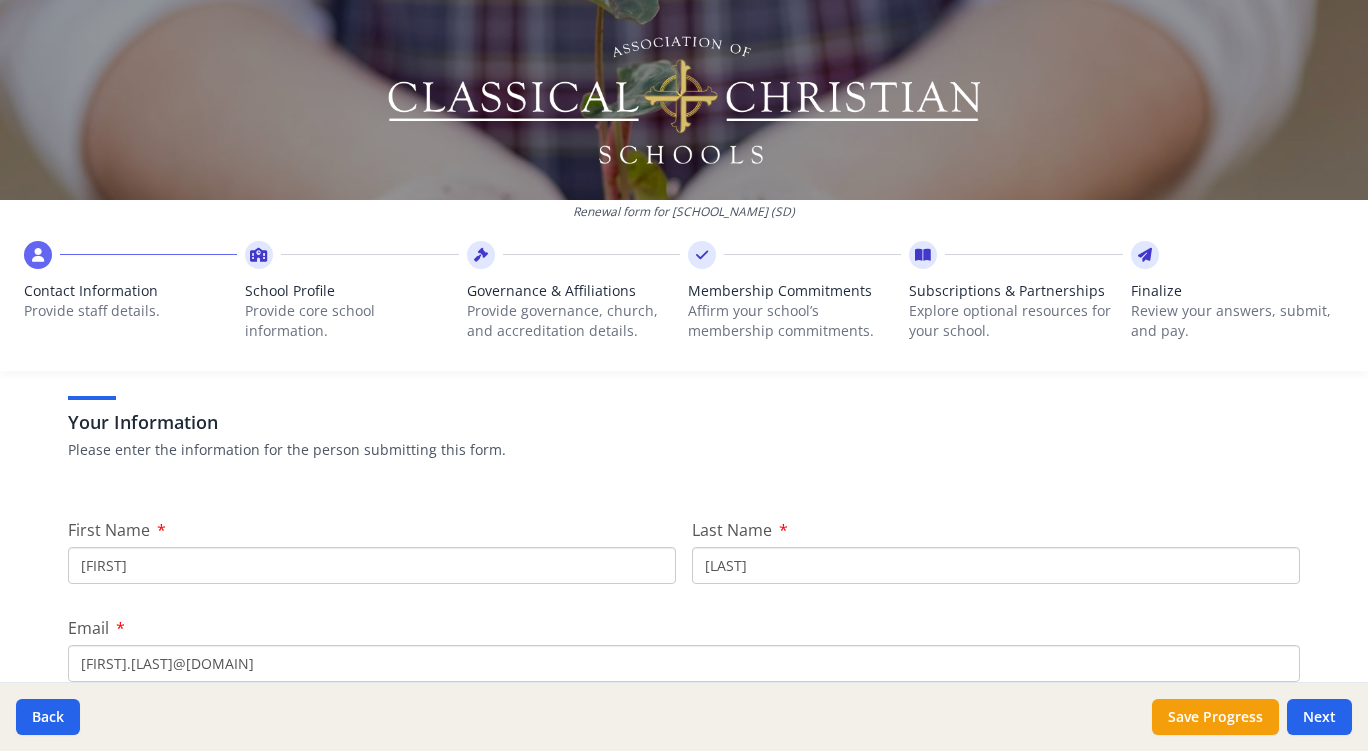 drag, startPoint x: 121, startPoint y: 562, endPoint x: 36, endPoint y: 555, distance: 85.28775 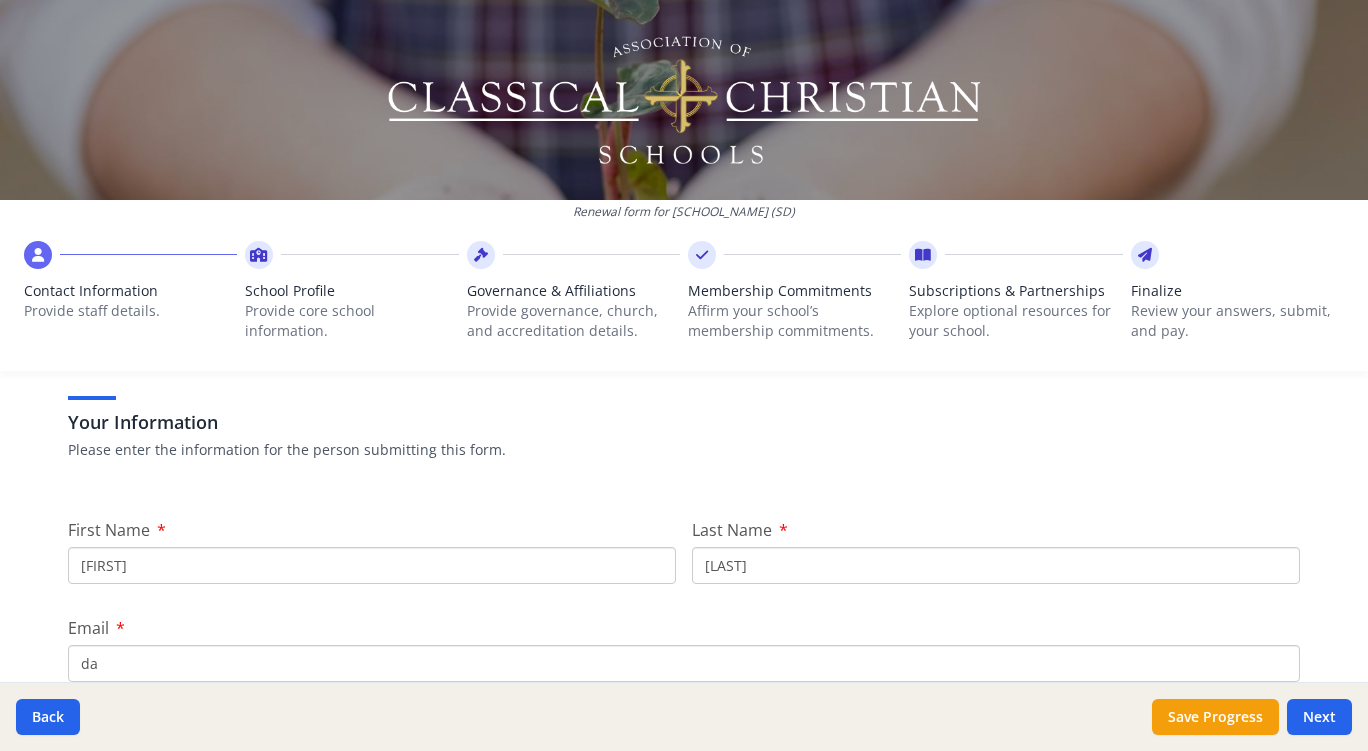 type on "[FIRST].[LAST]@[DOMAIN]" 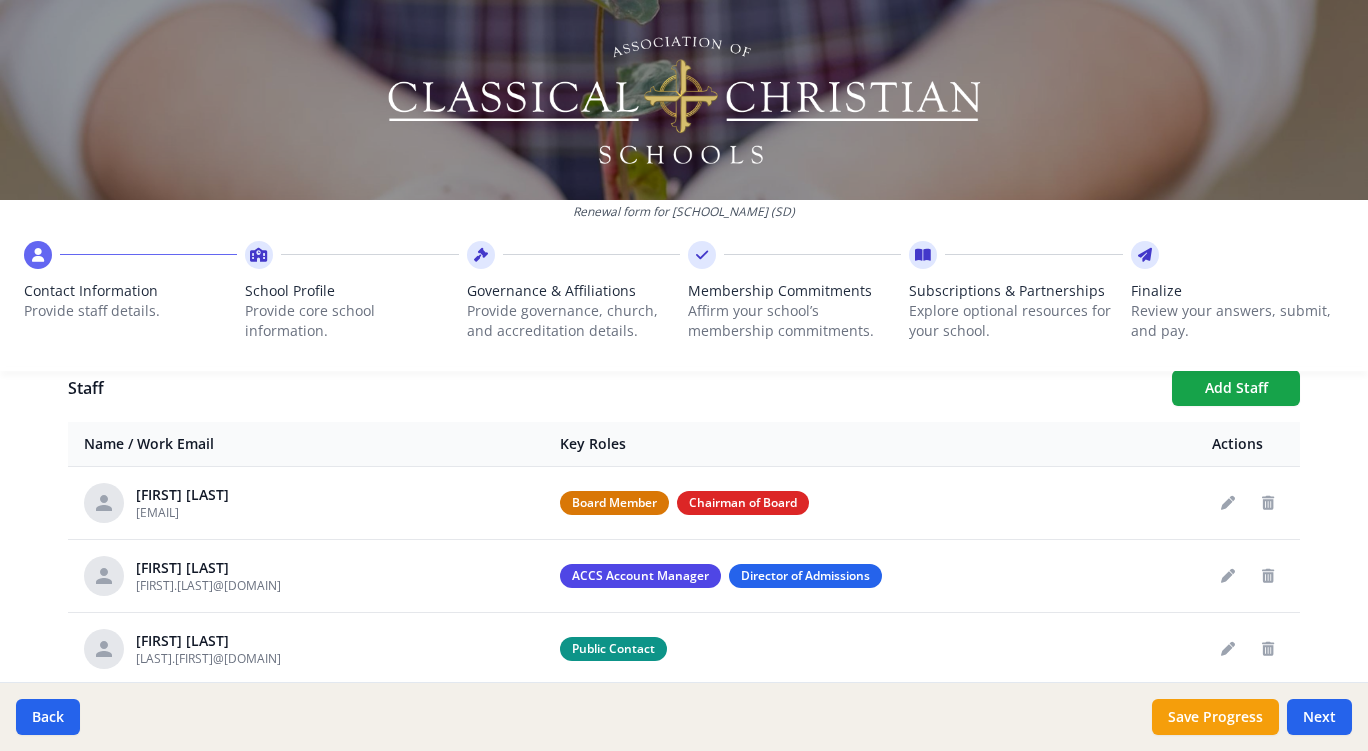 scroll, scrollTop: 700, scrollLeft: 0, axis: vertical 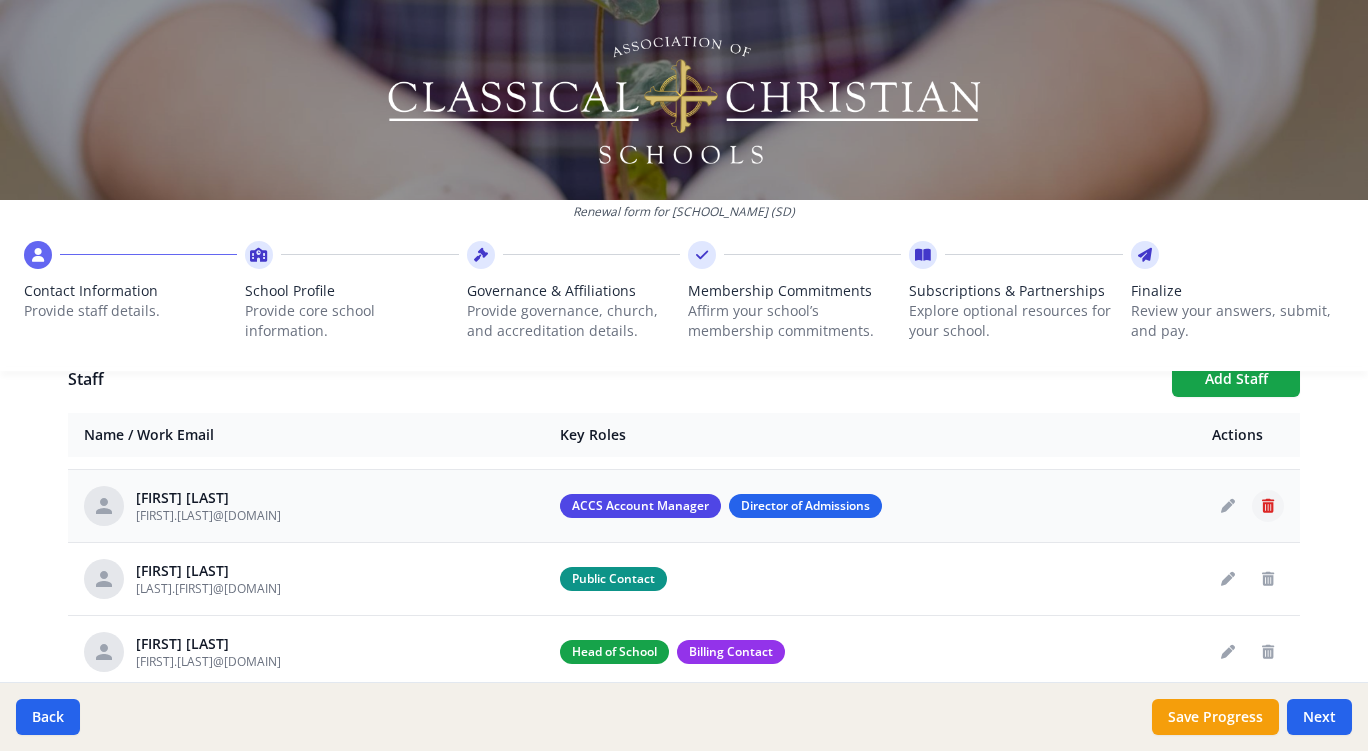 click at bounding box center [1268, 506] 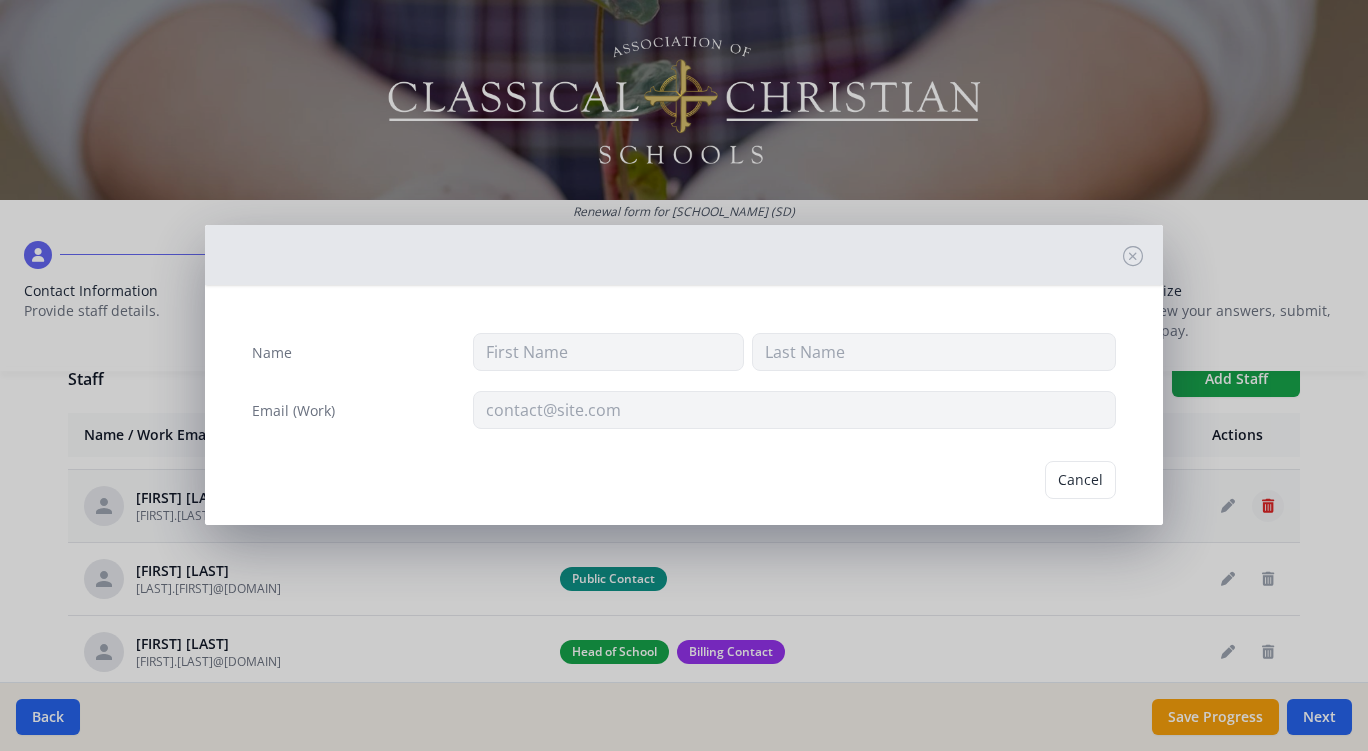 type on "[FIRST]" 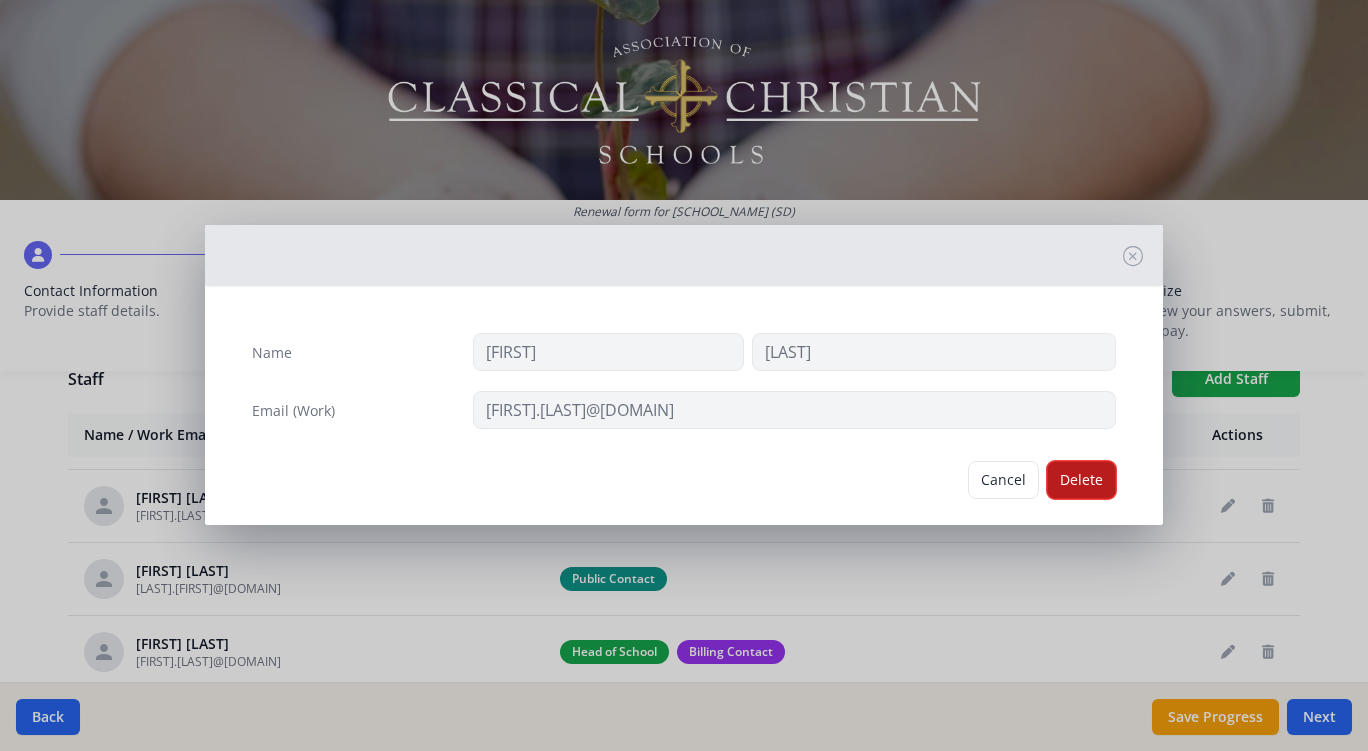 click on "Delete" at bounding box center (1081, 480) 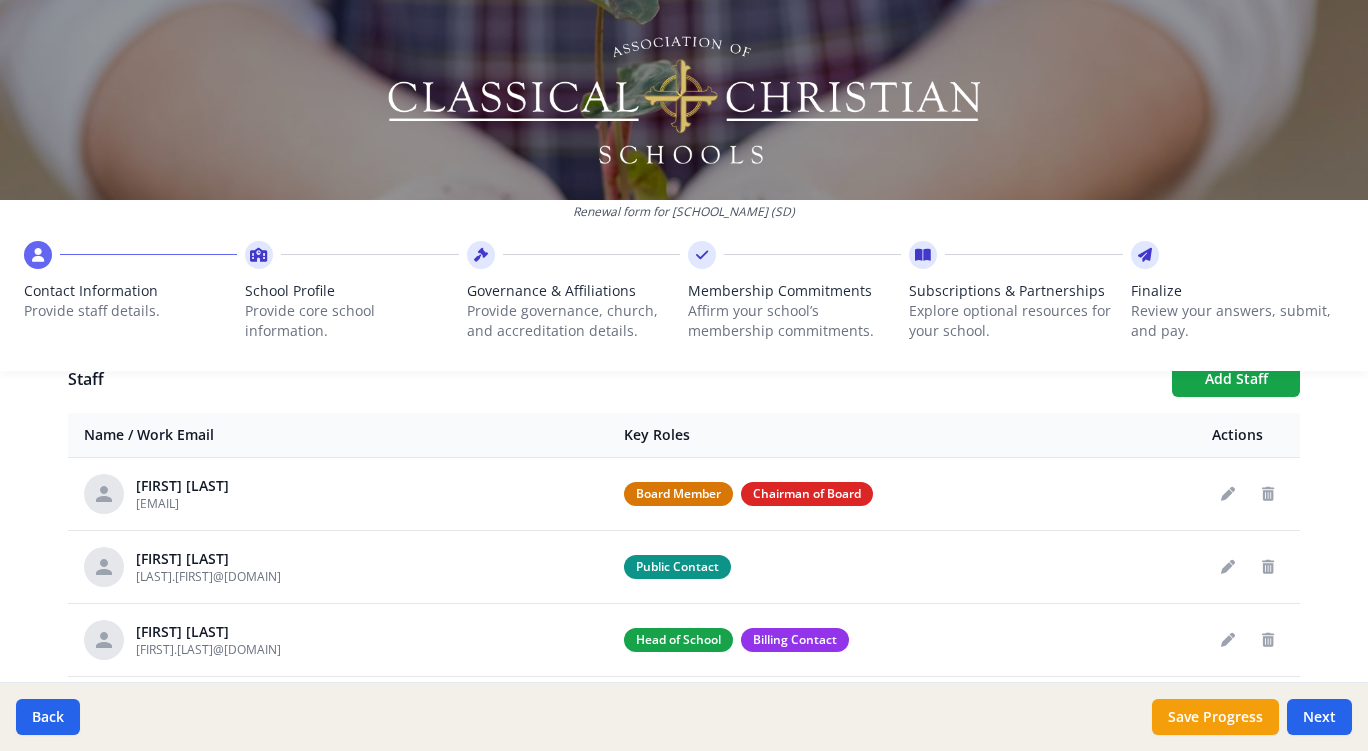 scroll, scrollTop: 0, scrollLeft: 0, axis: both 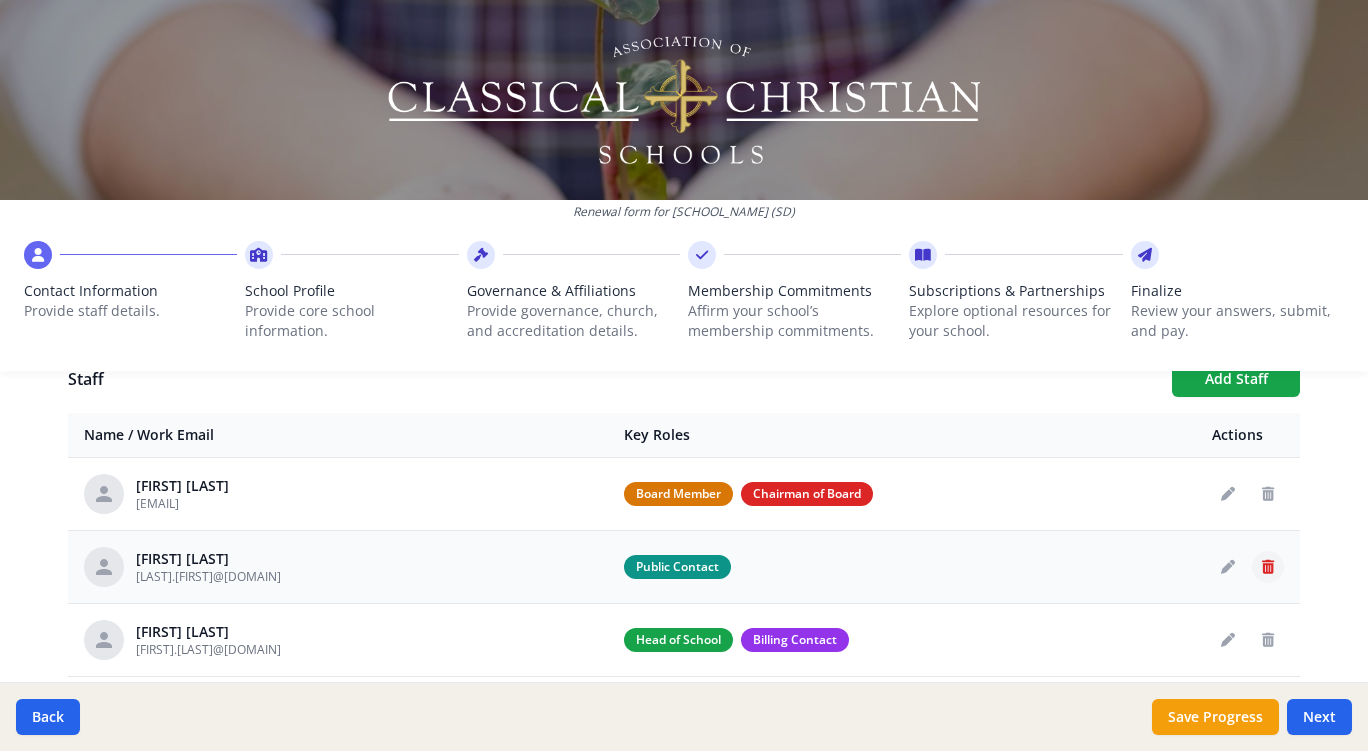 click at bounding box center (1268, 567) 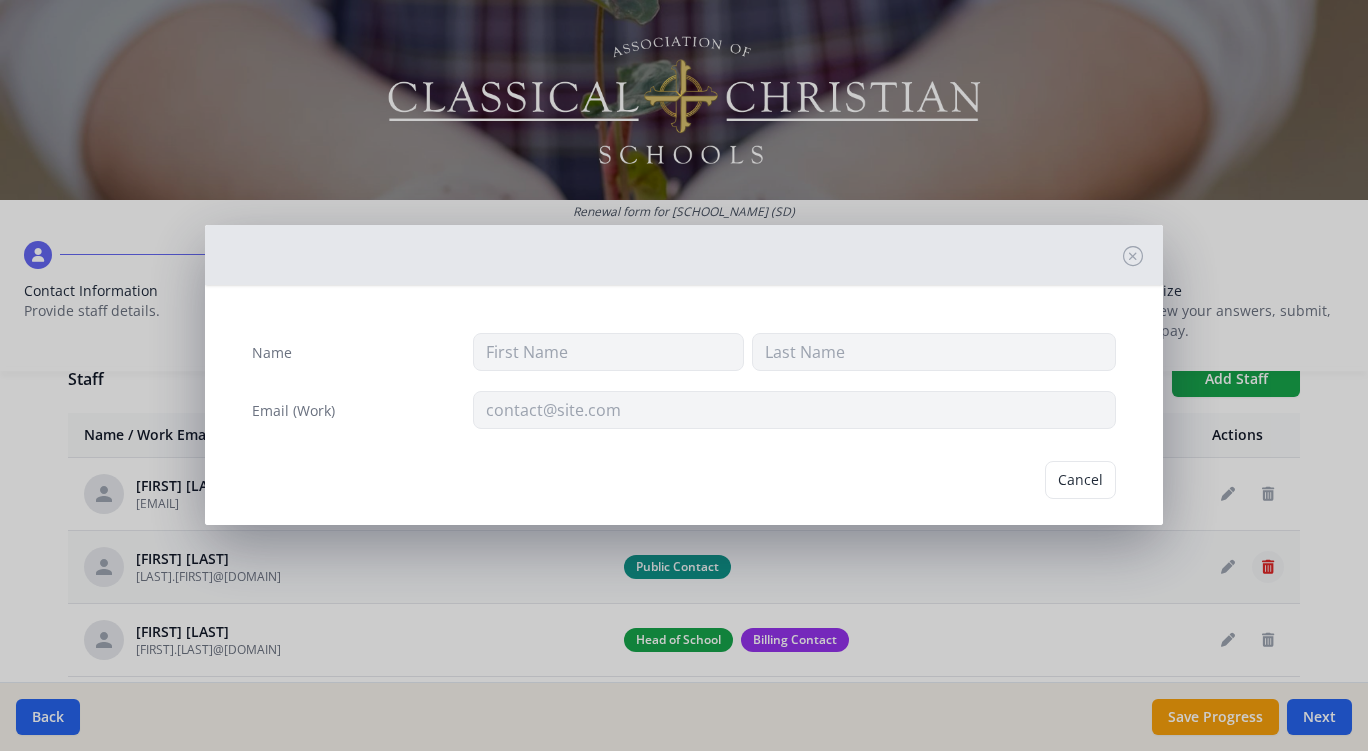 type on "[FIRST]" 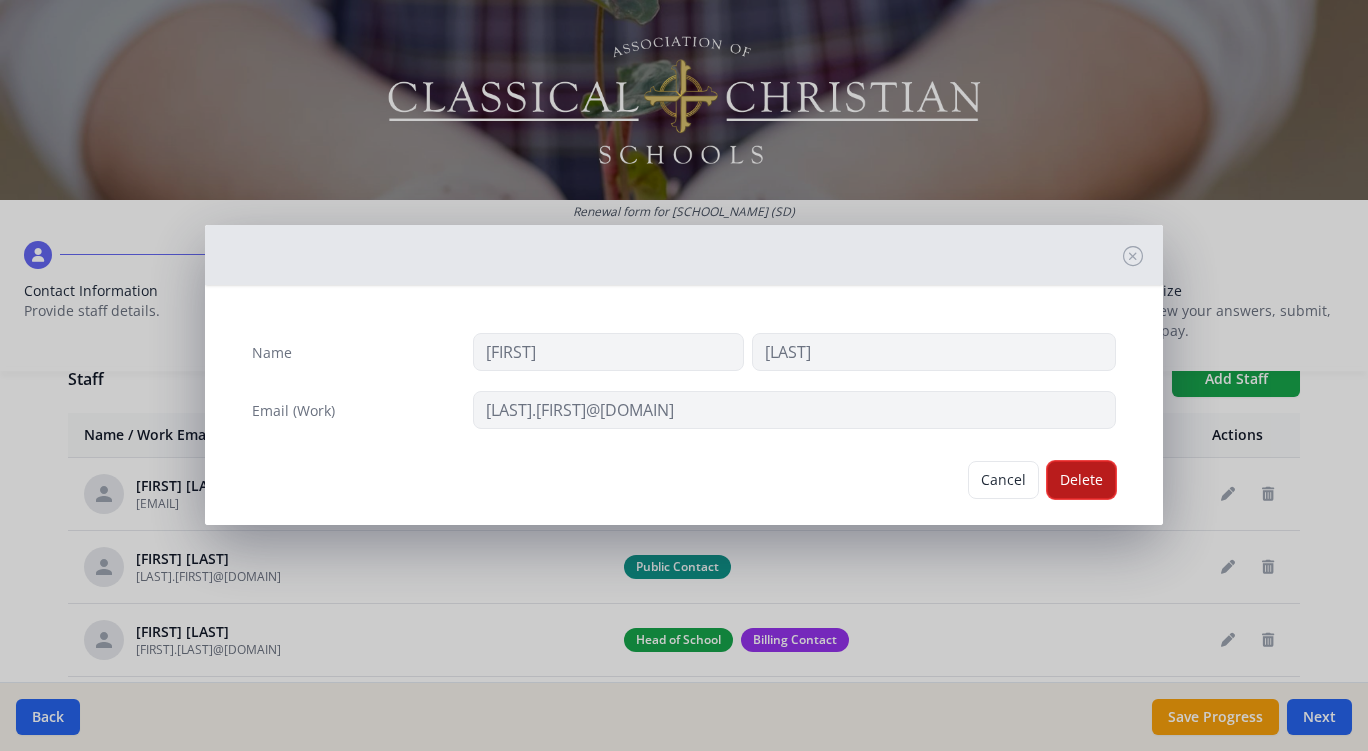 click on "Delete" at bounding box center [1081, 480] 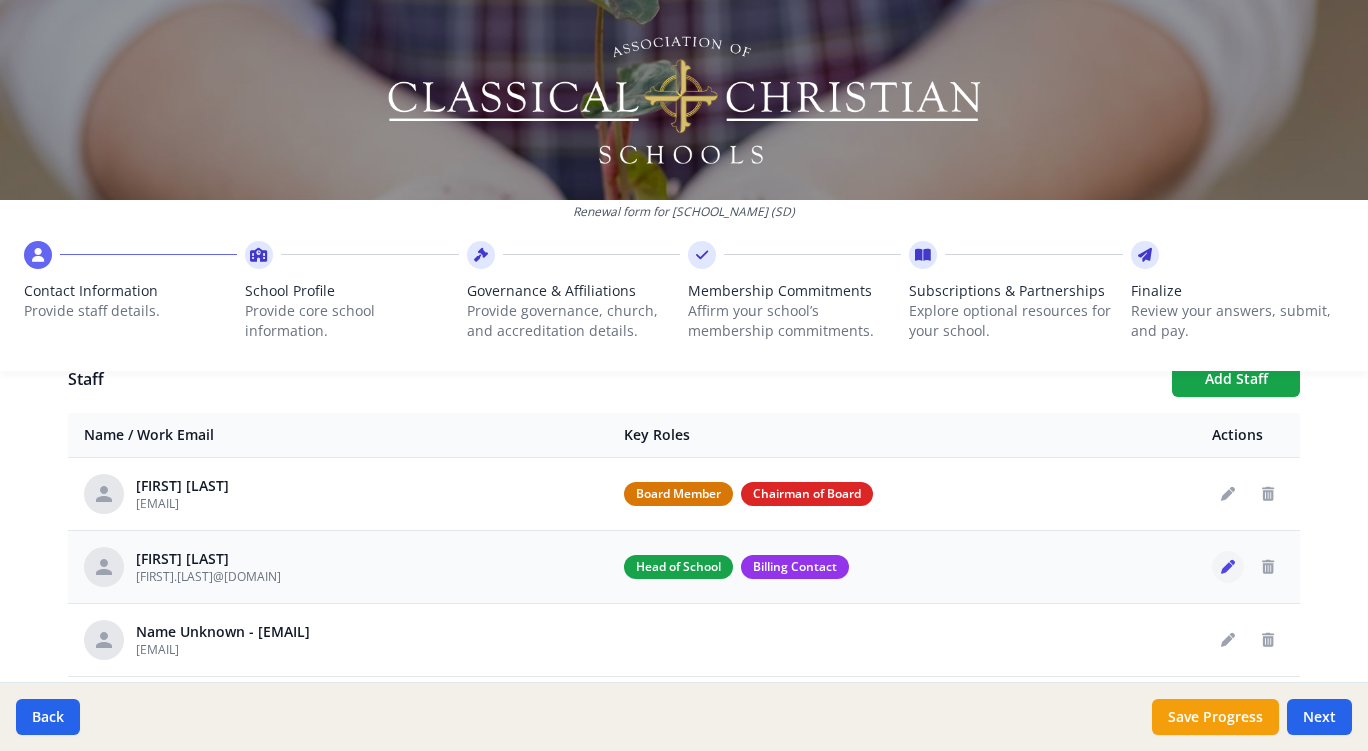 click at bounding box center [1228, 567] 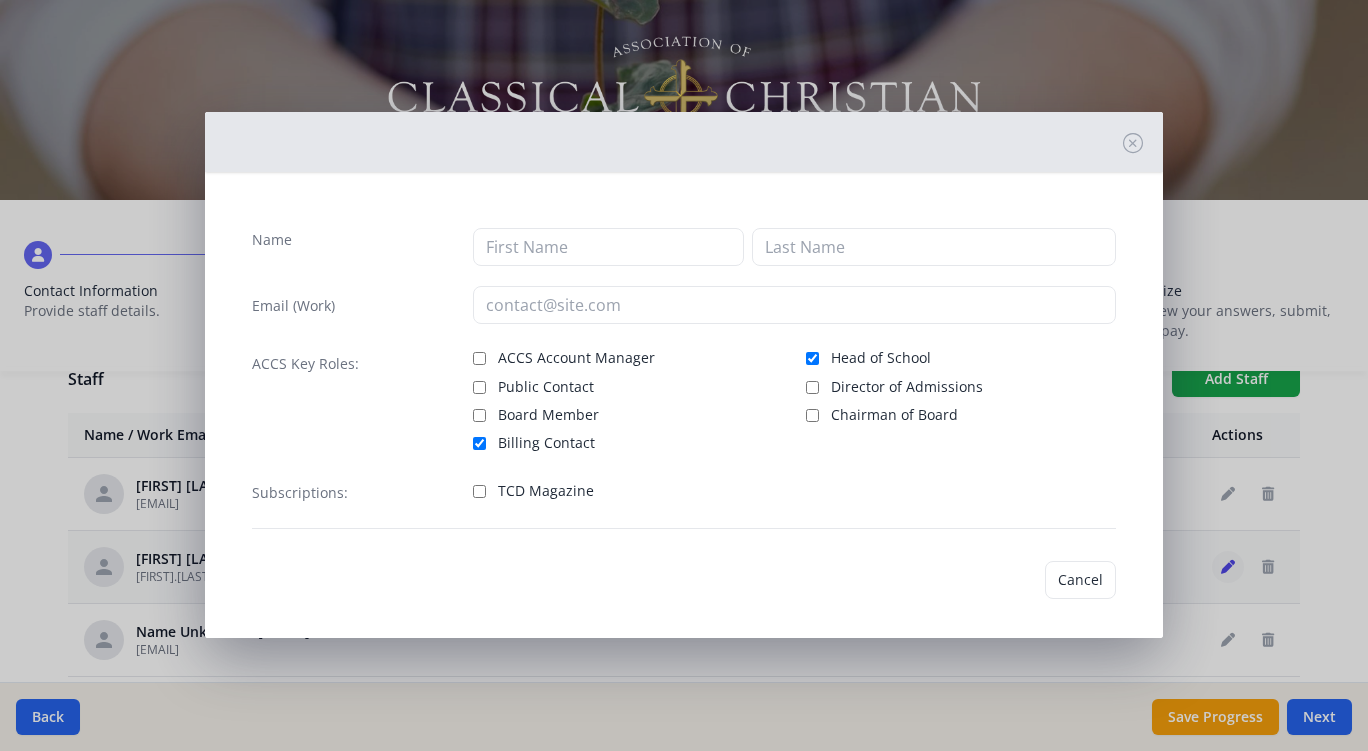 type on "[FIRST]" 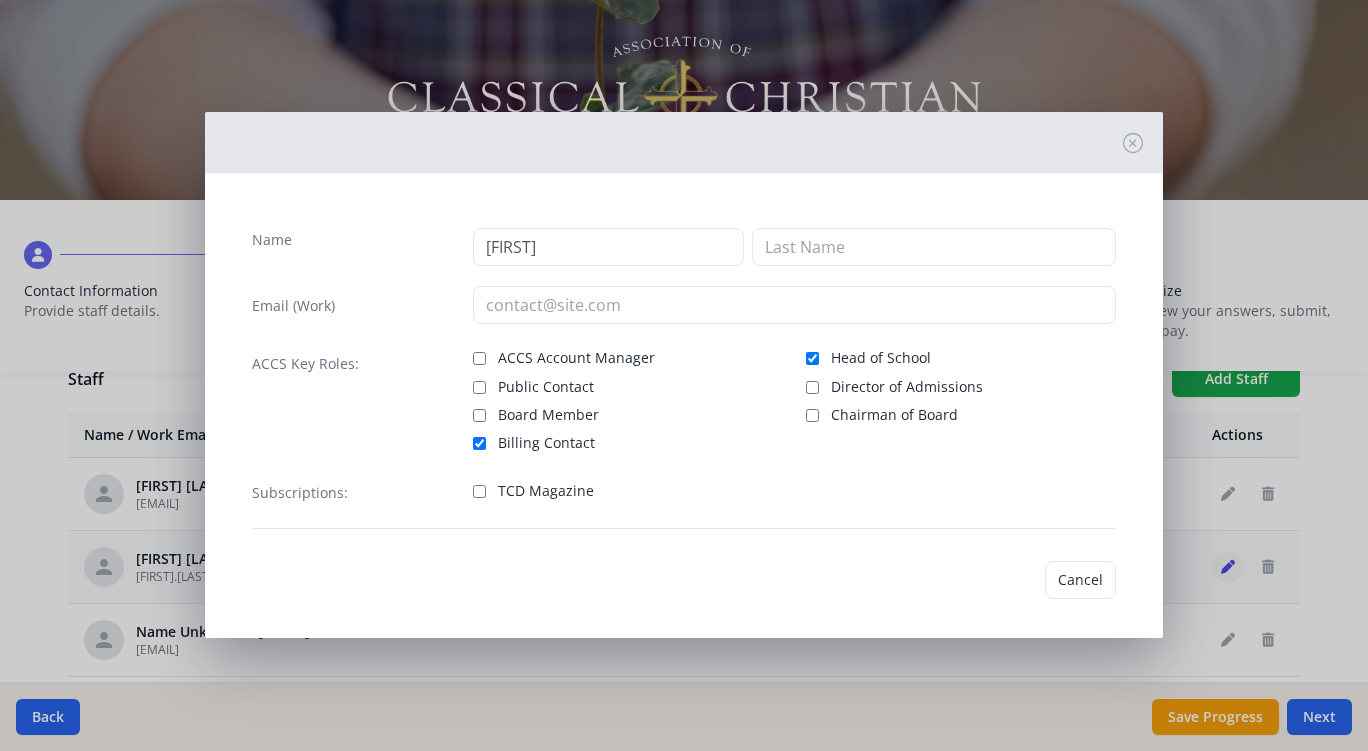 type on "[LAST]" 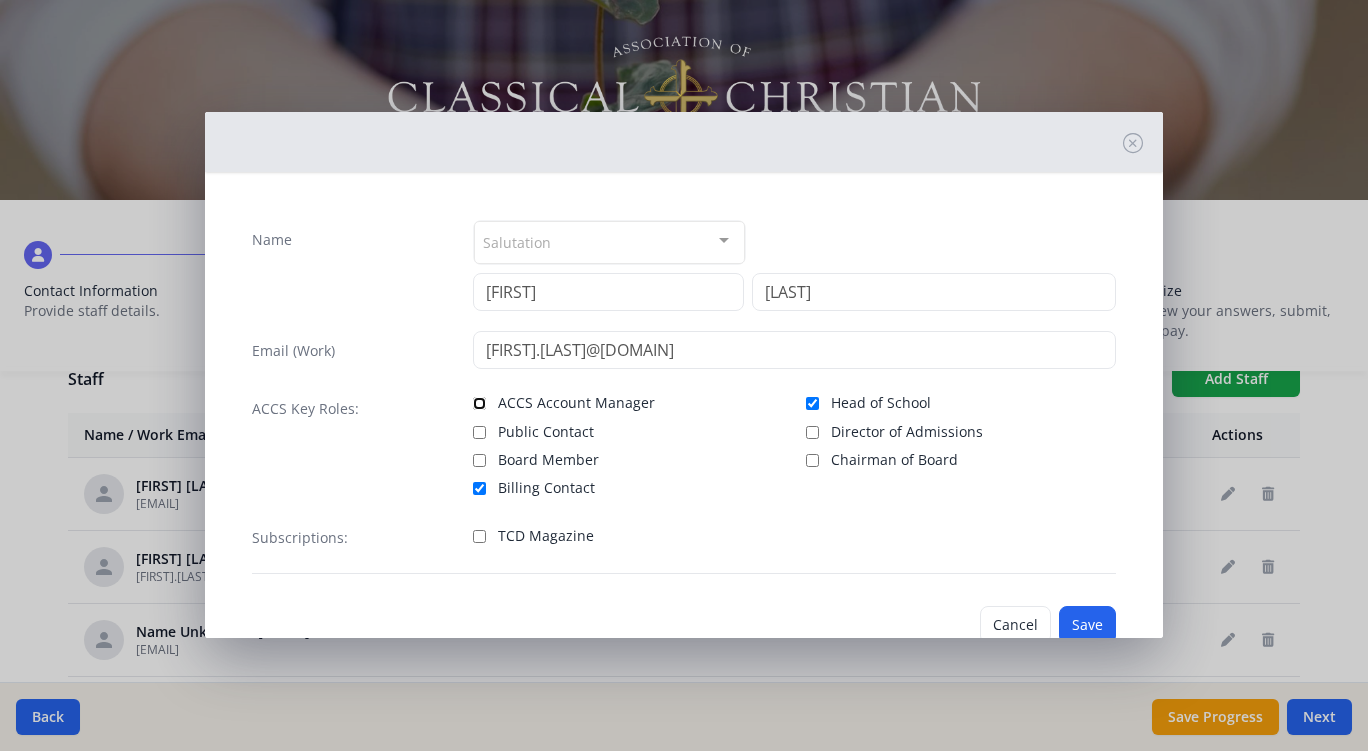 click on "ACCS Account Manager" at bounding box center [479, 403] 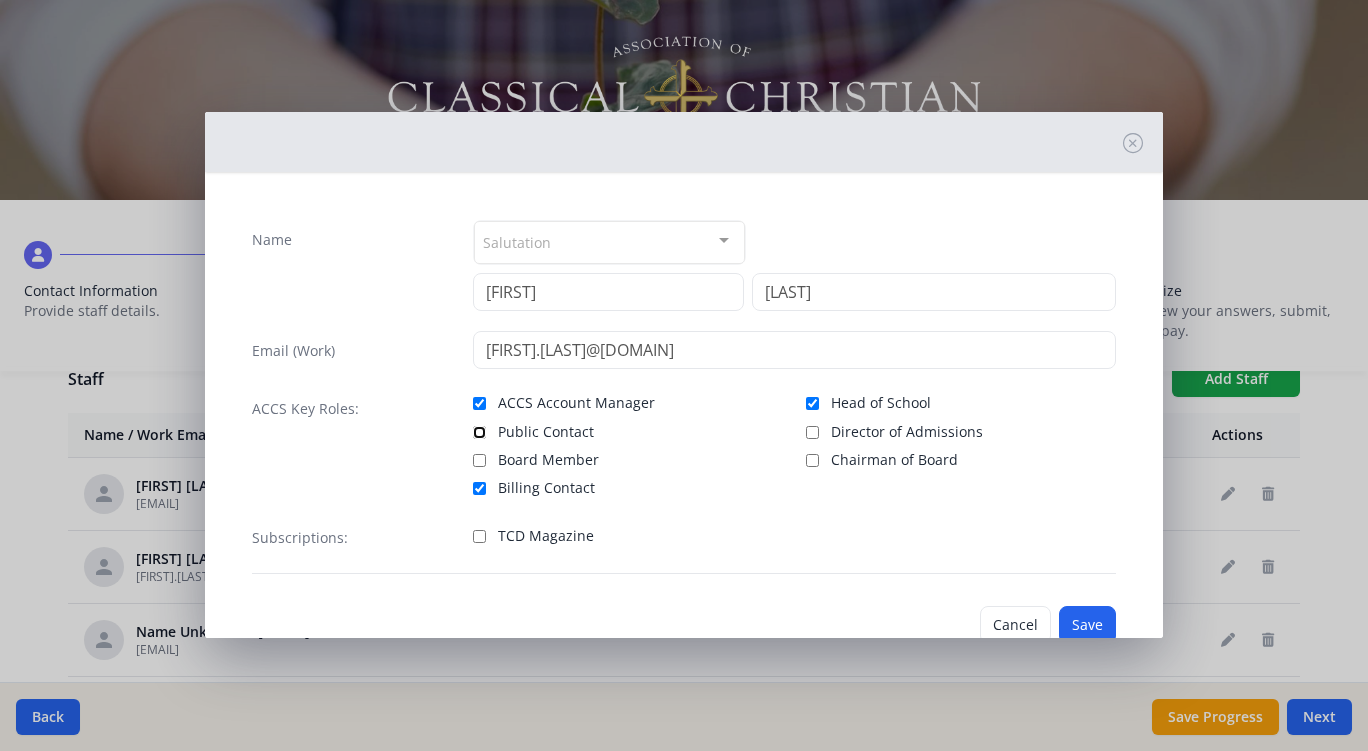 click on "Public Contact" at bounding box center [479, 432] 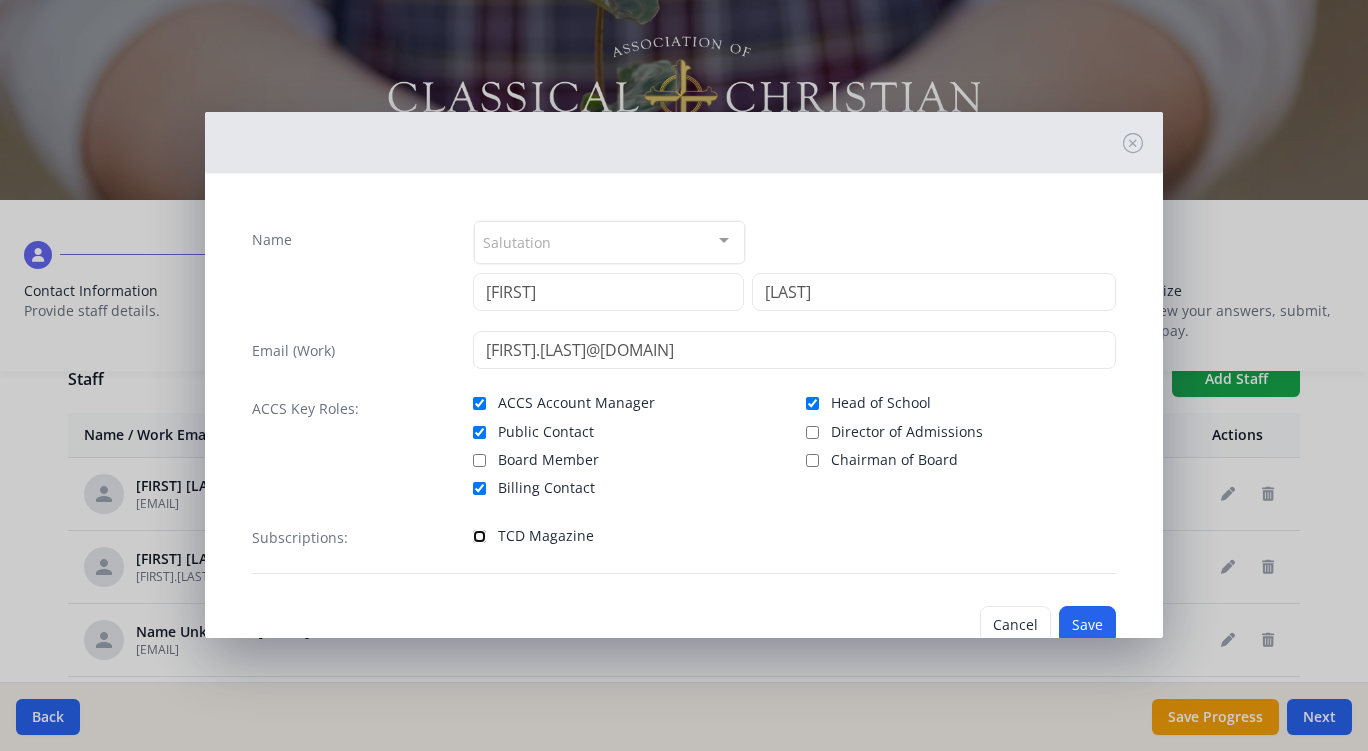 click on "TCD Magazine" at bounding box center [479, 536] 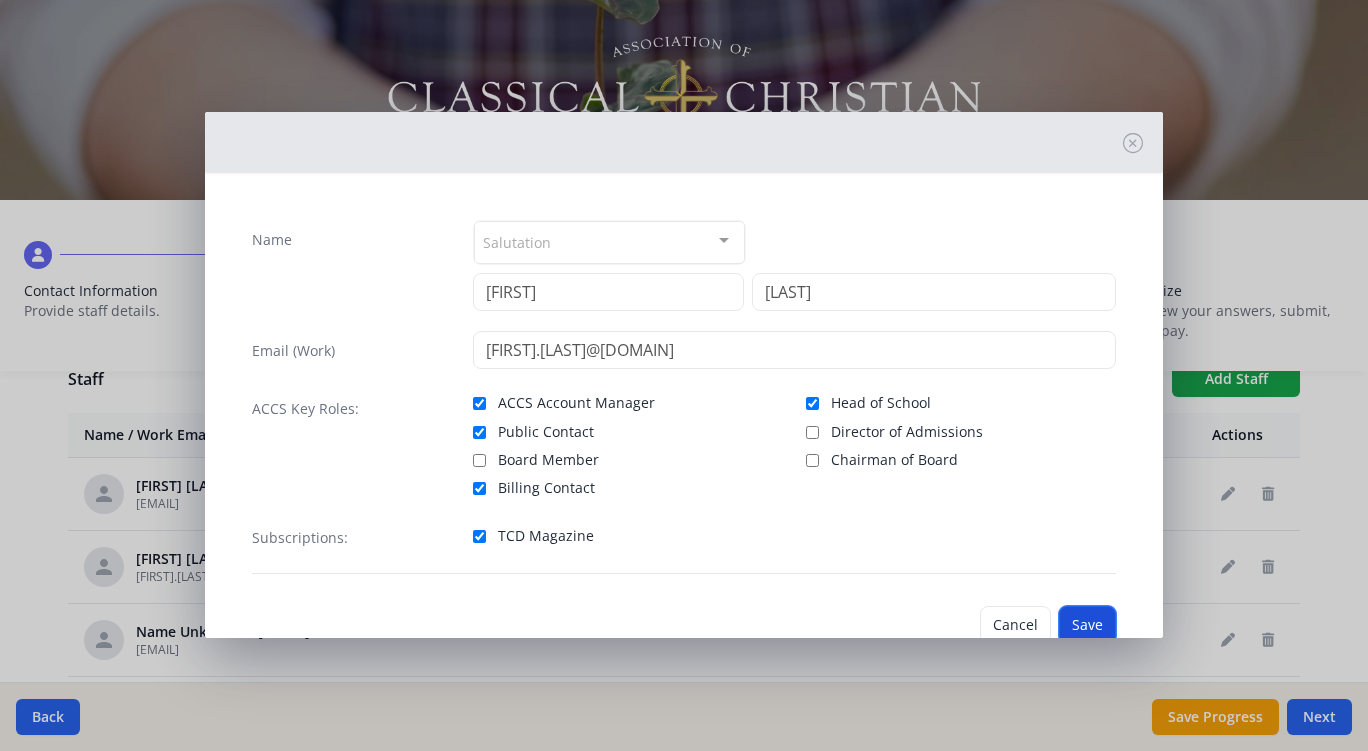 click on "Save" at bounding box center (1087, 625) 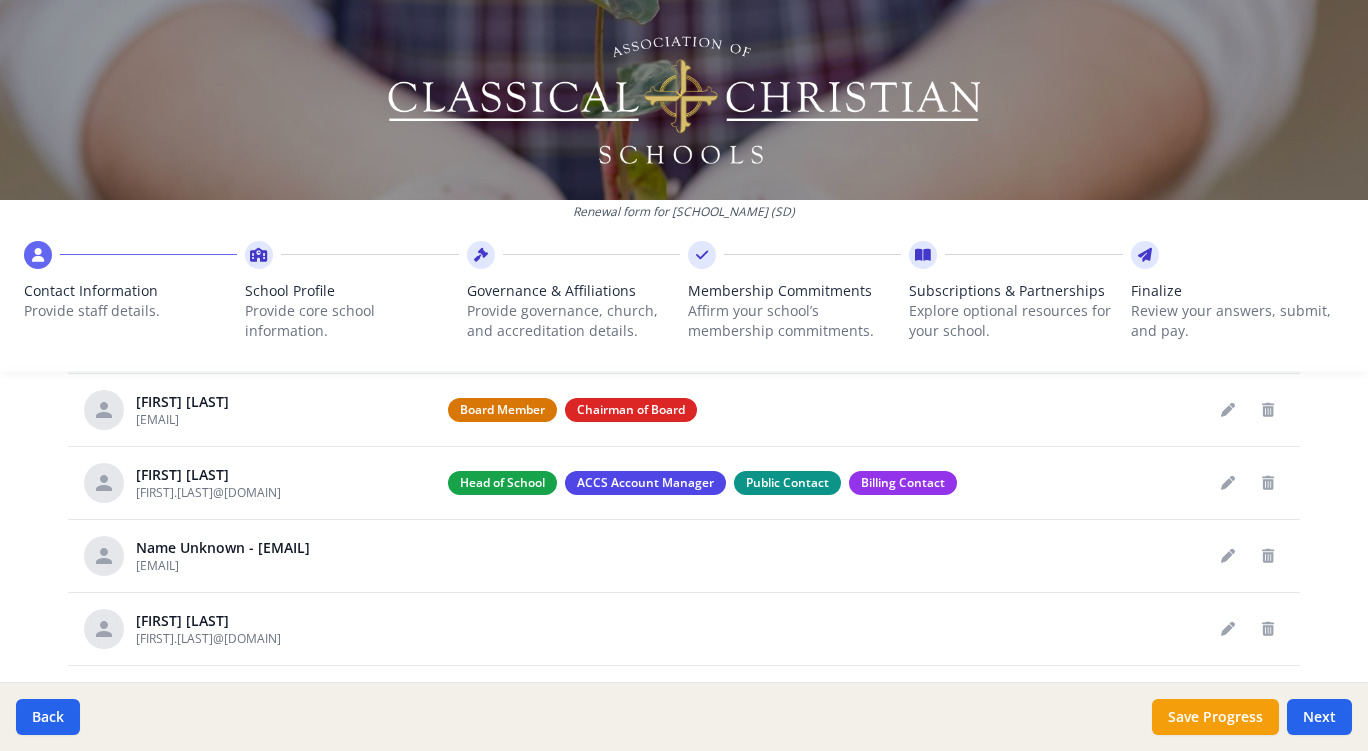 scroll, scrollTop: 786, scrollLeft: 0, axis: vertical 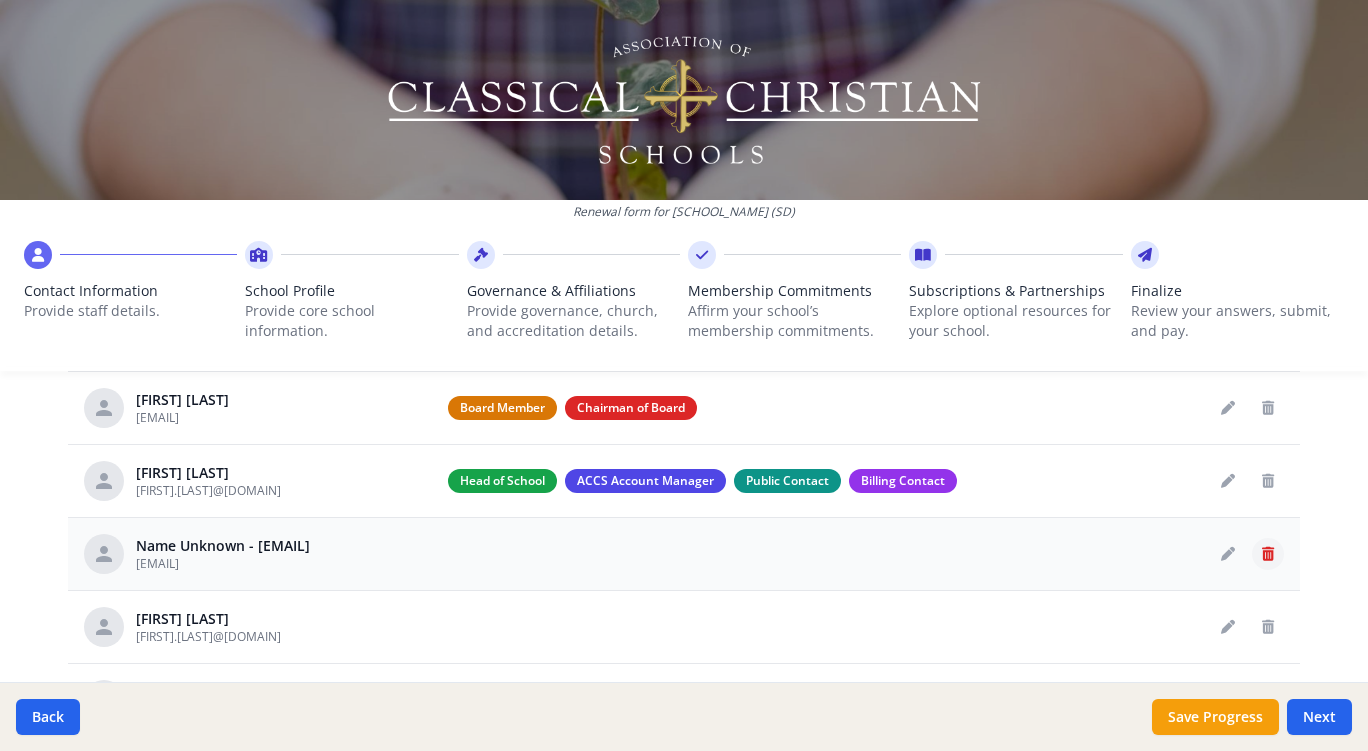 click at bounding box center [1268, 554] 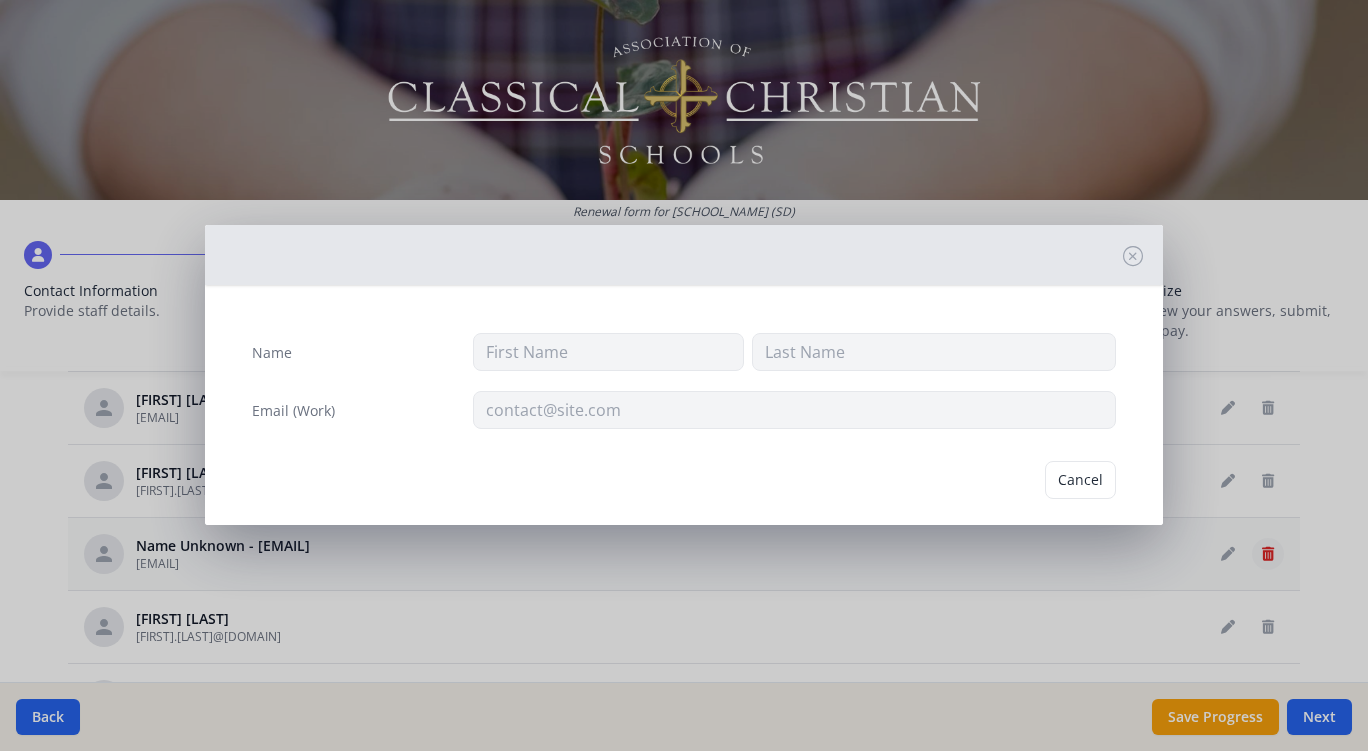 type on "[EMAIL]" 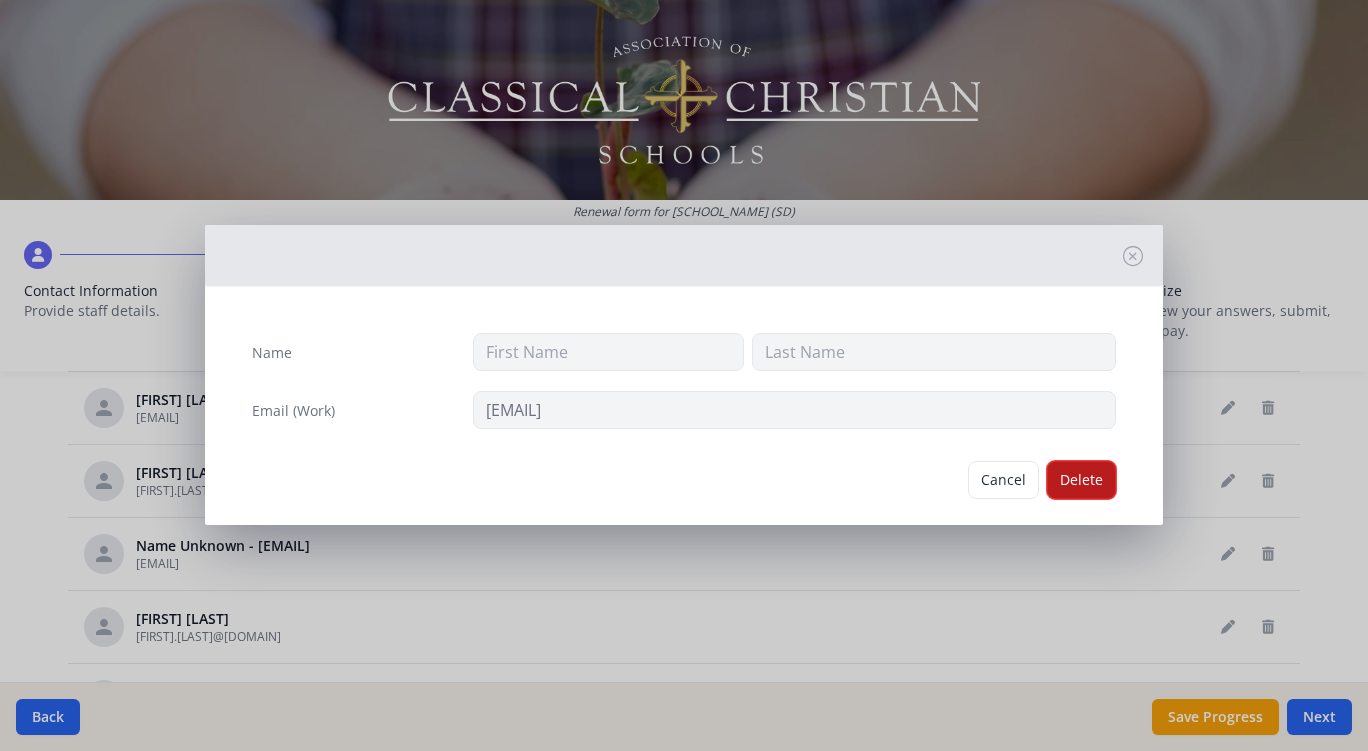 click on "Delete" at bounding box center [1081, 480] 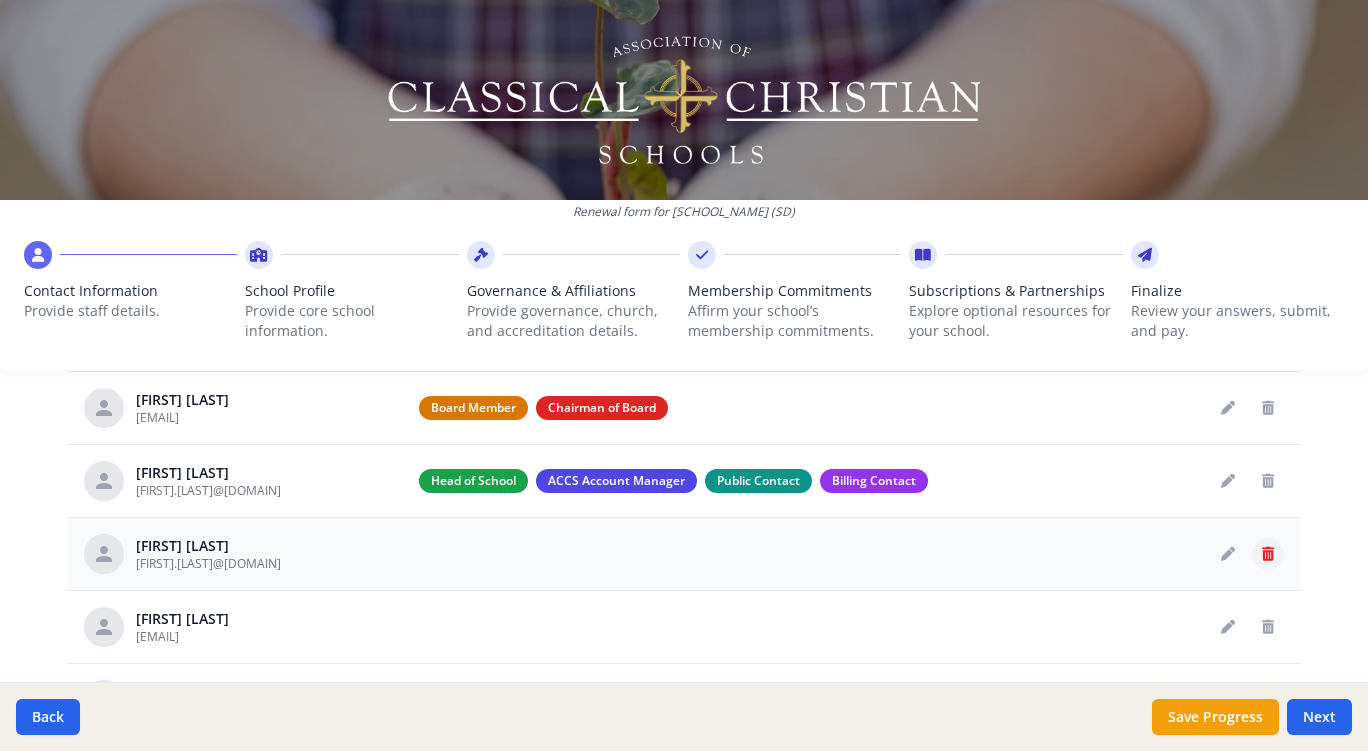 click at bounding box center (1268, 554) 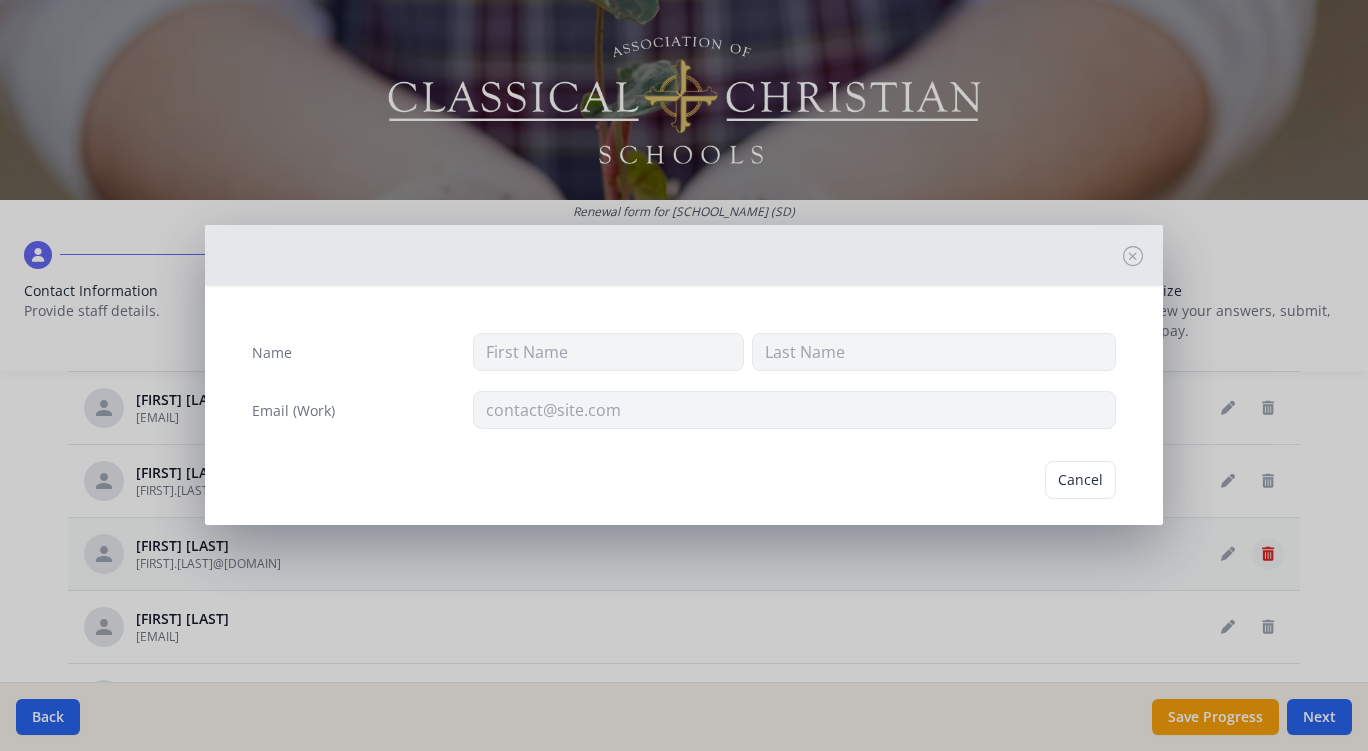 type on "[FIRST]" 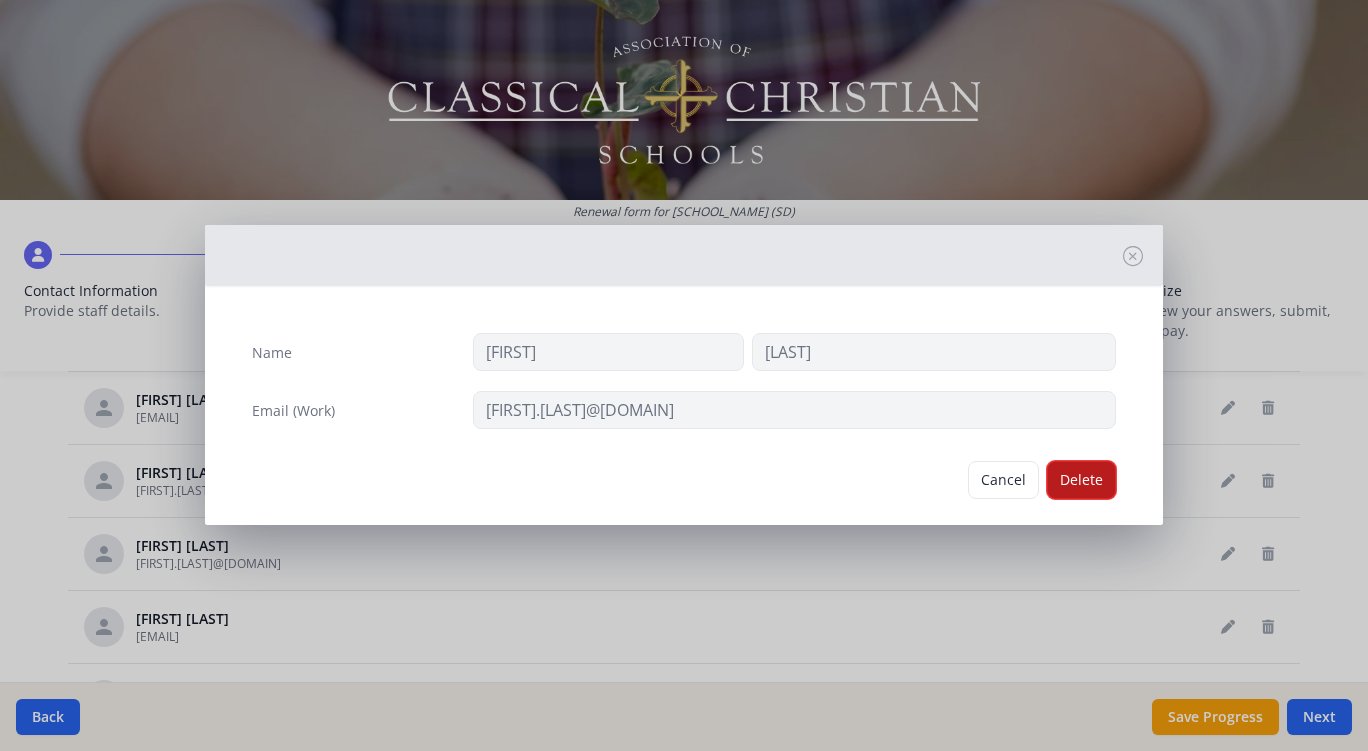 click on "Delete" at bounding box center (1081, 480) 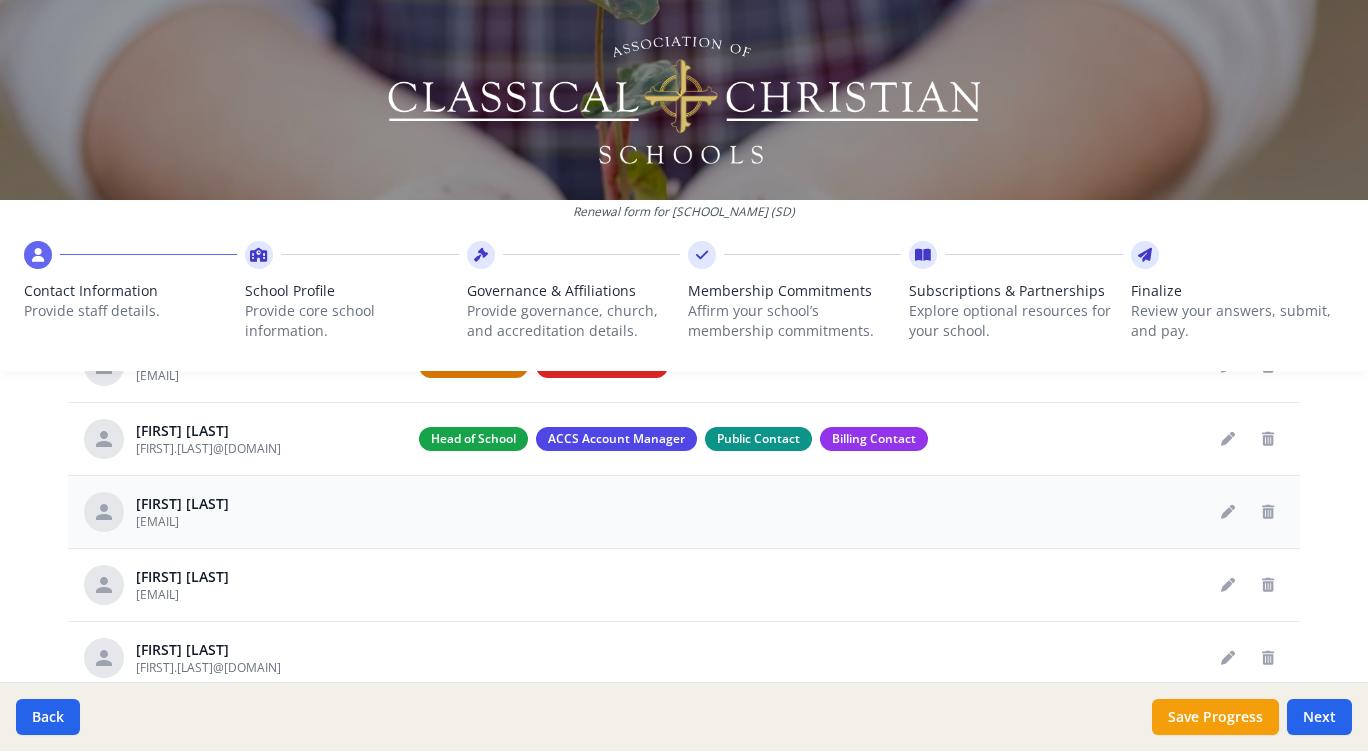 scroll, scrollTop: 832, scrollLeft: 0, axis: vertical 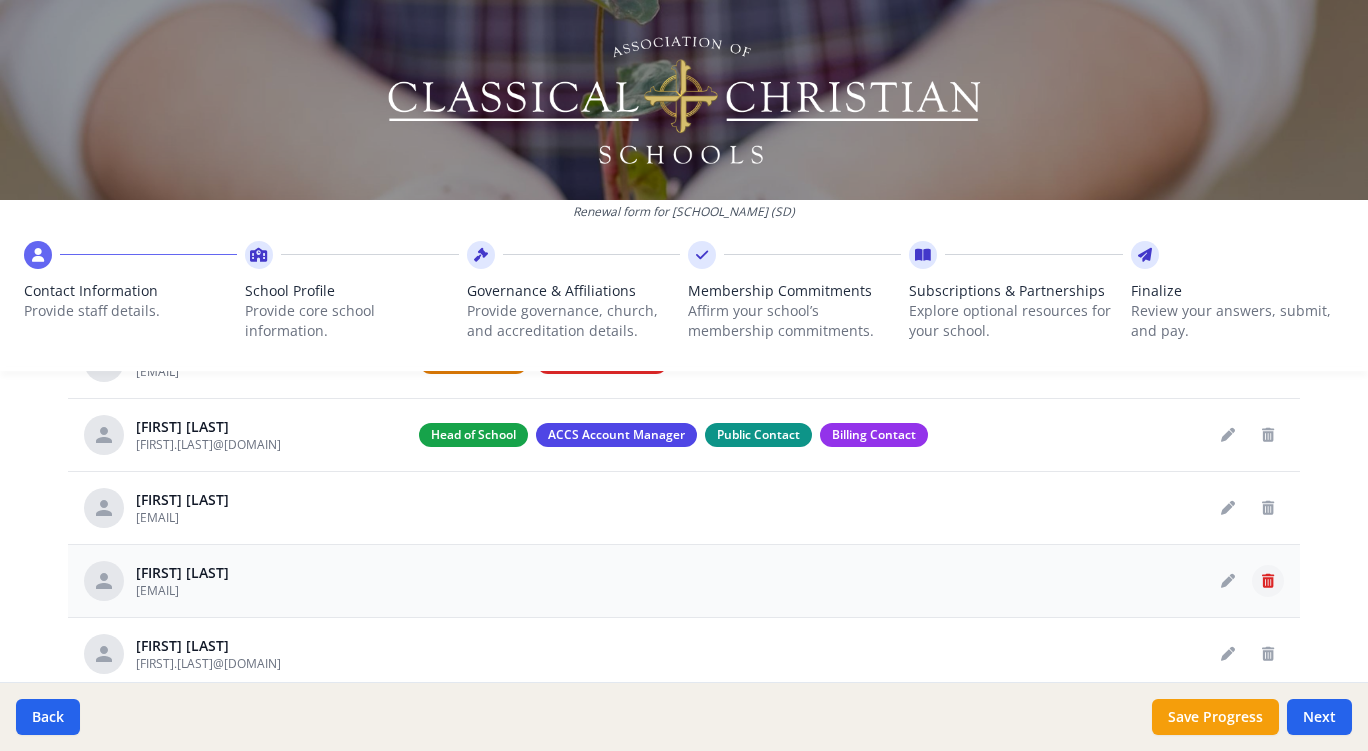 click at bounding box center [1268, 581] 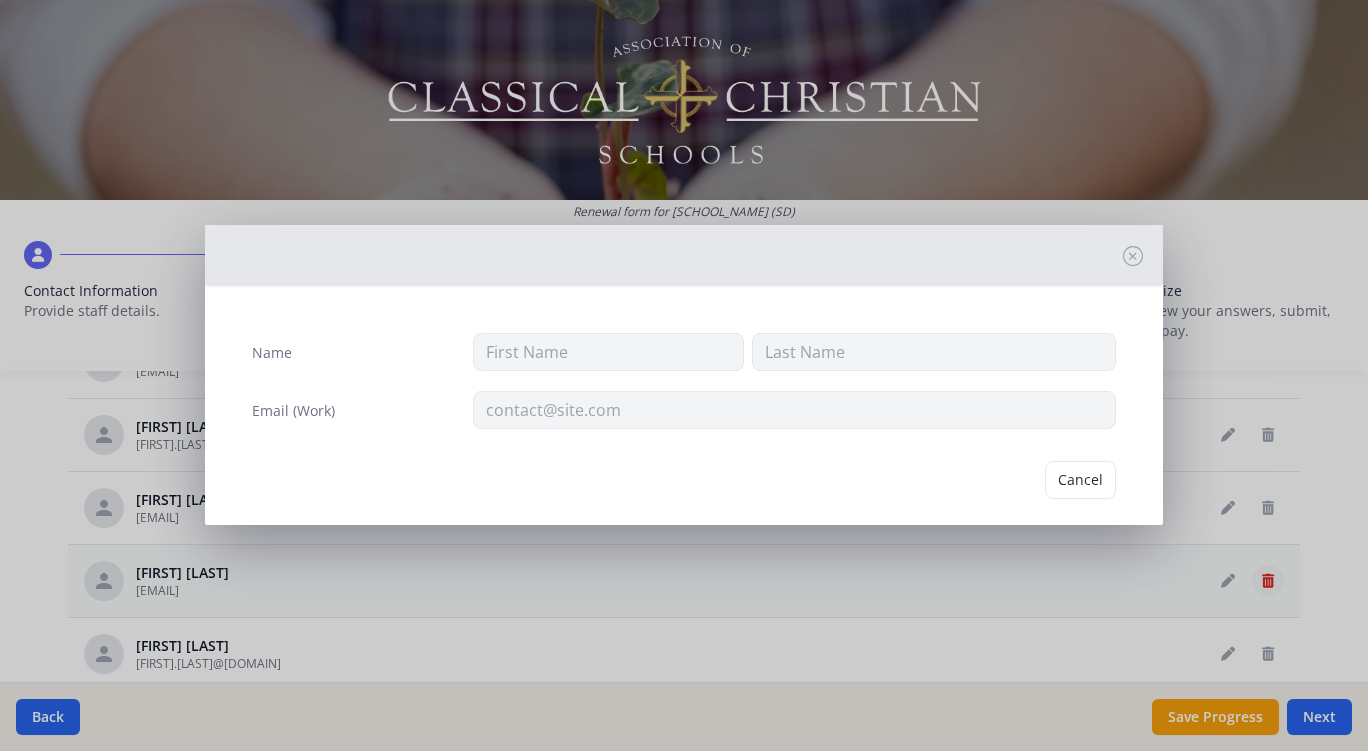 type on "[FIRST]" 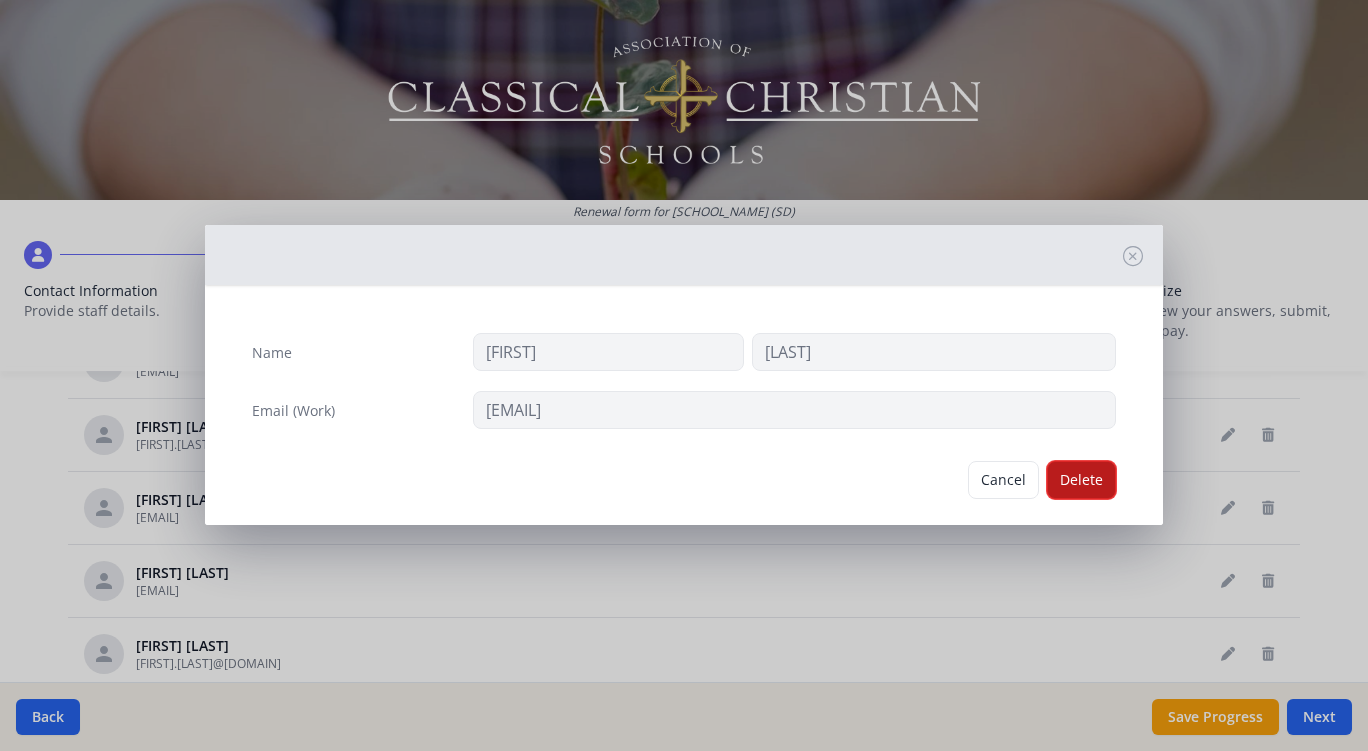 click on "Delete" at bounding box center (1081, 480) 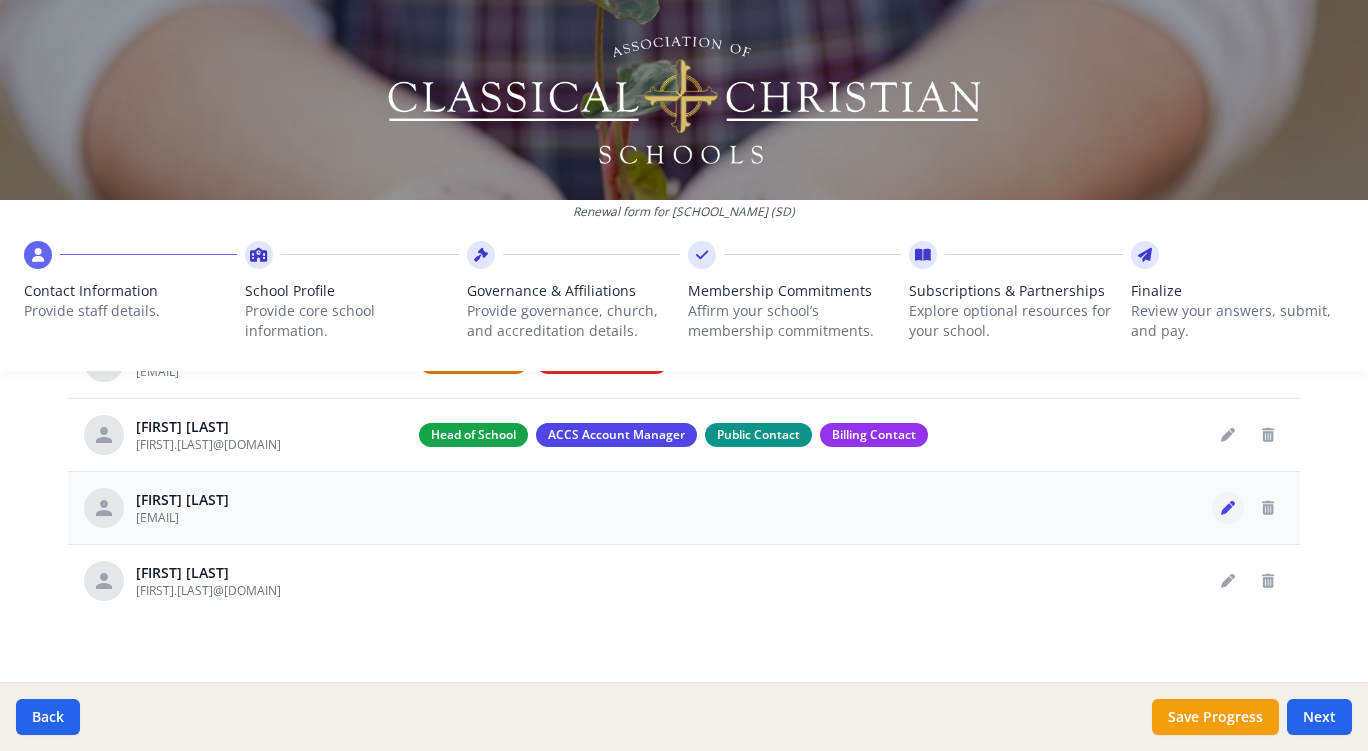 click at bounding box center [1228, 508] 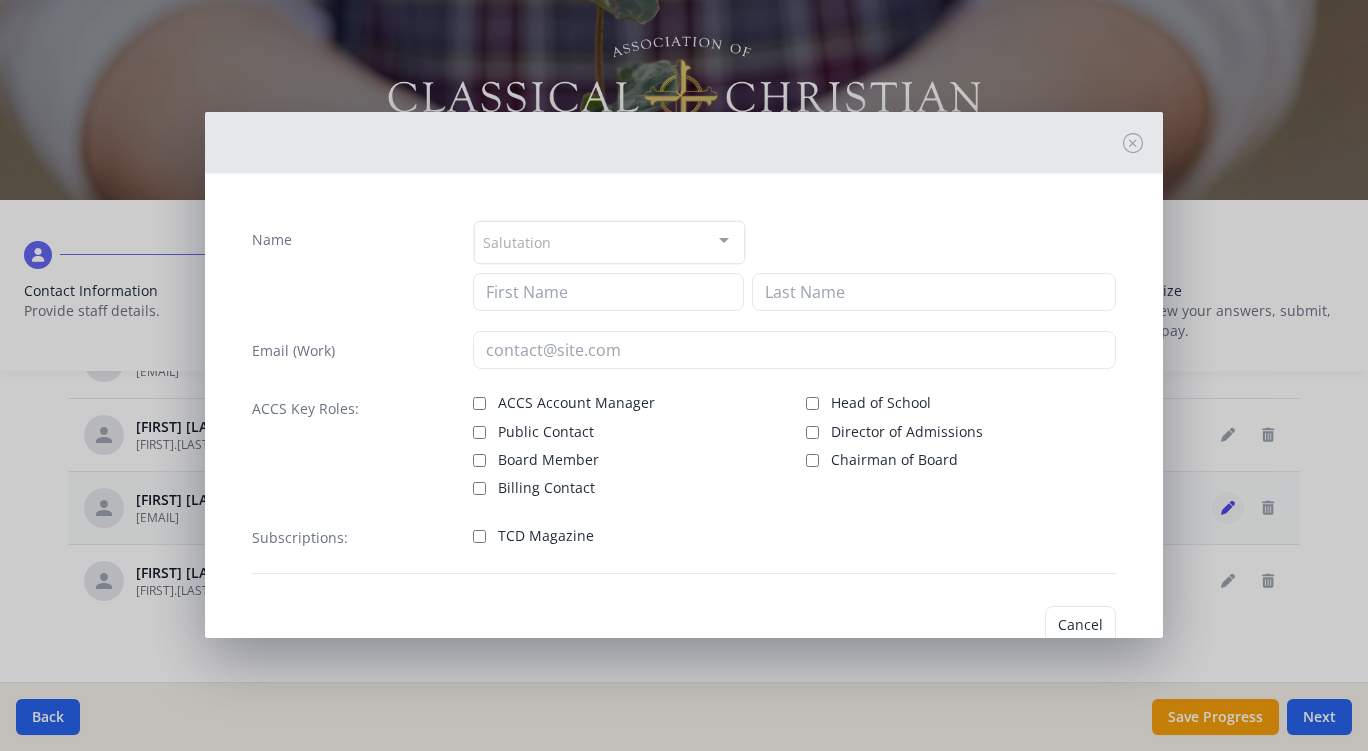 type on "[FIRST]" 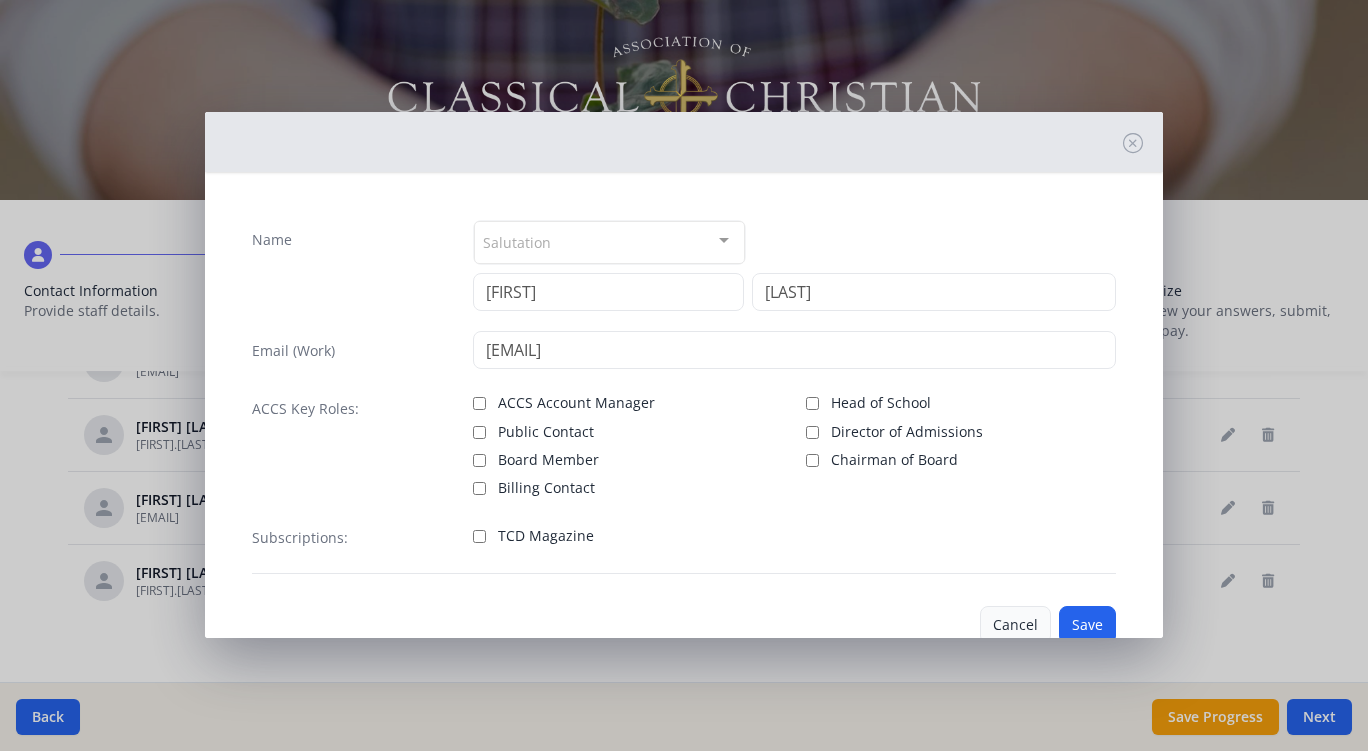 click on "Cancel" at bounding box center [1015, 625] 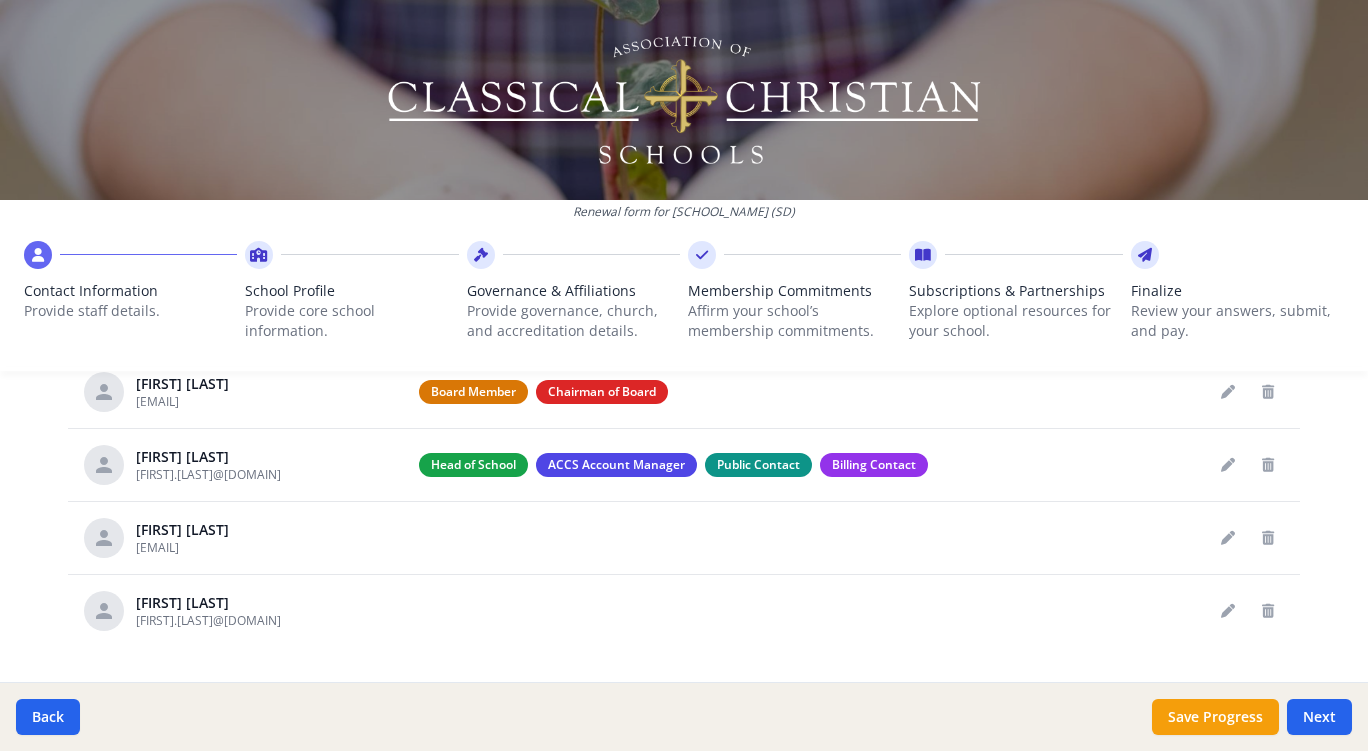 scroll, scrollTop: 805, scrollLeft: 0, axis: vertical 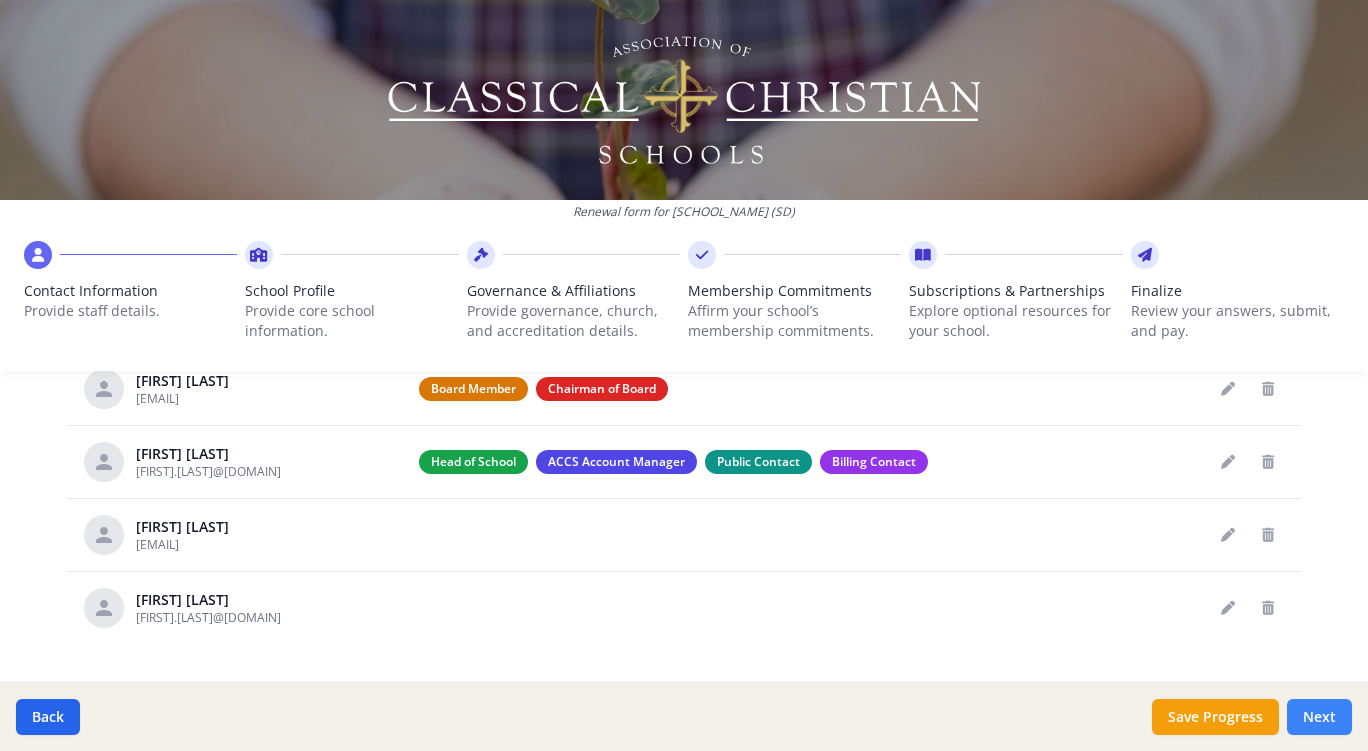 click on "Next" at bounding box center [1319, 717] 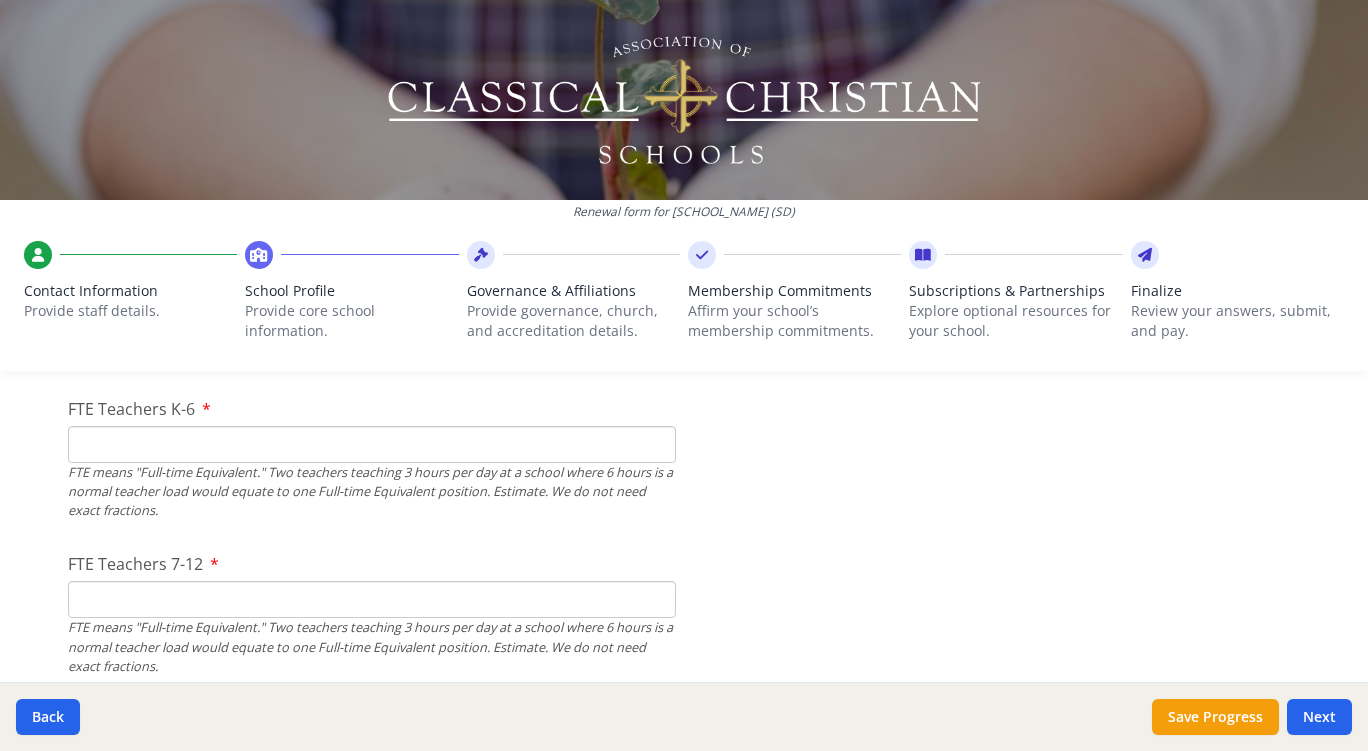 scroll, scrollTop: 1215, scrollLeft: 0, axis: vertical 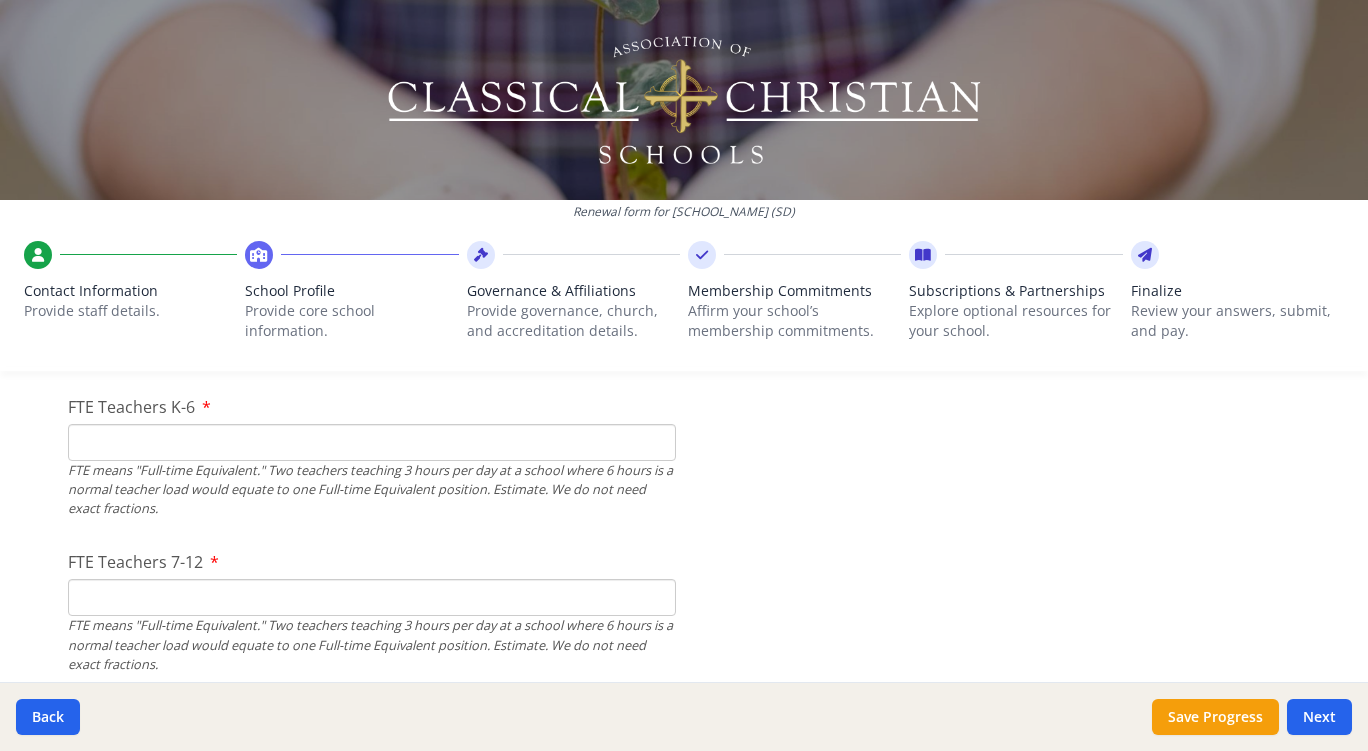 click on "FTE Teachers K-6" at bounding box center (372, 442) 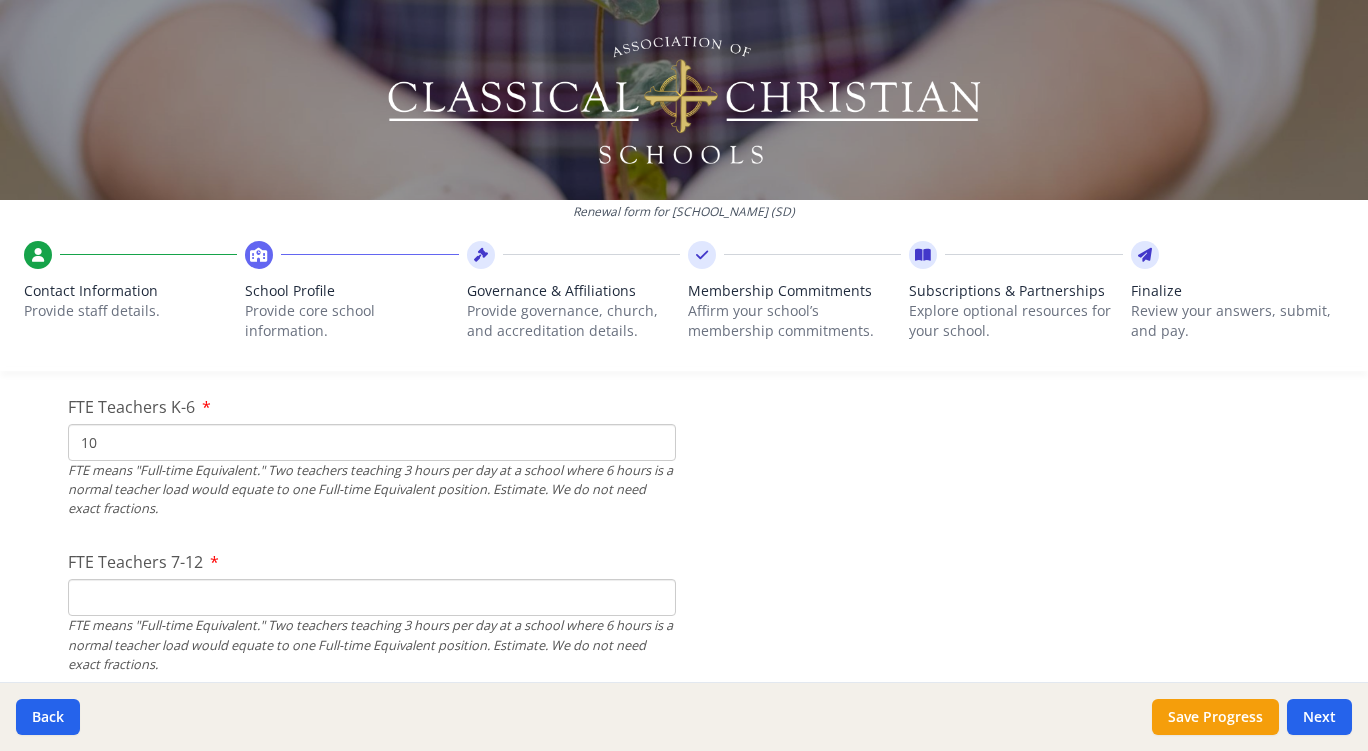 type on "10" 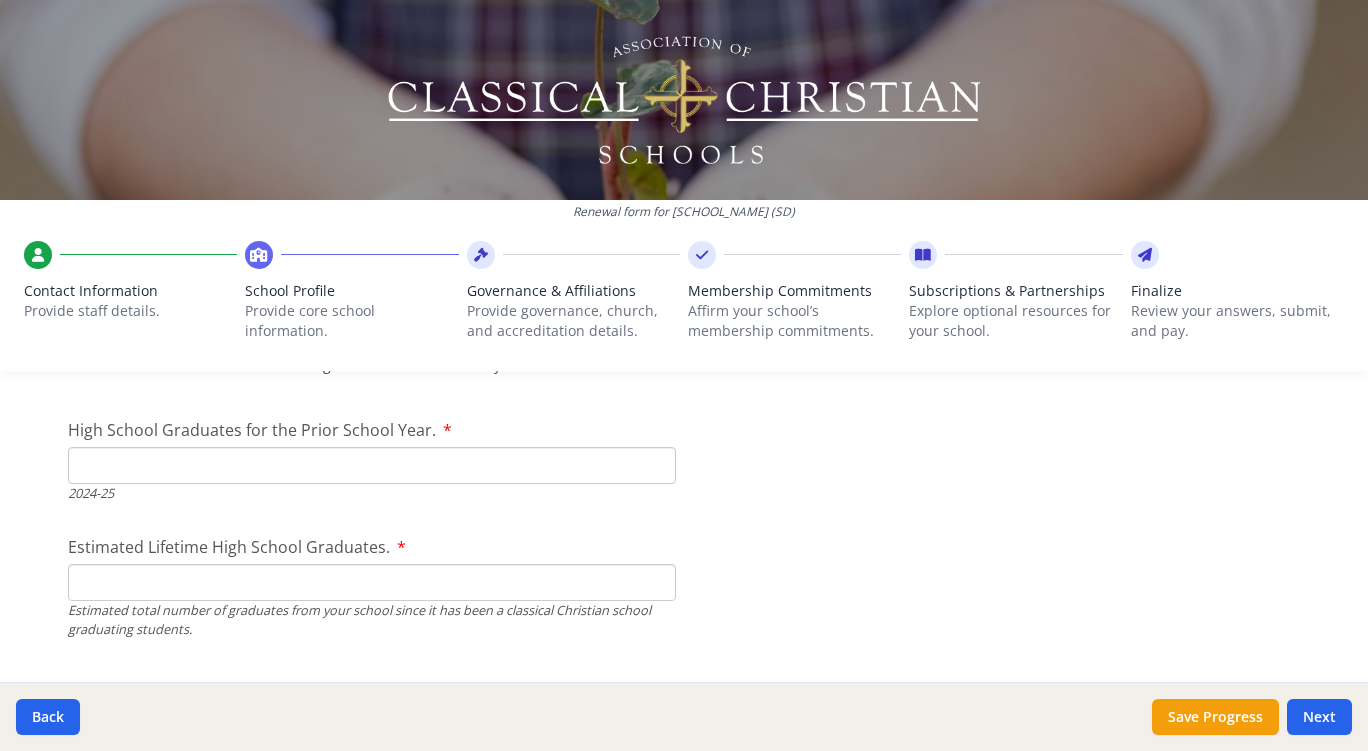 scroll, scrollTop: 2845, scrollLeft: 0, axis: vertical 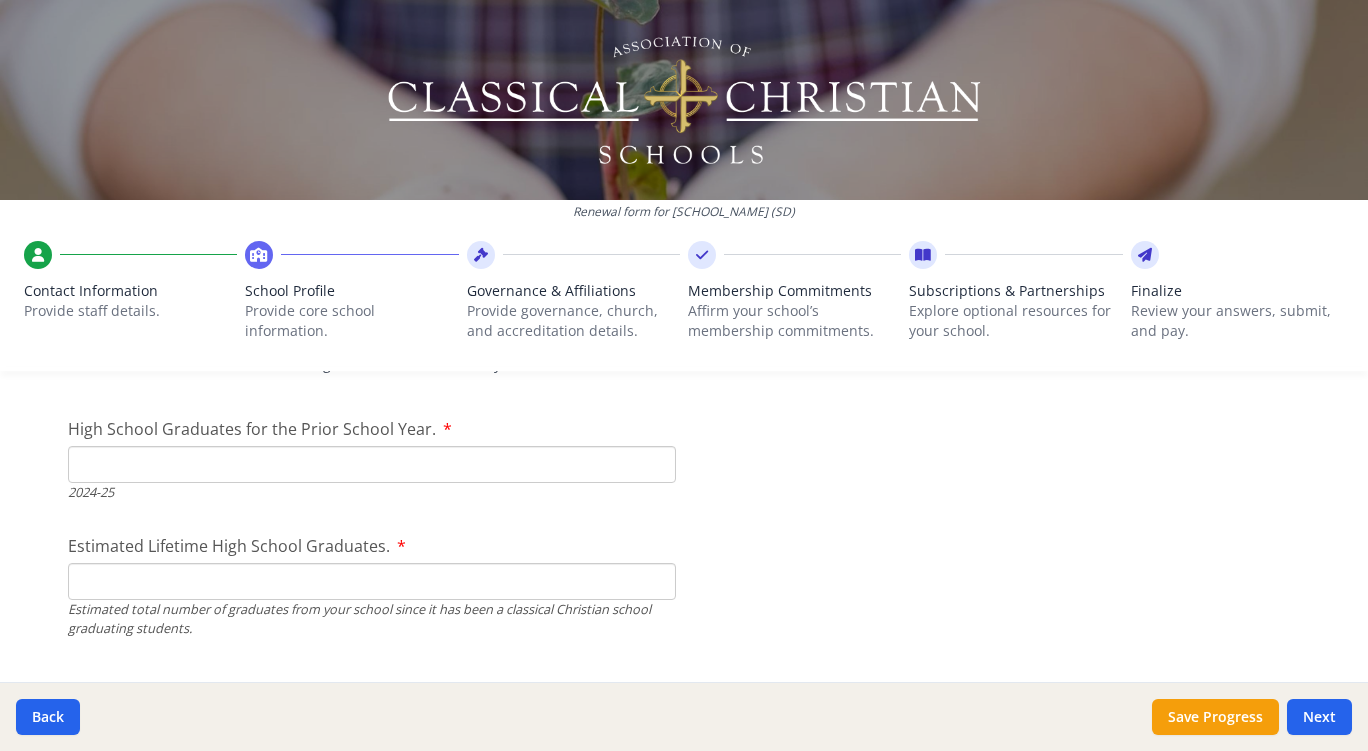 type on "10" 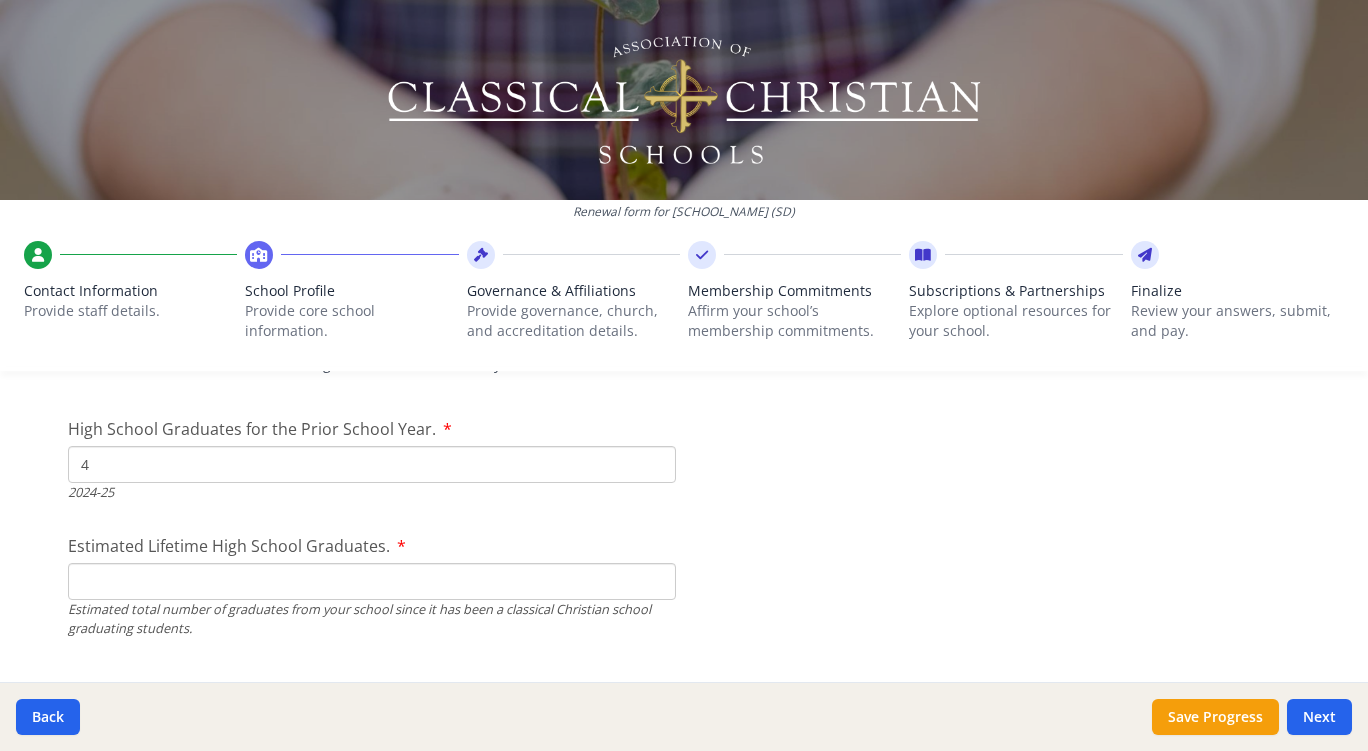 type on "4" 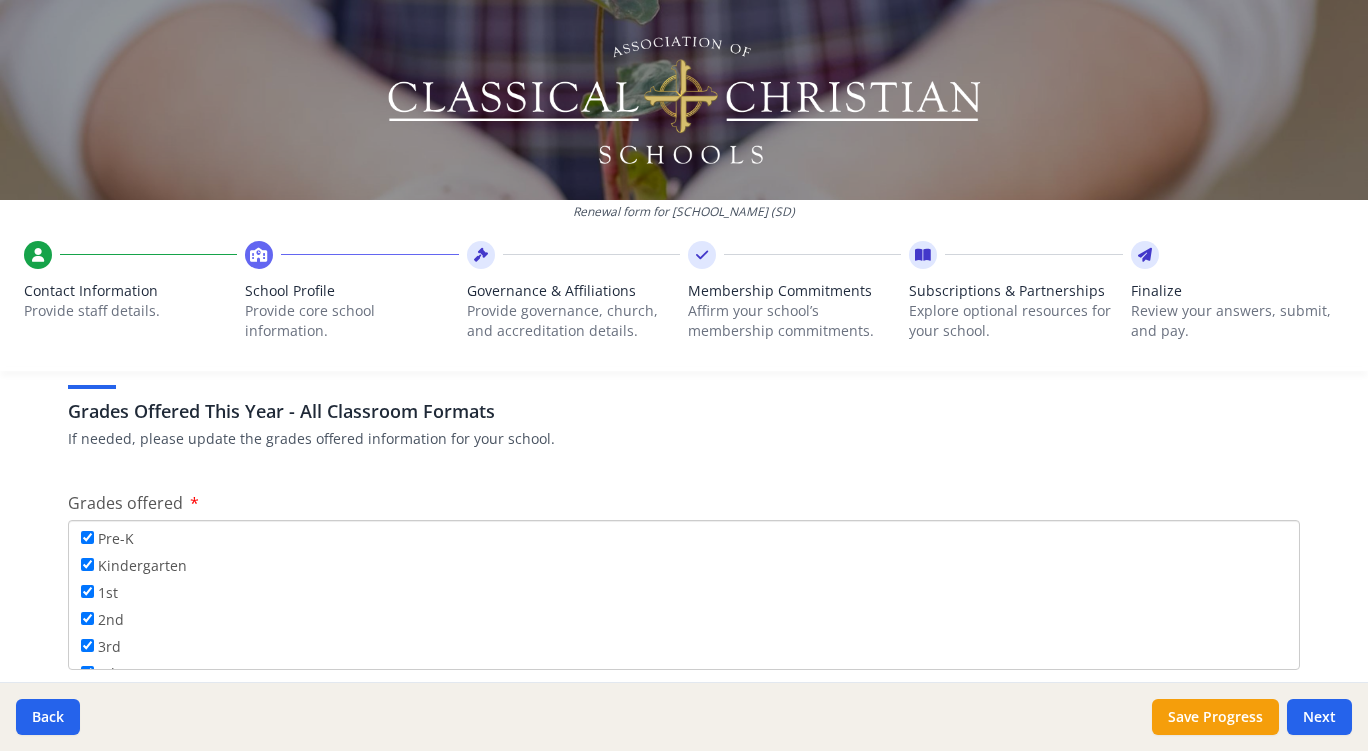scroll, scrollTop: 3163, scrollLeft: 0, axis: vertical 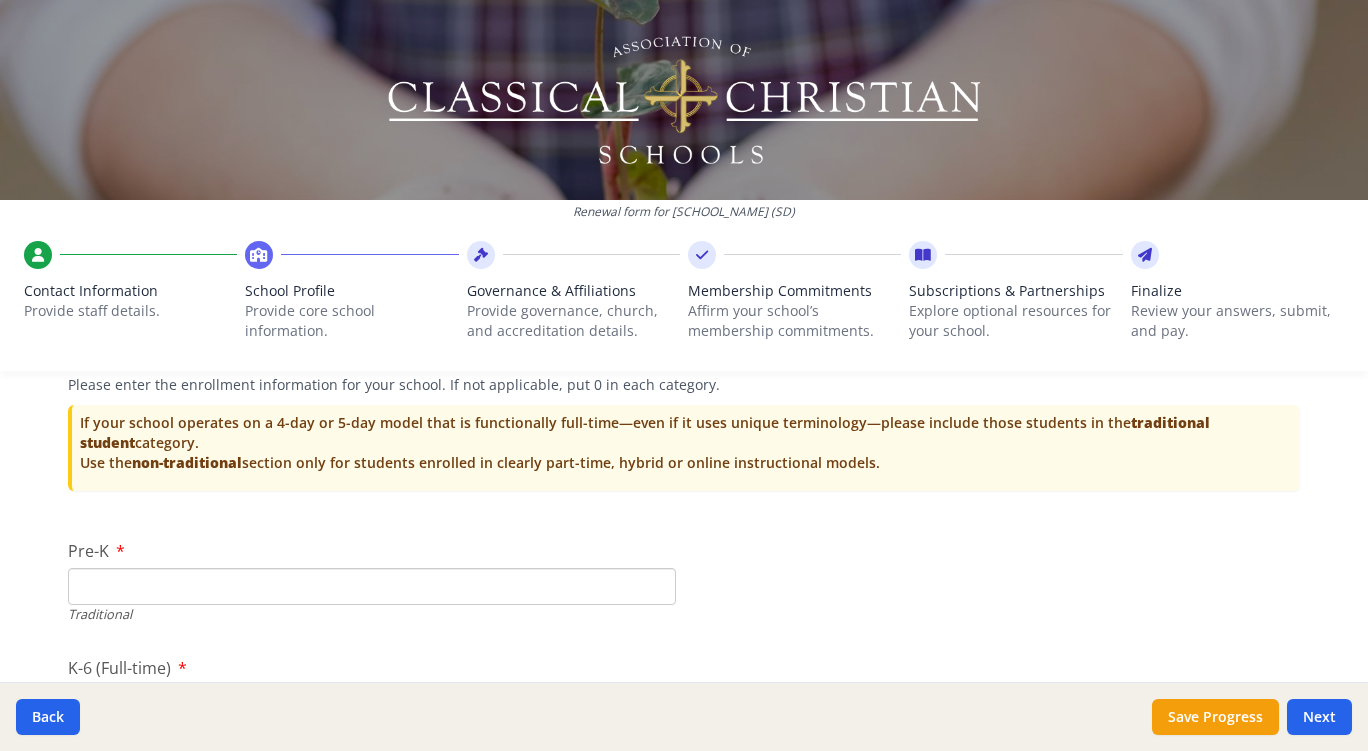 type on "4" 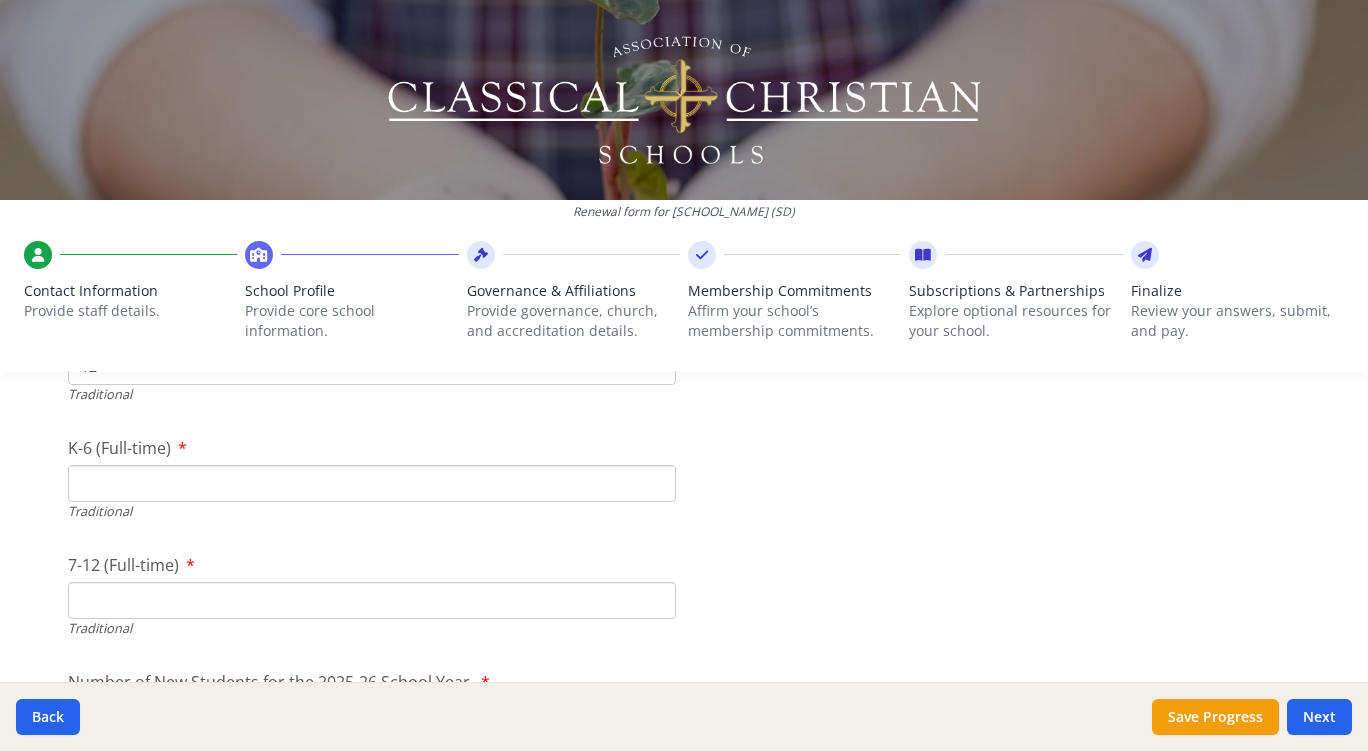 scroll, scrollTop: 4218, scrollLeft: 0, axis: vertical 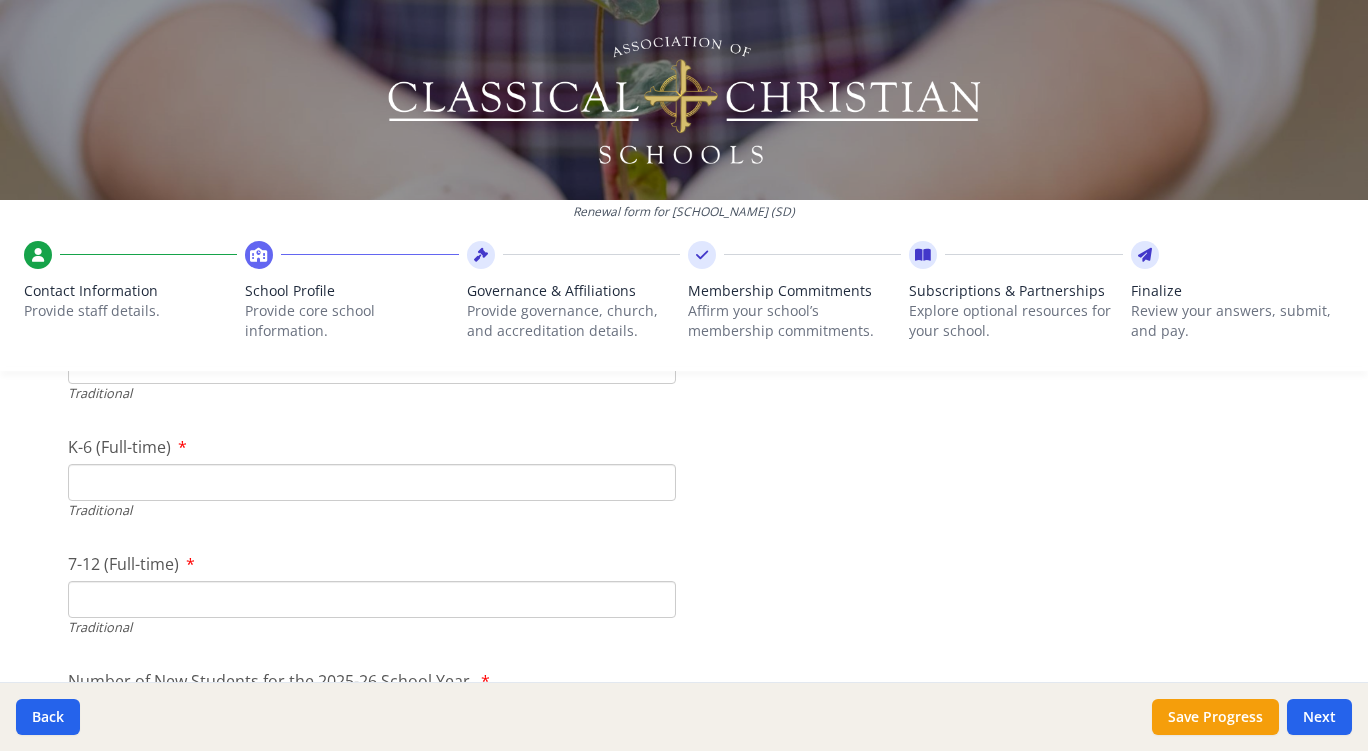 type on "12" 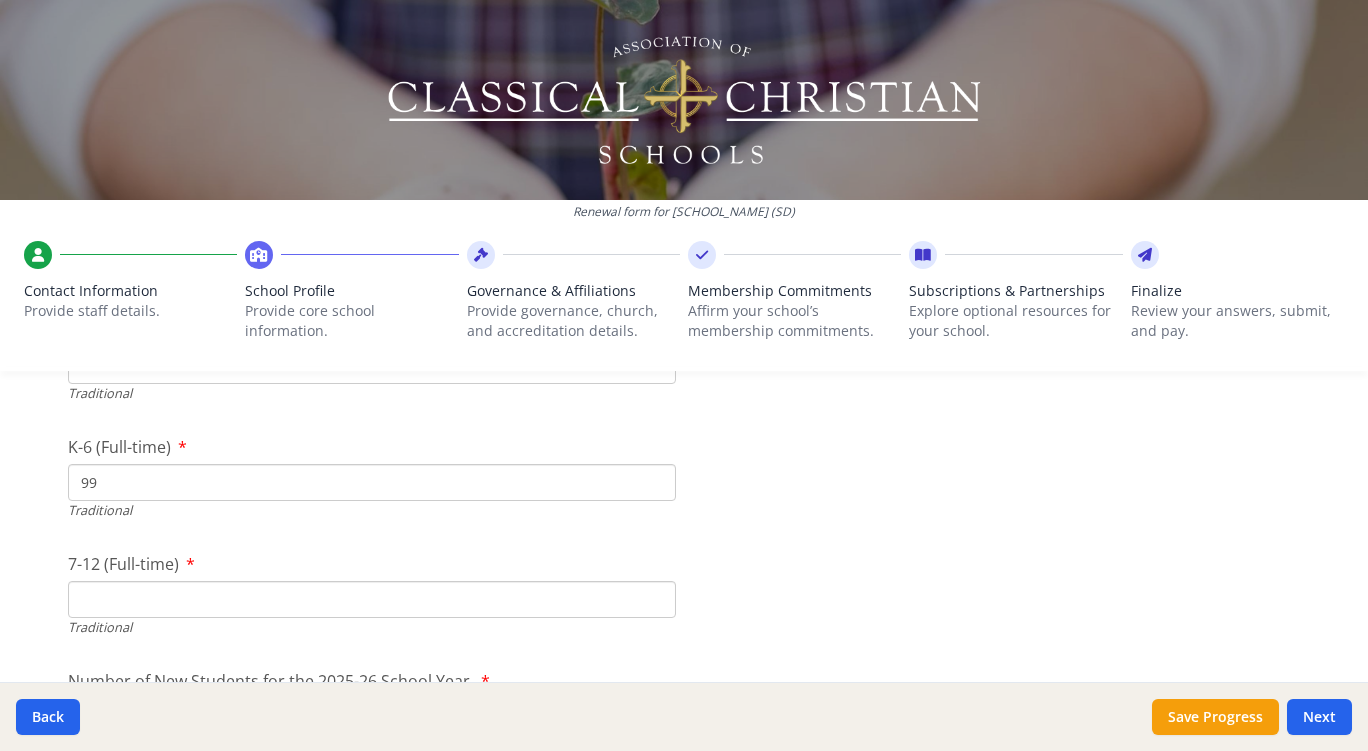 type on "99" 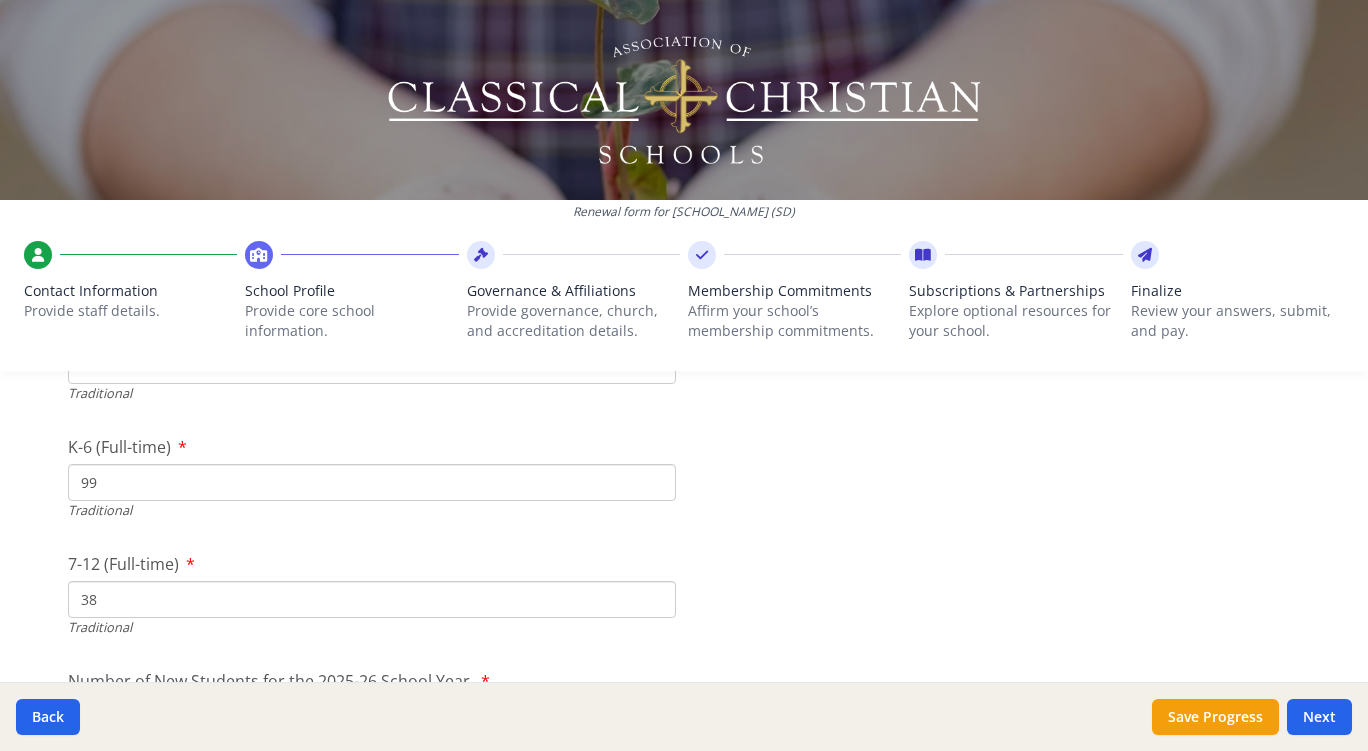 type on "38" 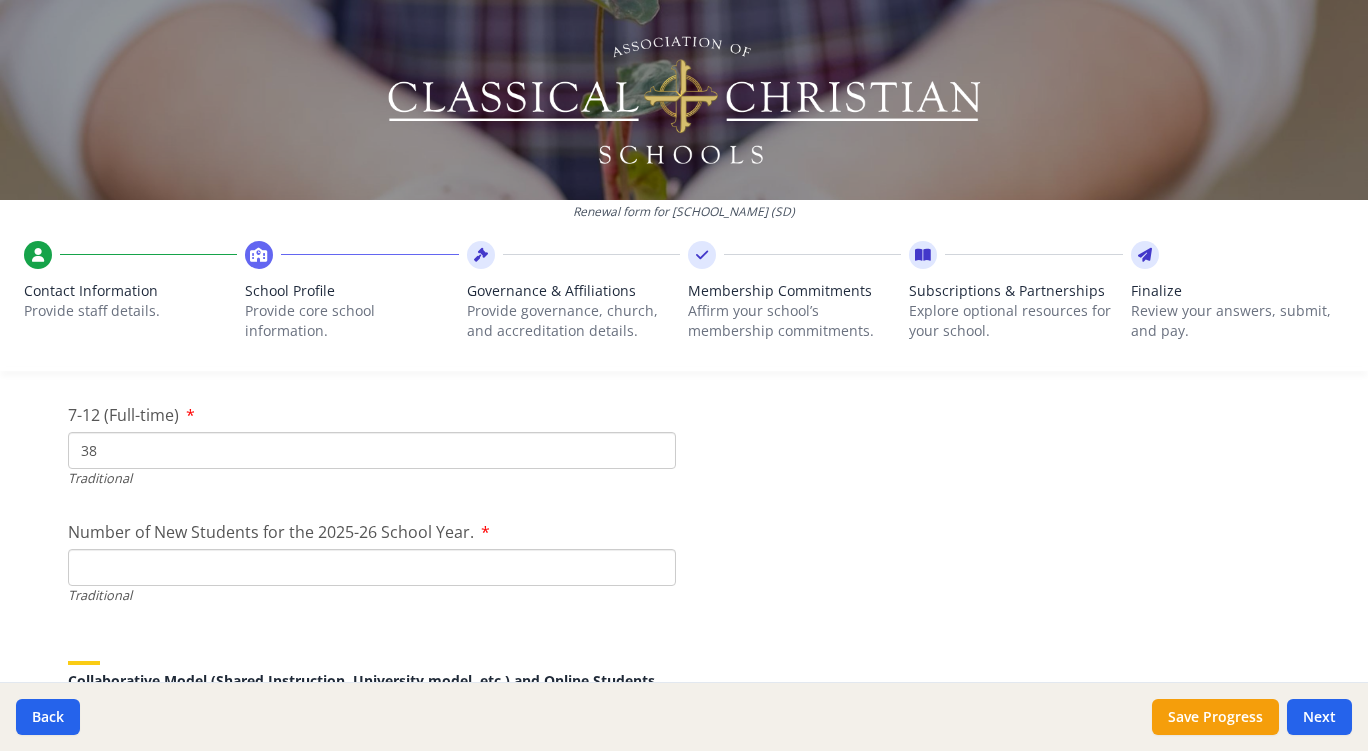 scroll, scrollTop: 4368, scrollLeft: 0, axis: vertical 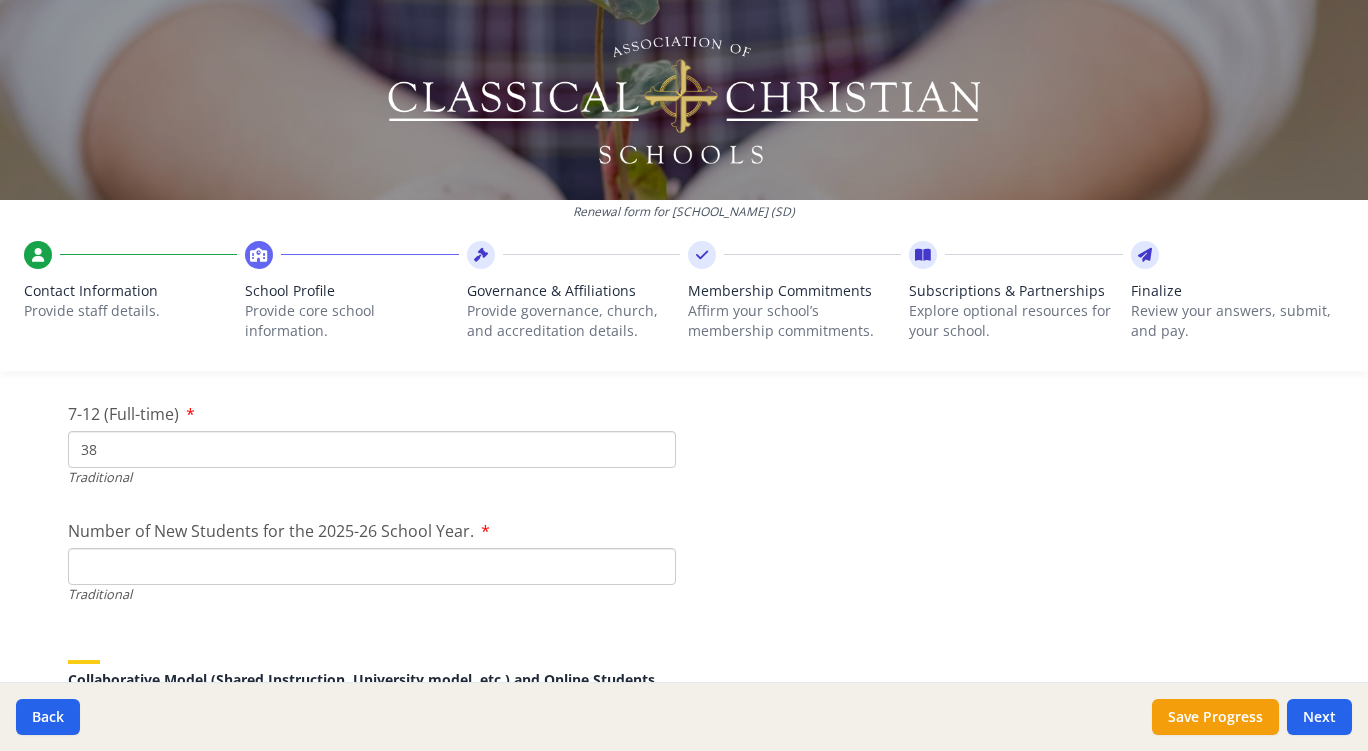 click on "1" at bounding box center (372, 566) 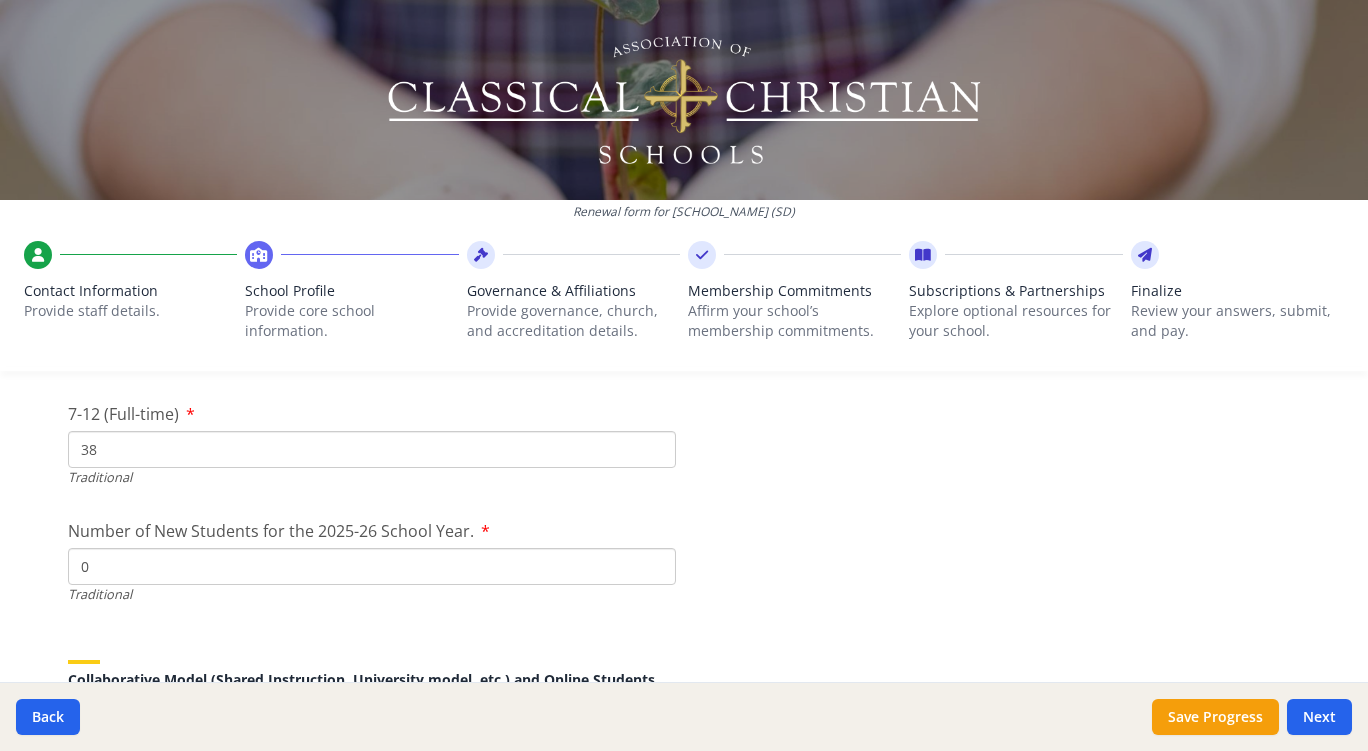 type on "0" 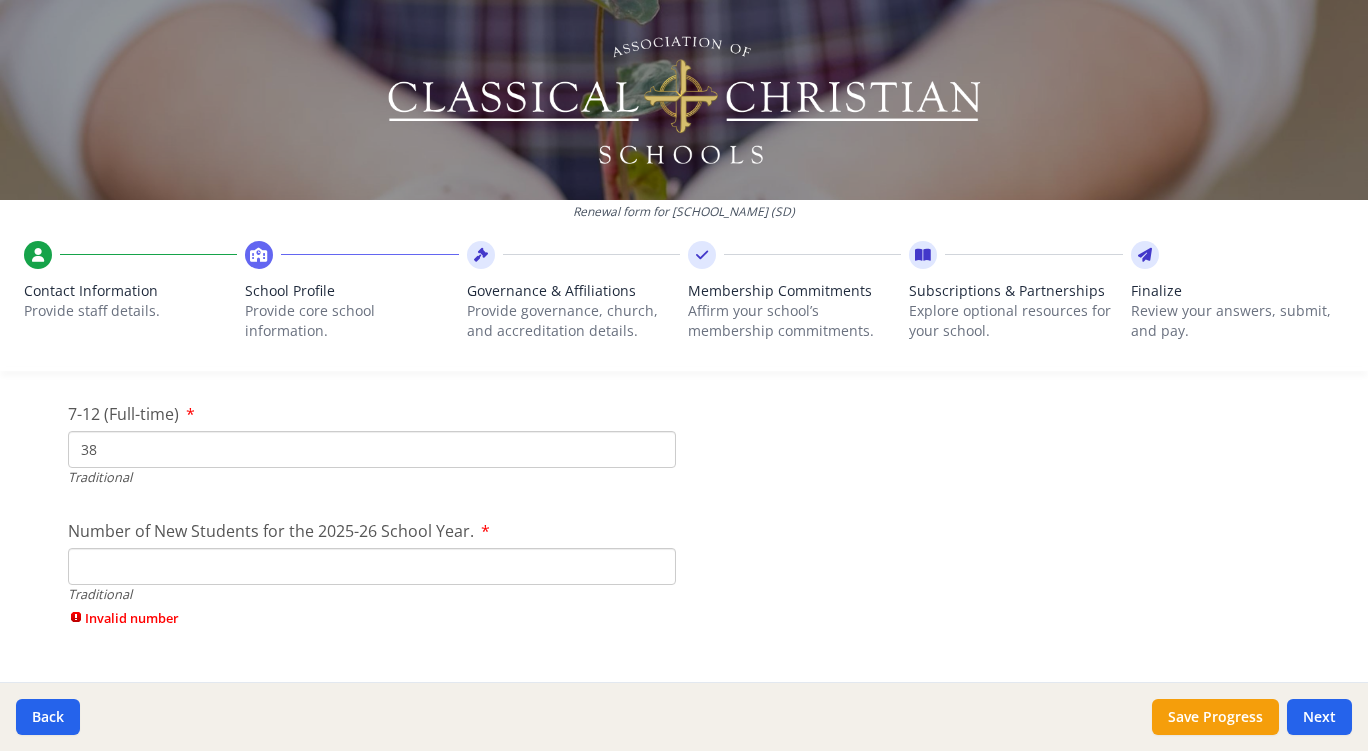type 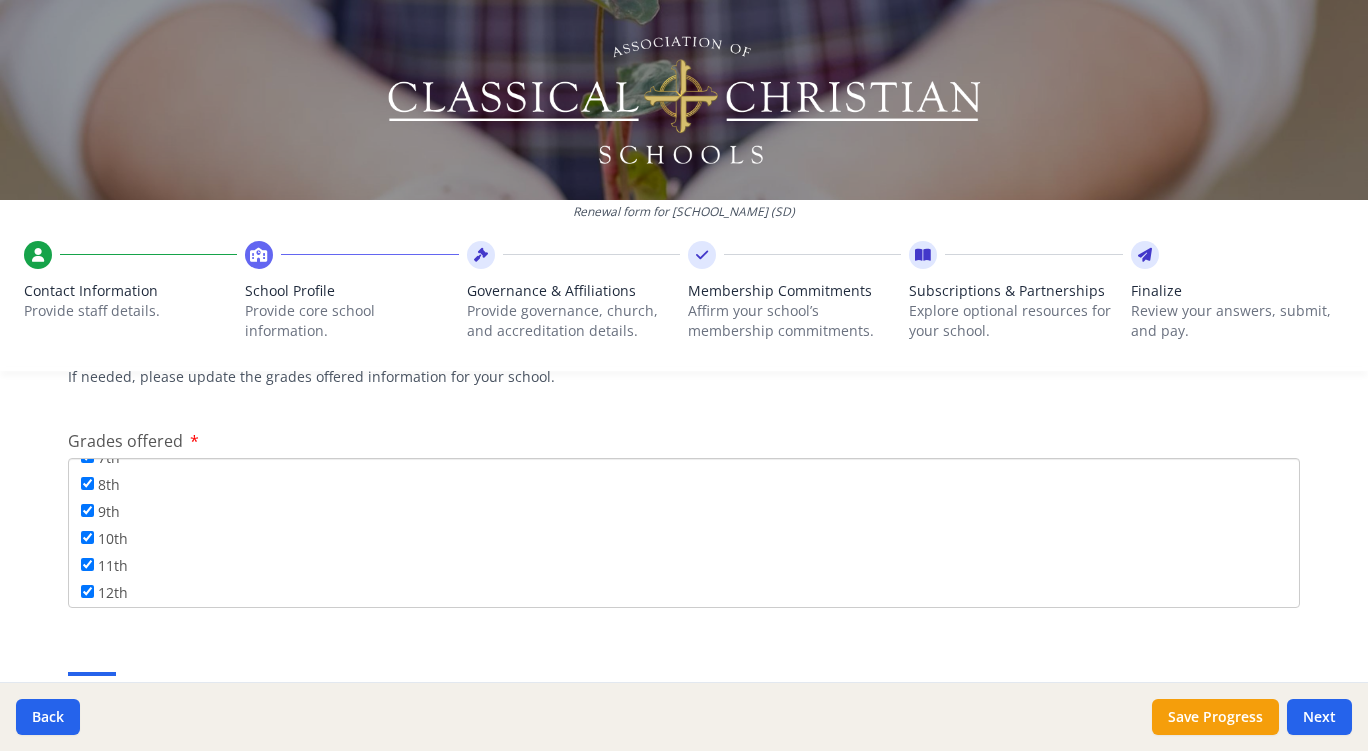 scroll, scrollTop: 3218, scrollLeft: 0, axis: vertical 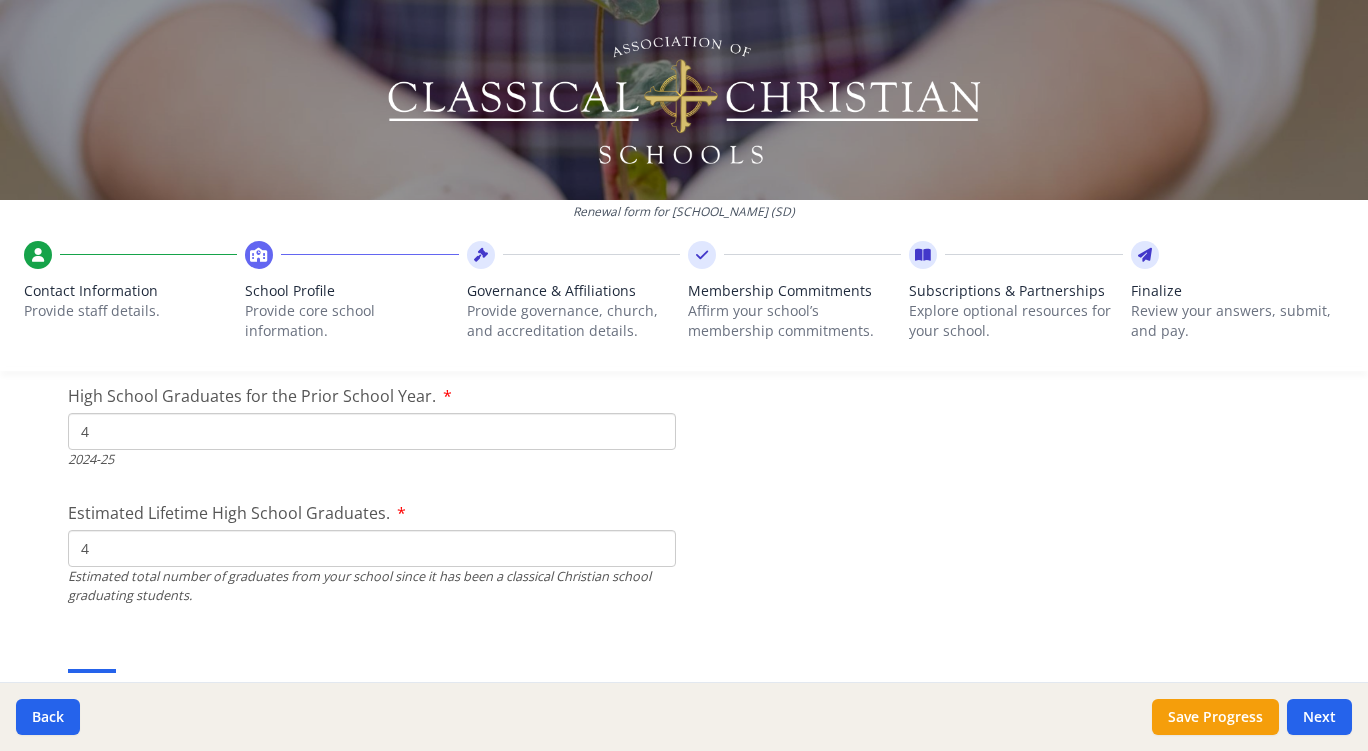 click on "4" at bounding box center [372, 431] 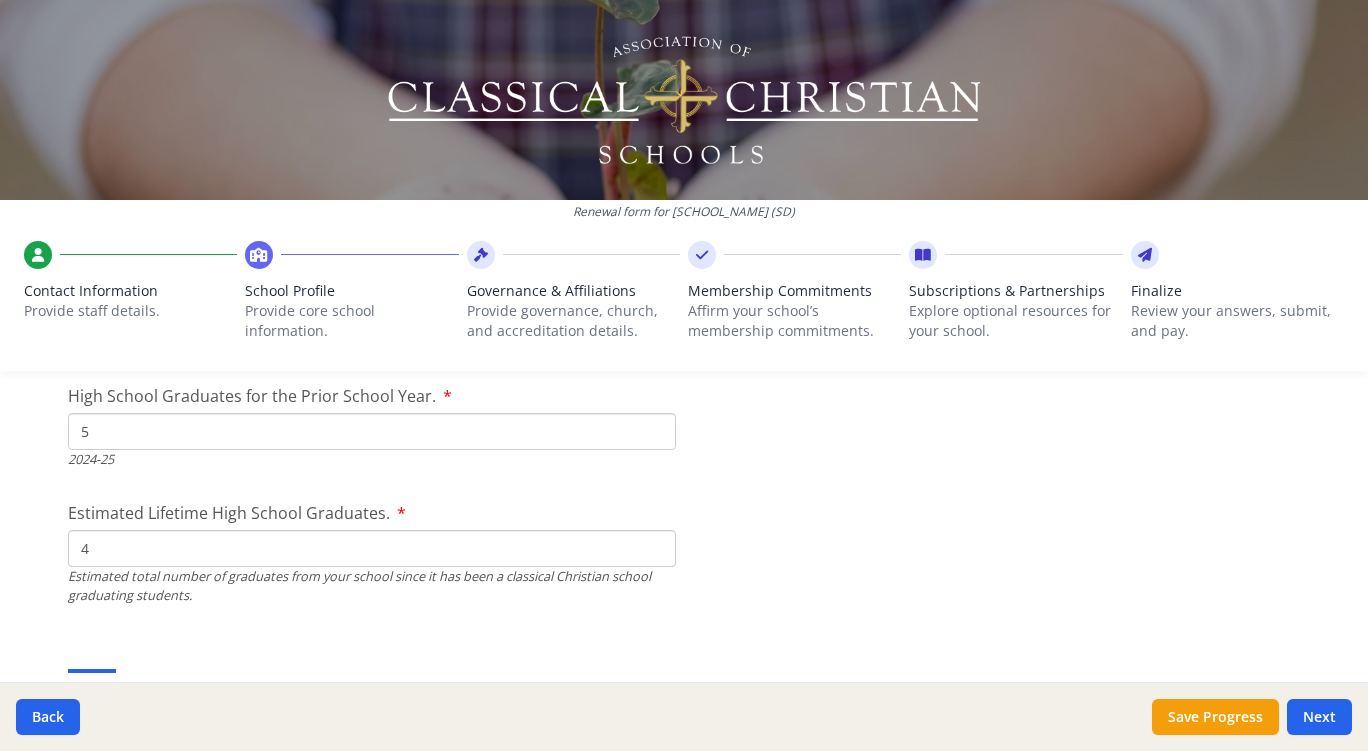type on "5" 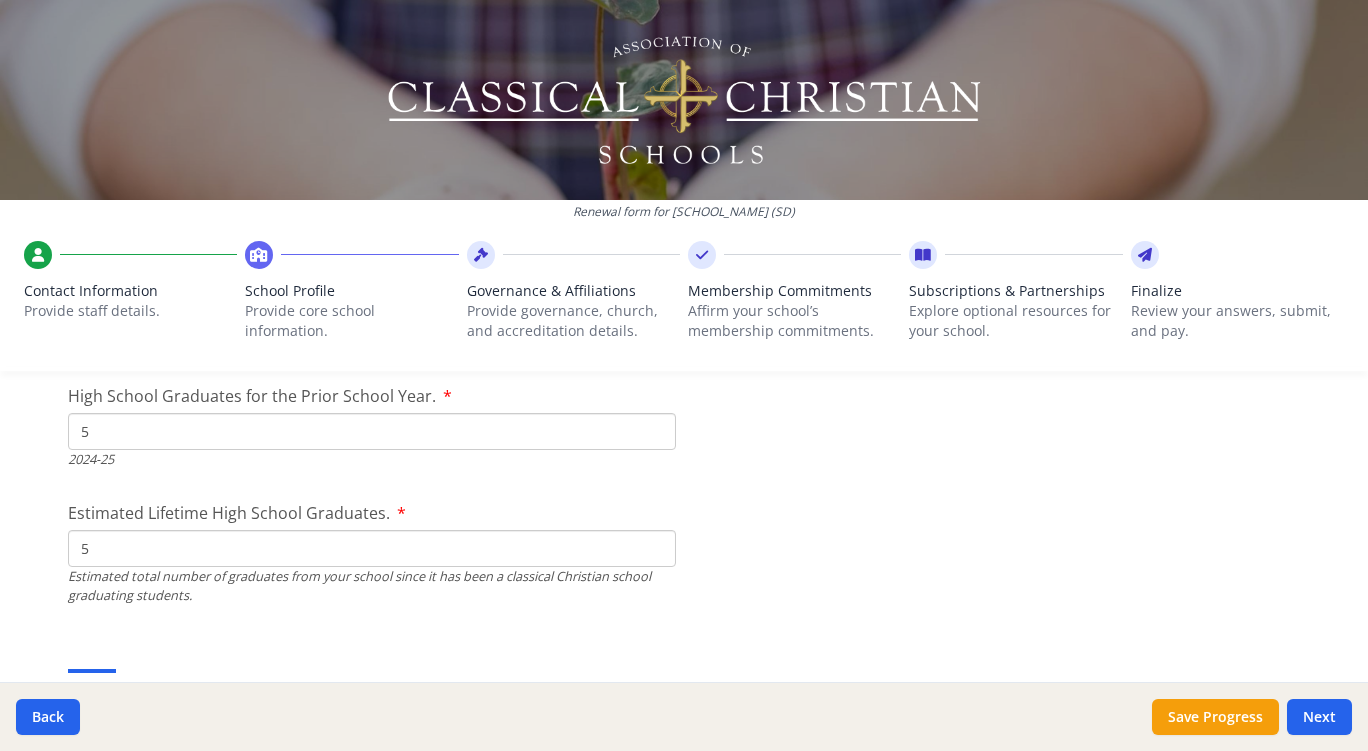 type on "5" 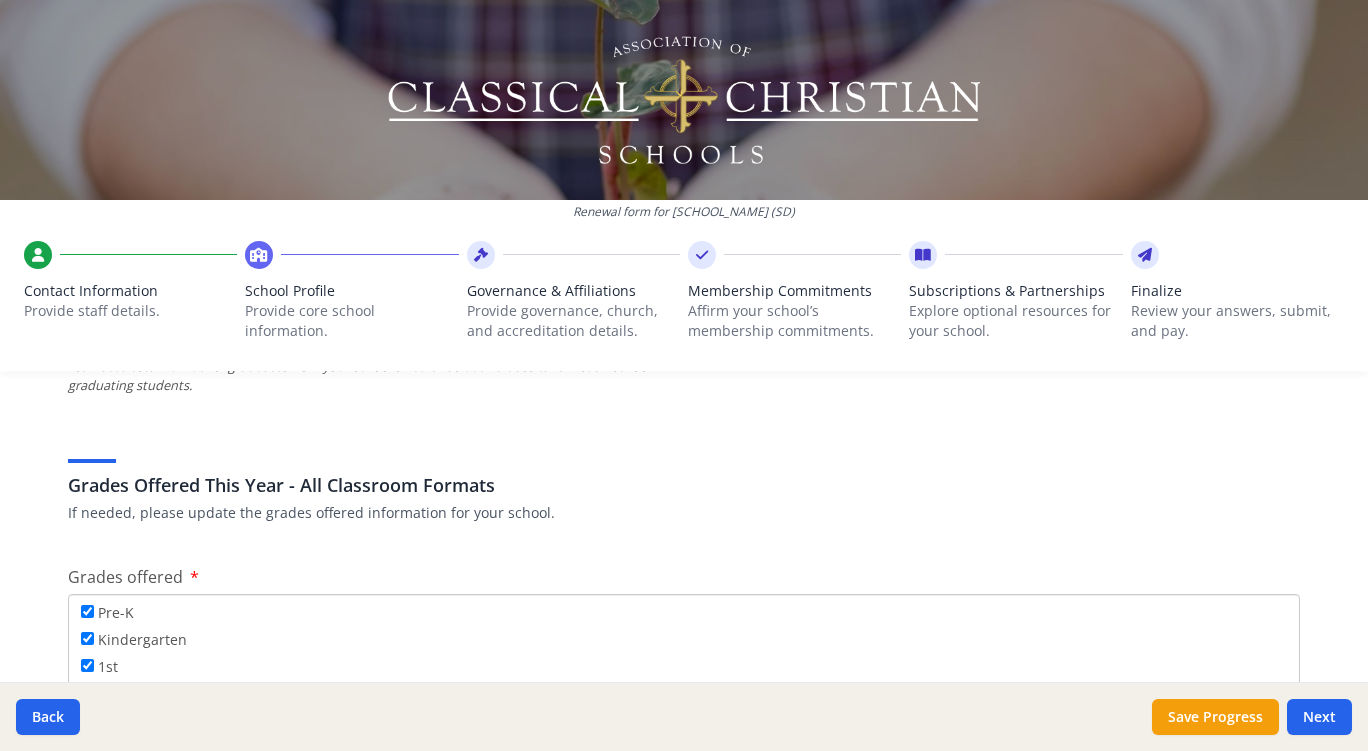 scroll, scrollTop: 3090, scrollLeft: 0, axis: vertical 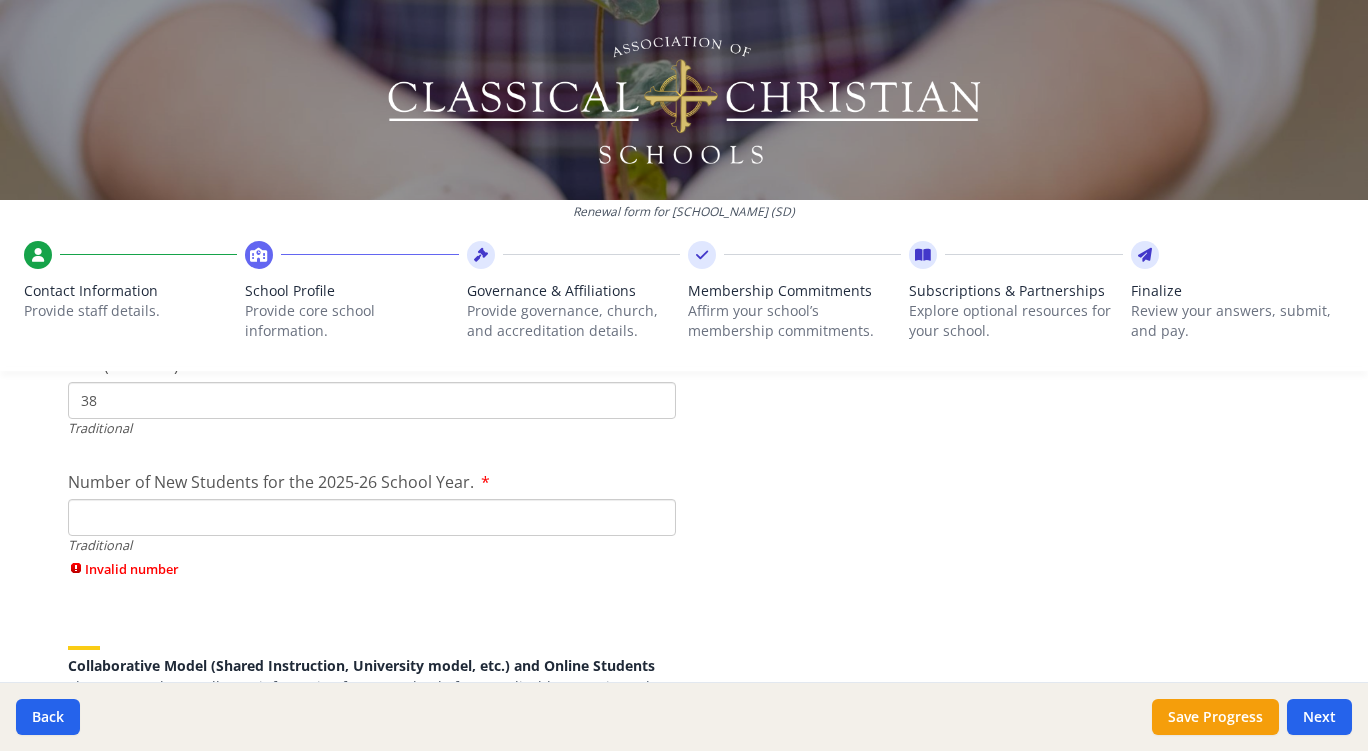 type on "6" 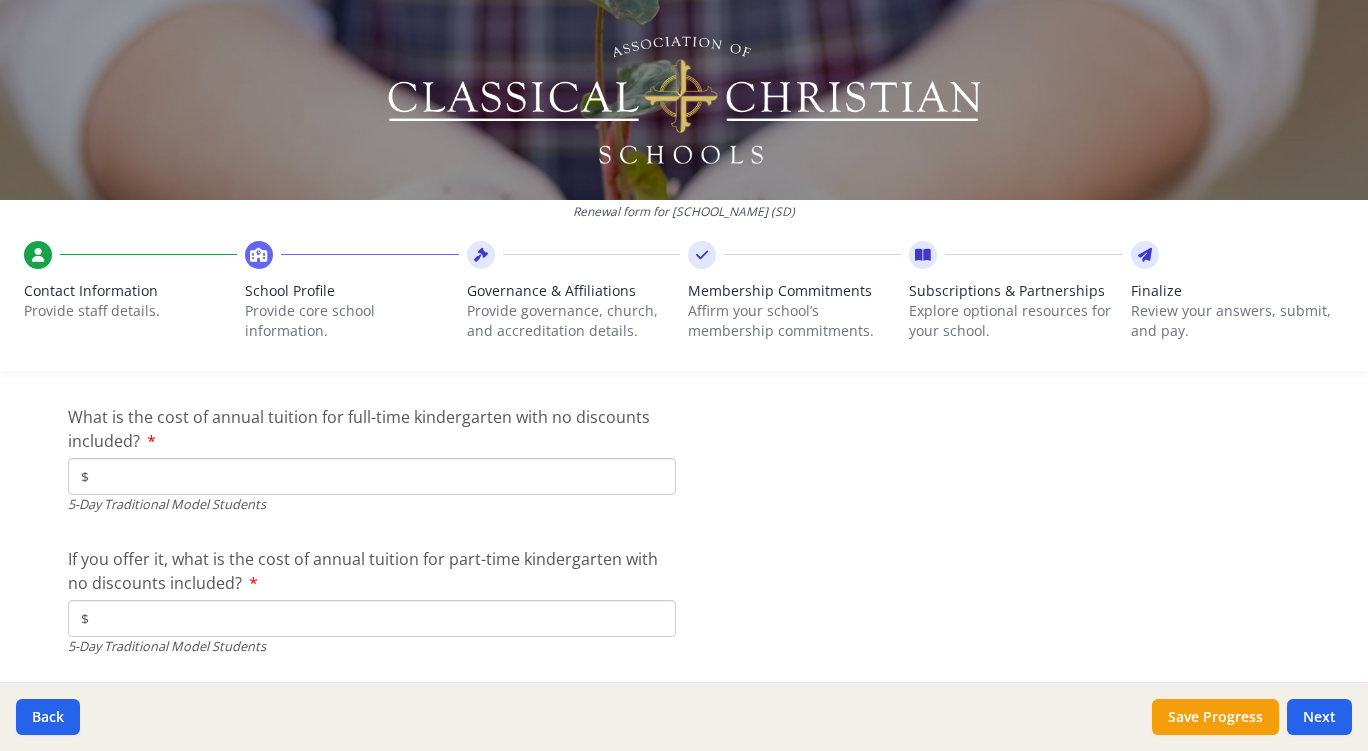 scroll, scrollTop: 5207, scrollLeft: 0, axis: vertical 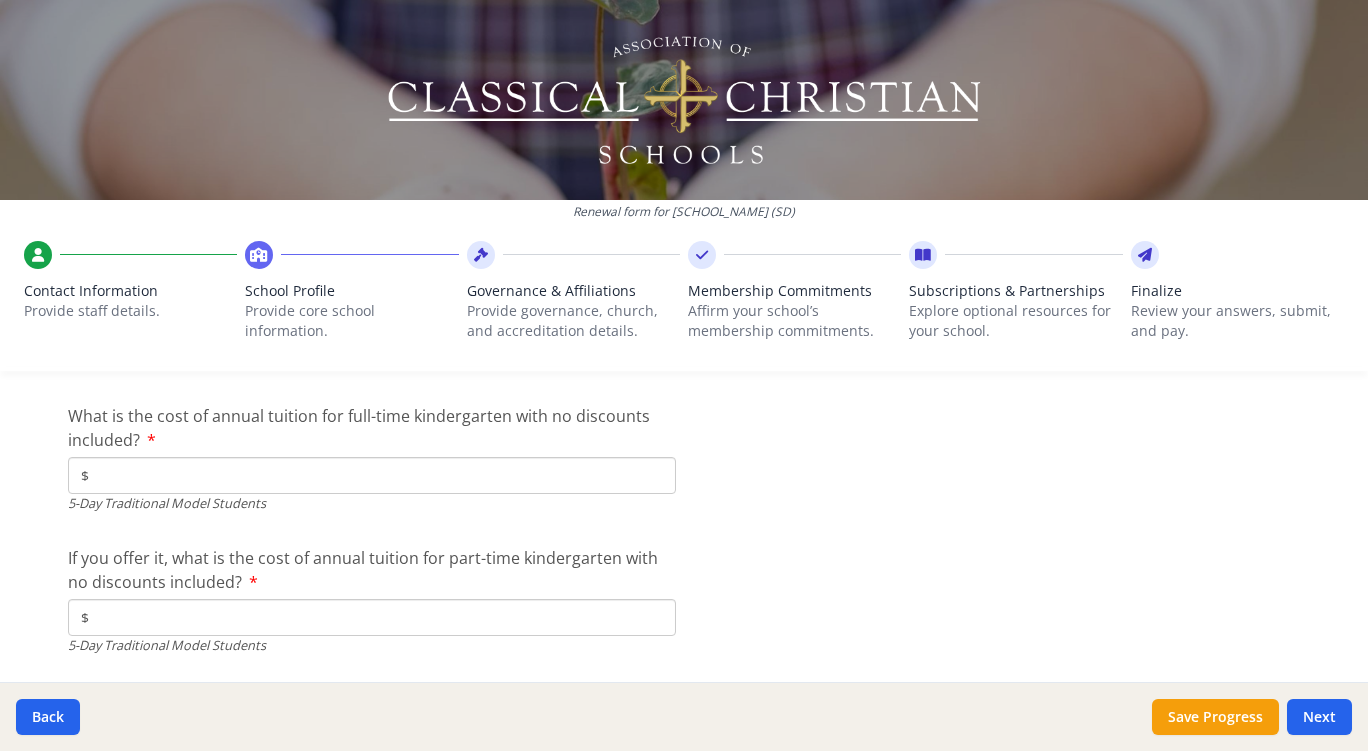 type on "22" 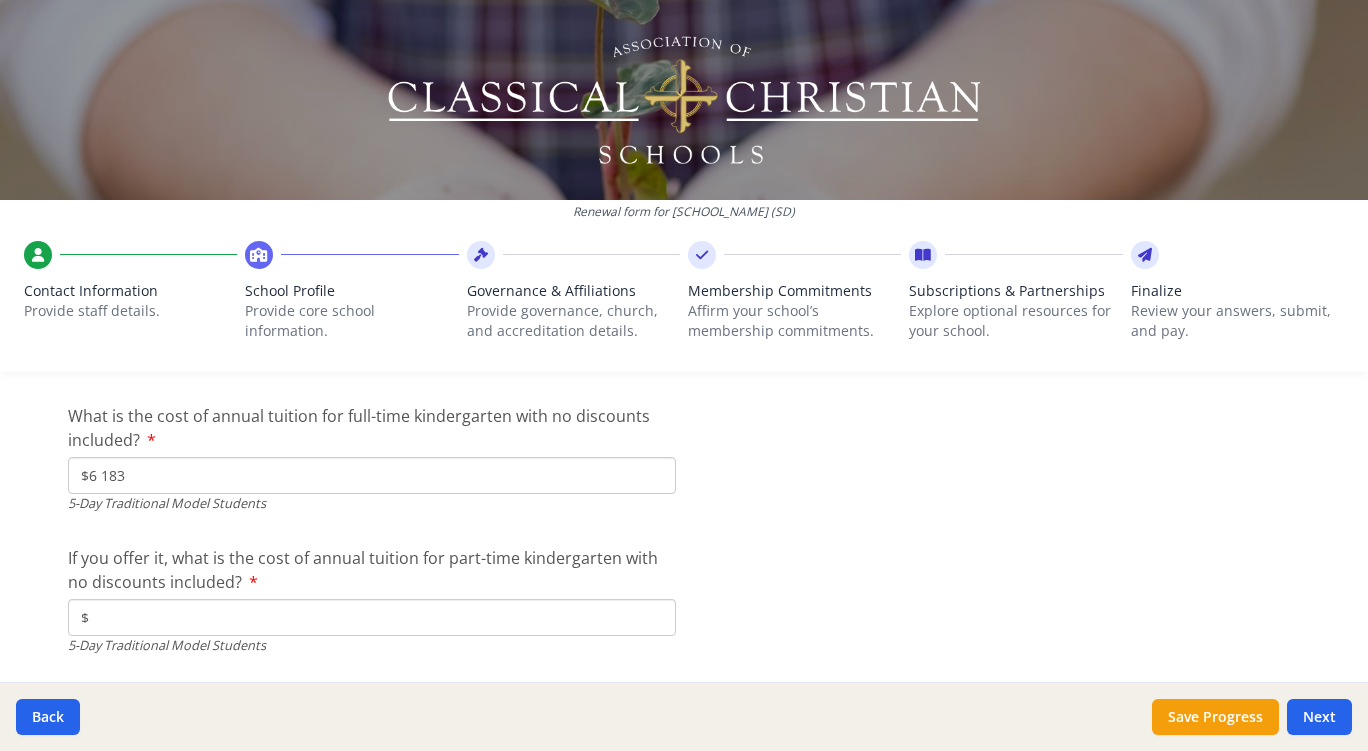 type on "$6 183" 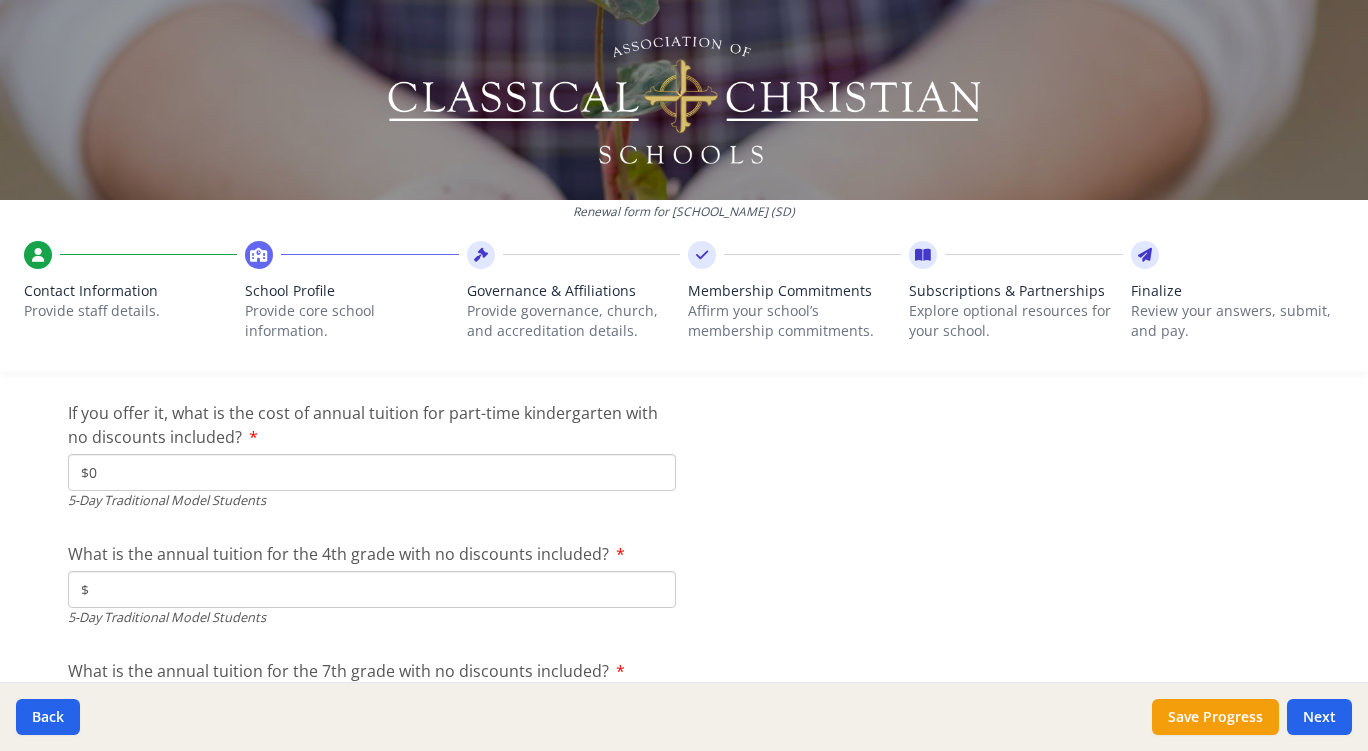scroll, scrollTop: 5354, scrollLeft: 0, axis: vertical 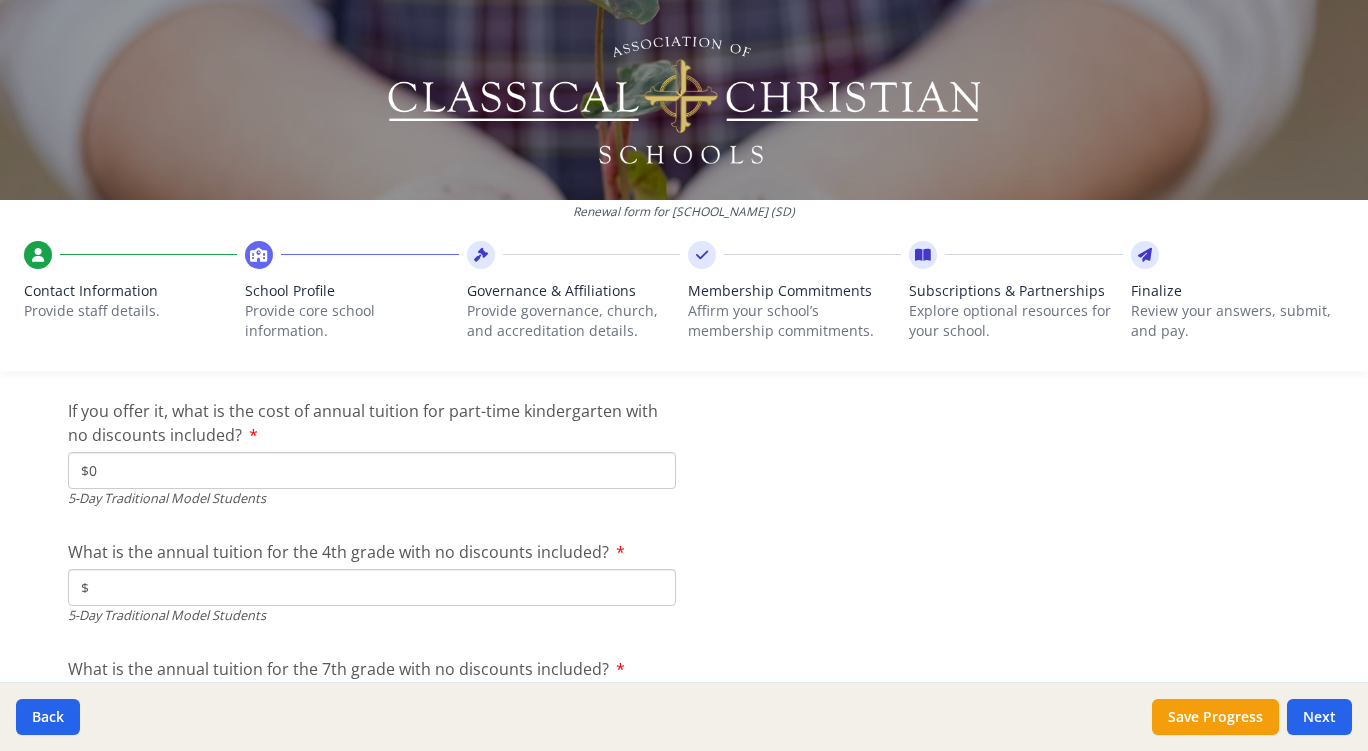 type on "$0" 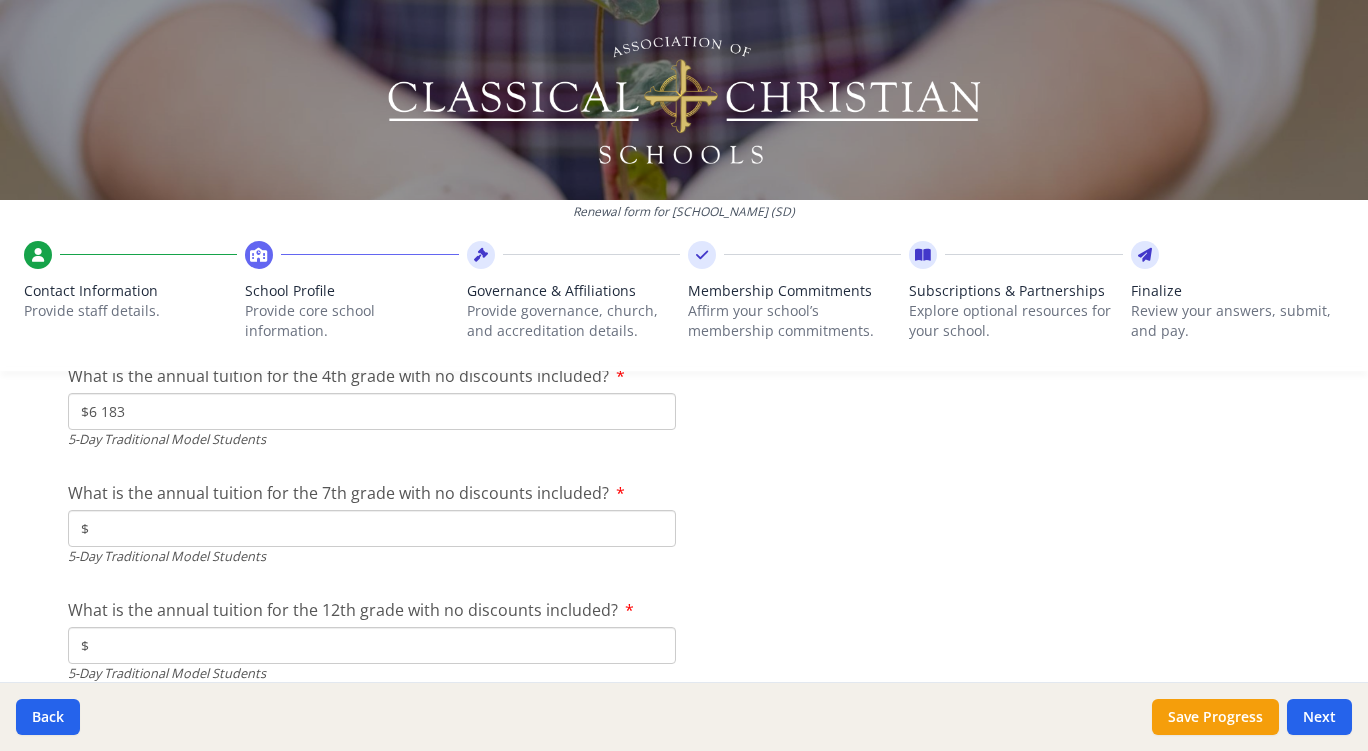 scroll, scrollTop: 5531, scrollLeft: 0, axis: vertical 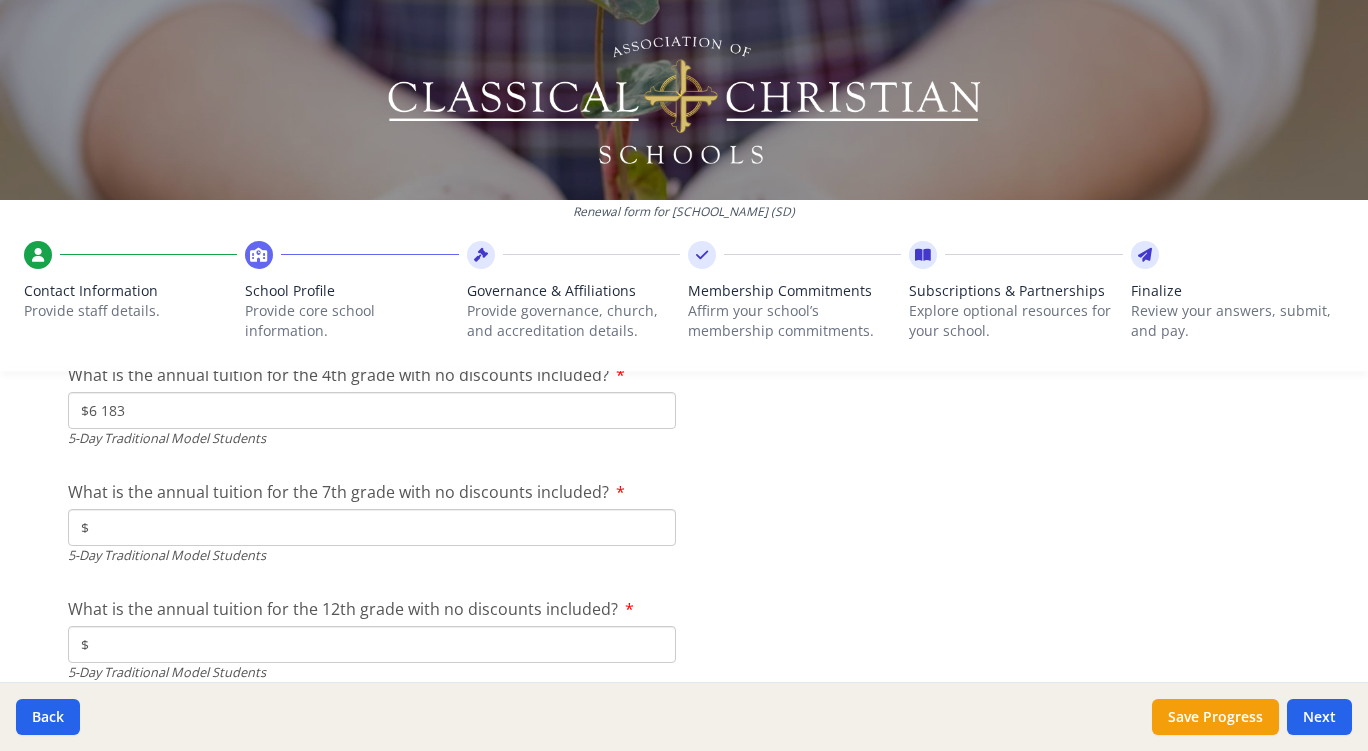 type on "$6 183" 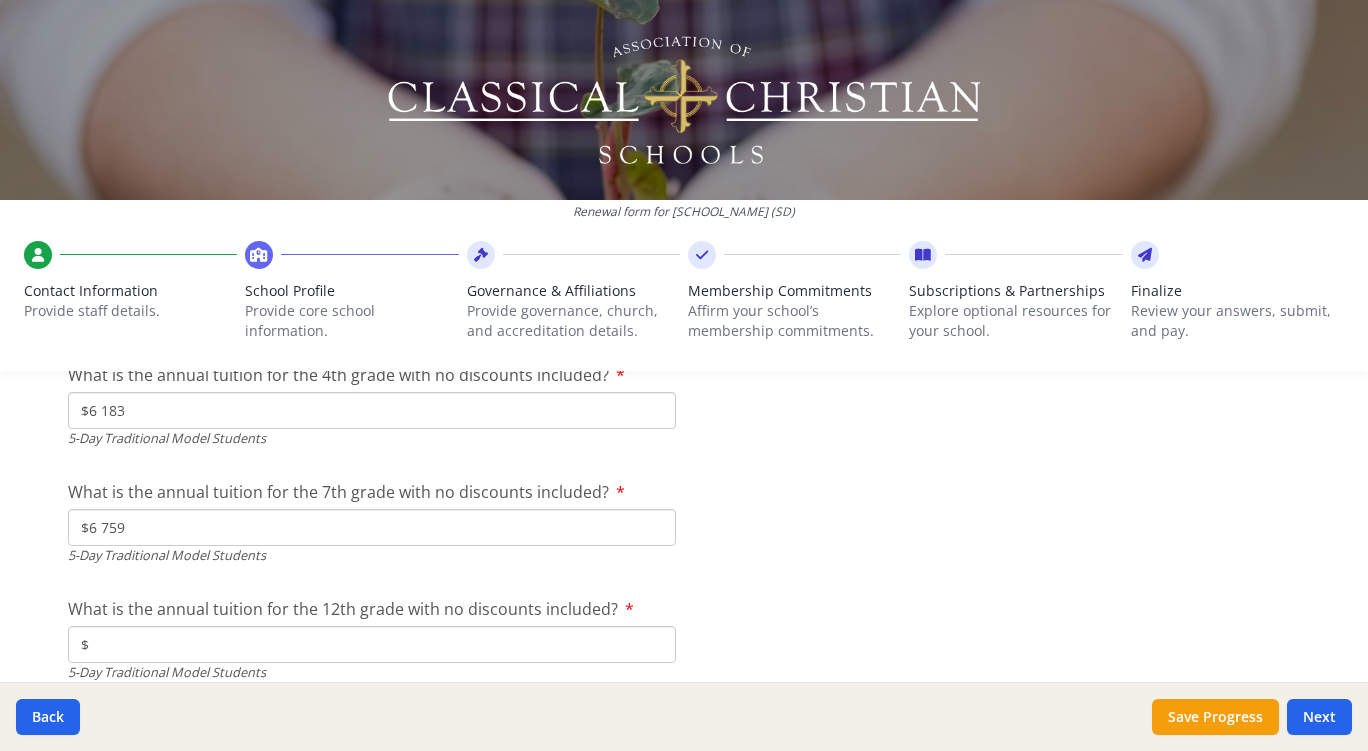 type on "$6 759" 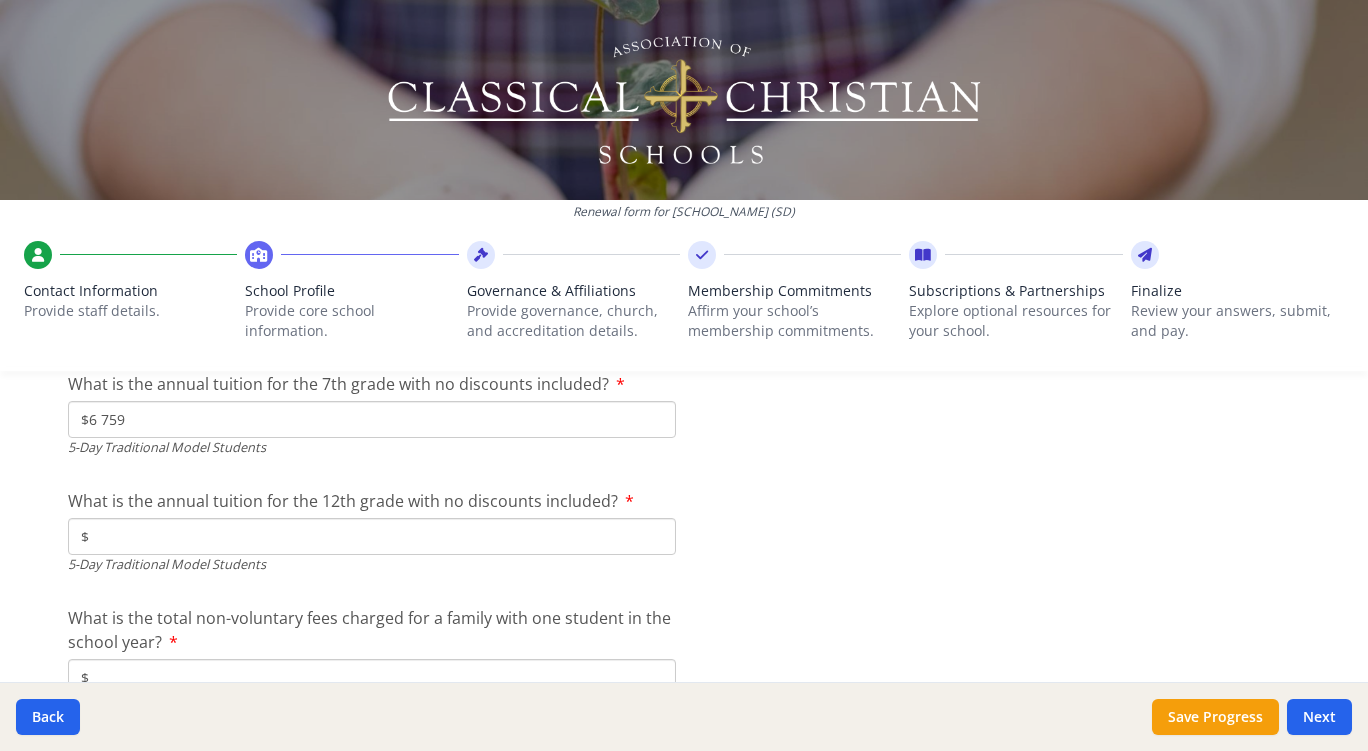 scroll, scrollTop: 5642, scrollLeft: 0, axis: vertical 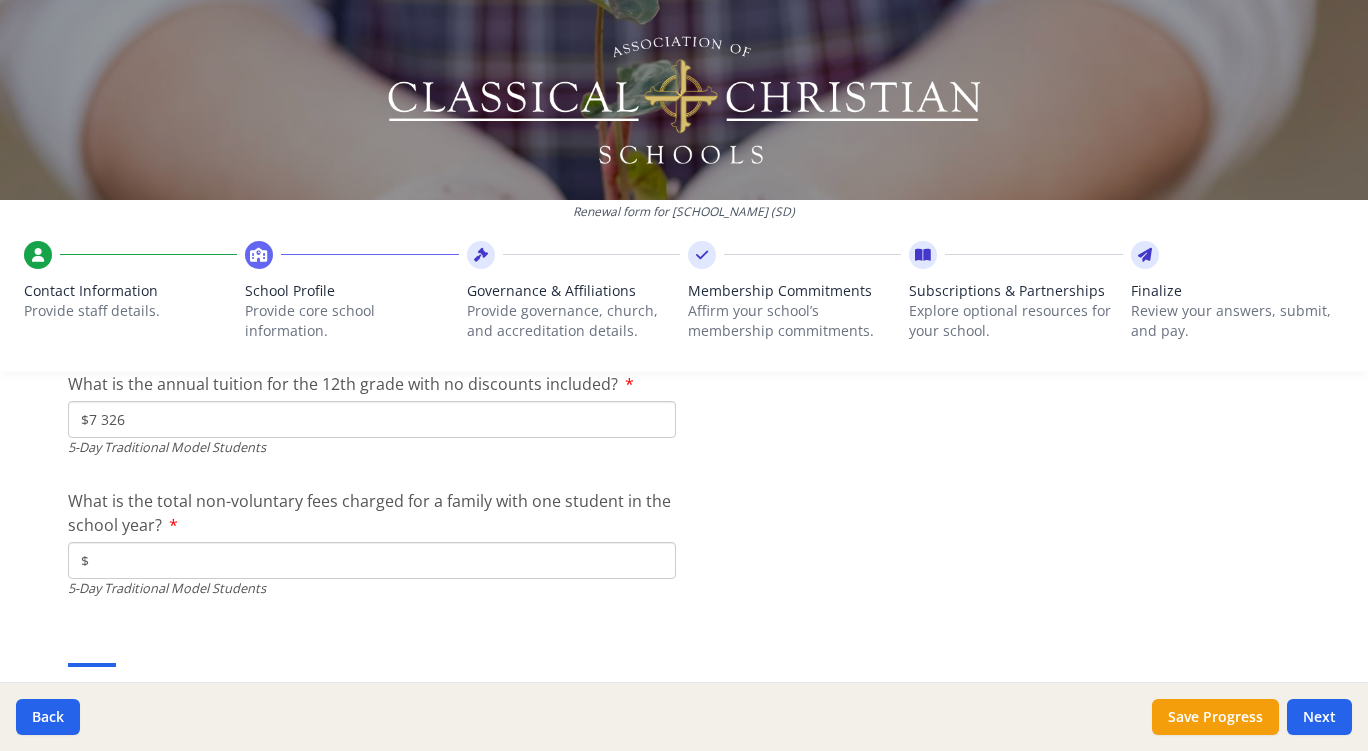 type on "$7 326" 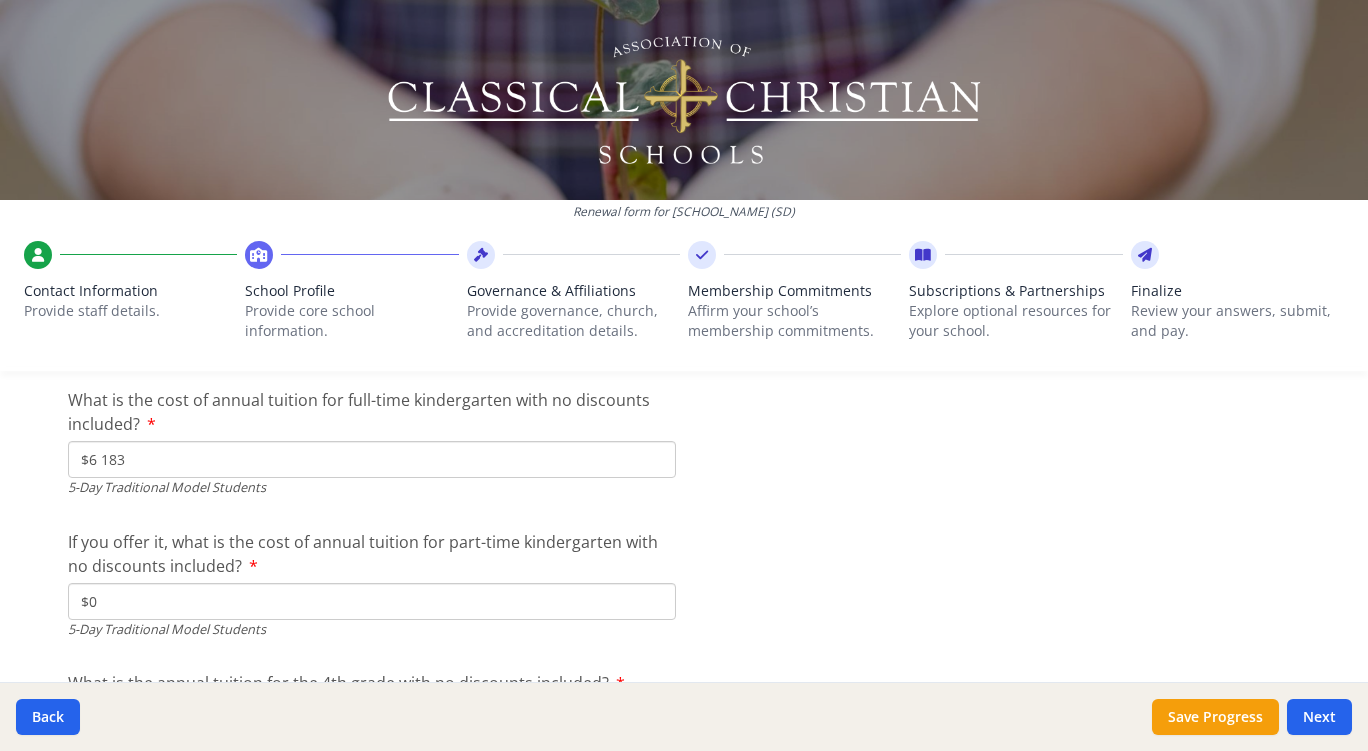 scroll, scrollTop: 5229, scrollLeft: 0, axis: vertical 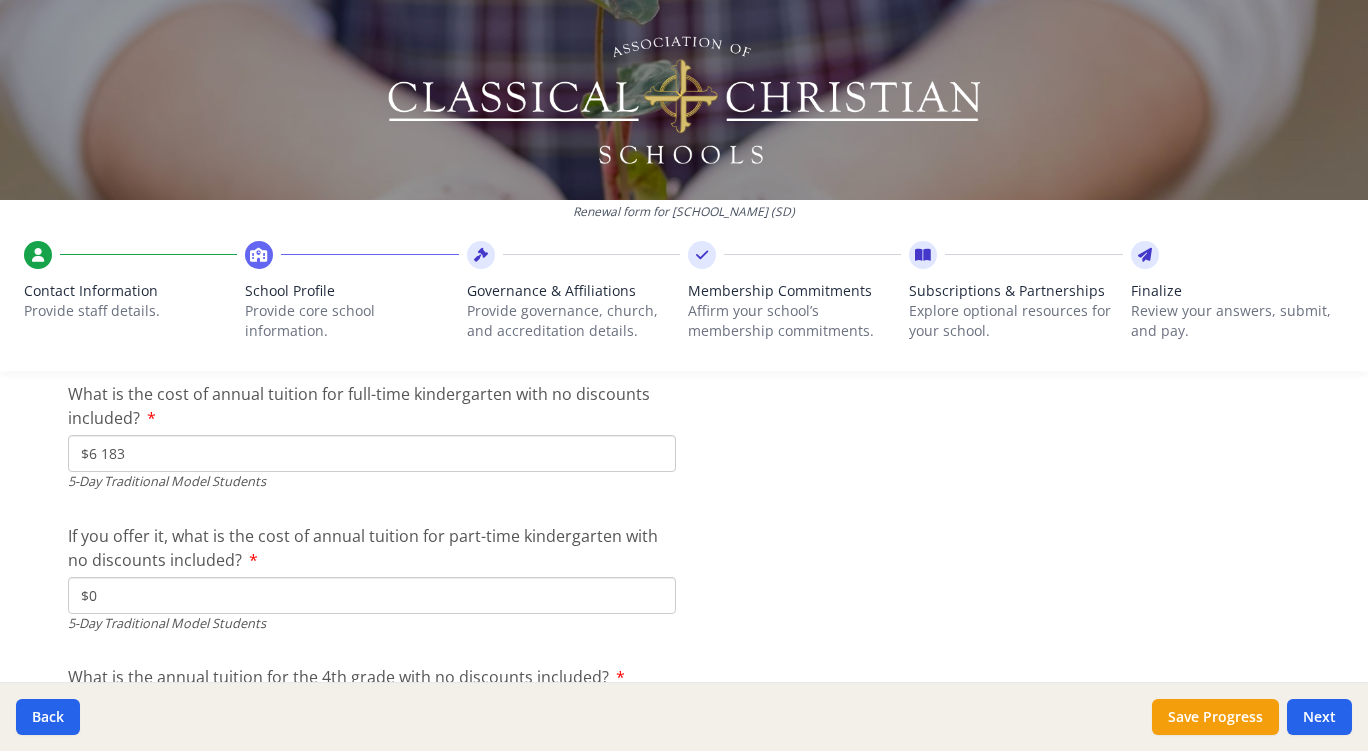 type on "$180" 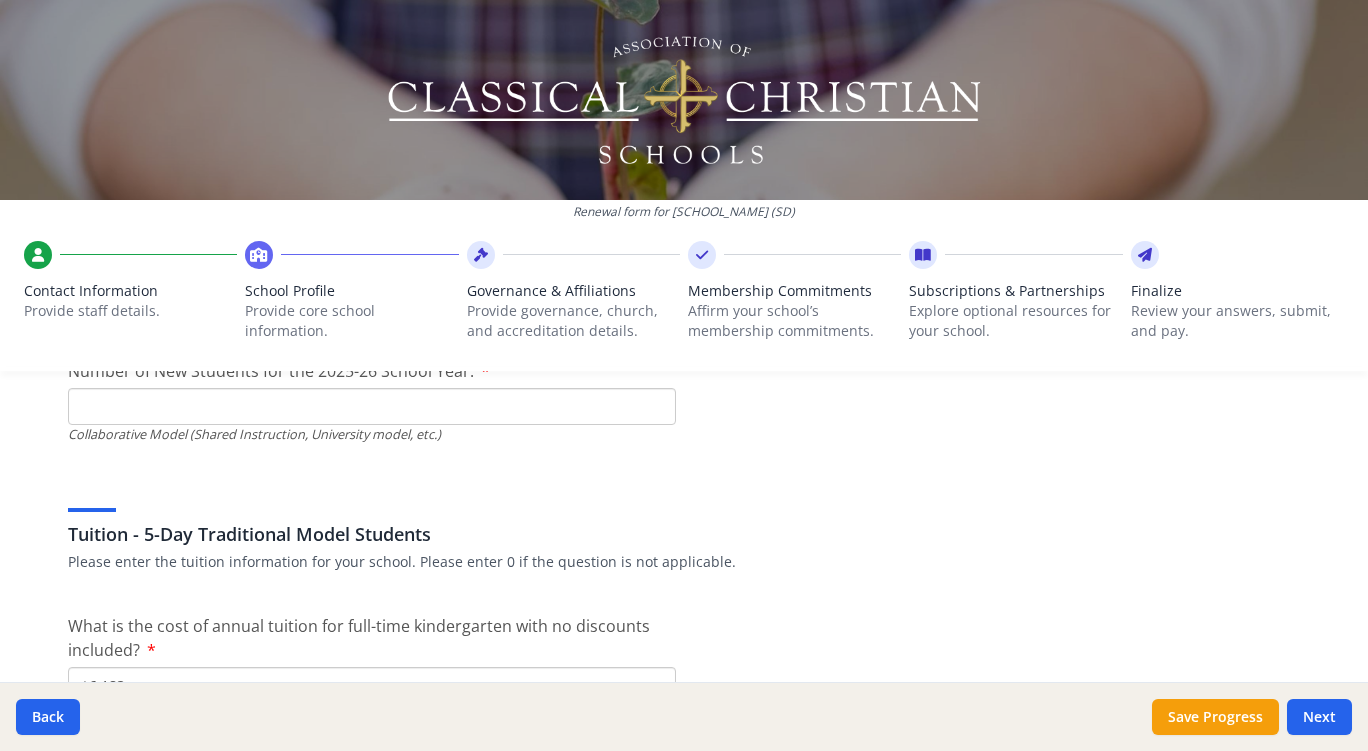 scroll, scrollTop: 4996, scrollLeft: 0, axis: vertical 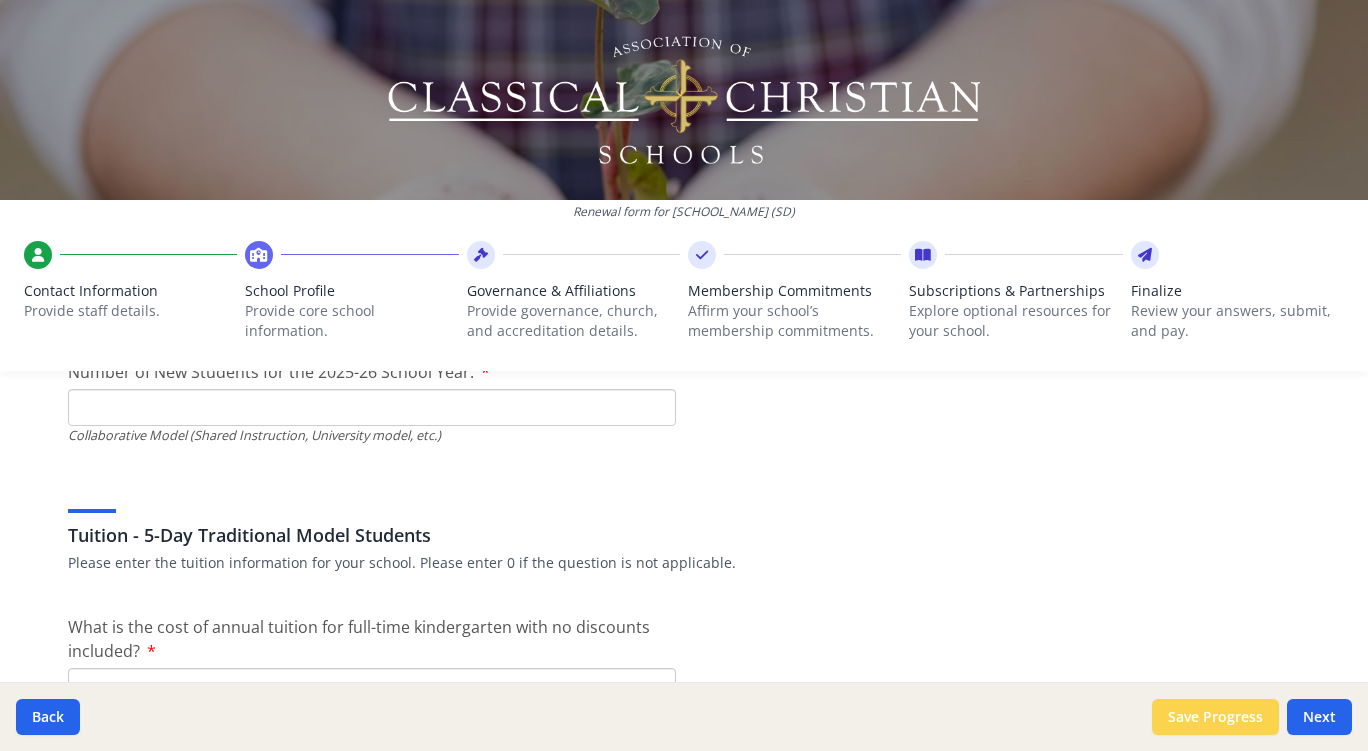 type on "$" 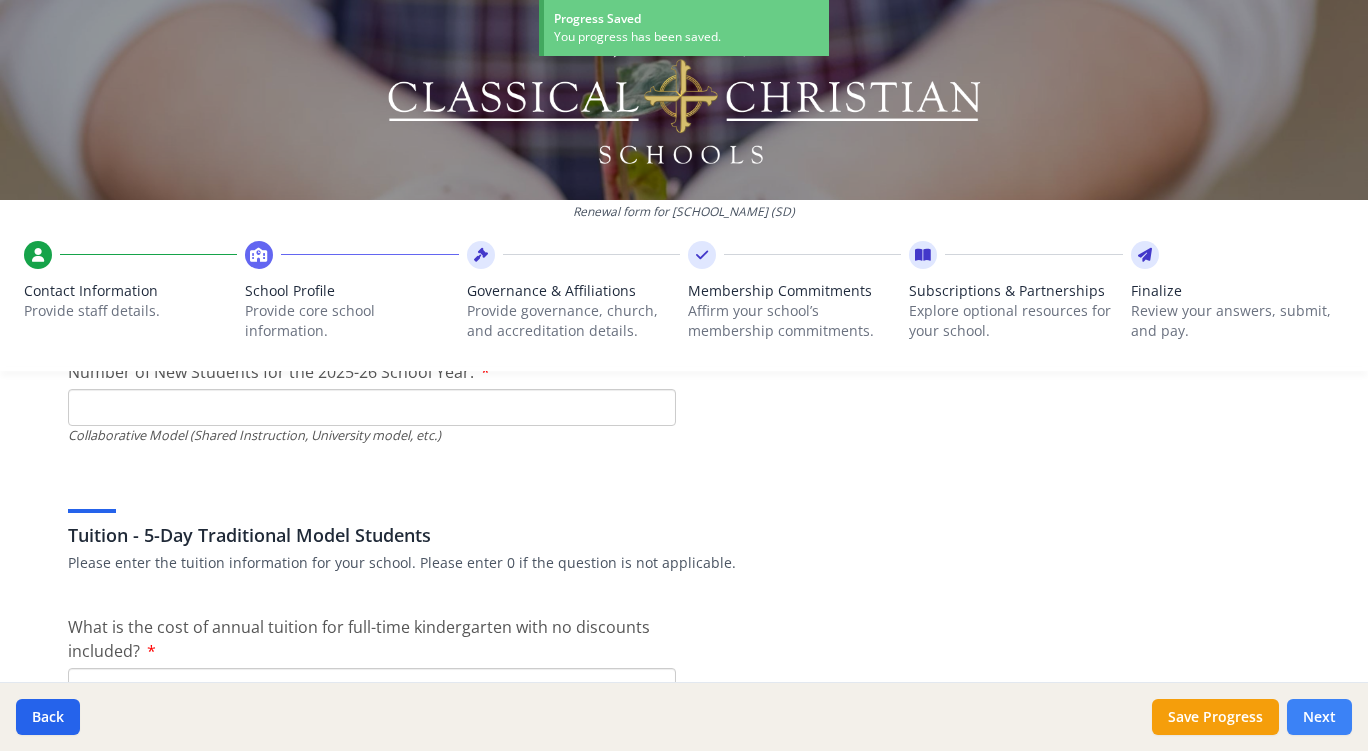 click on "Next" at bounding box center (1319, 717) 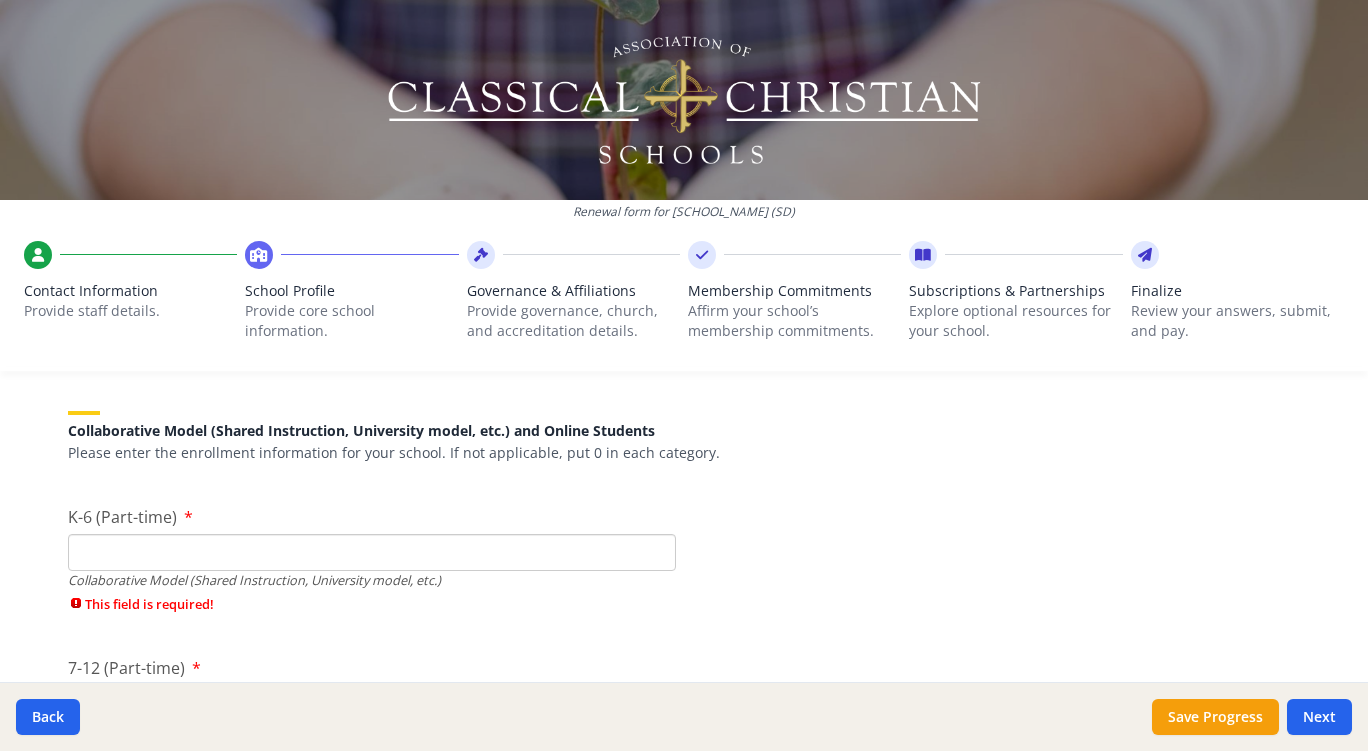 scroll, scrollTop: 4619, scrollLeft: 0, axis: vertical 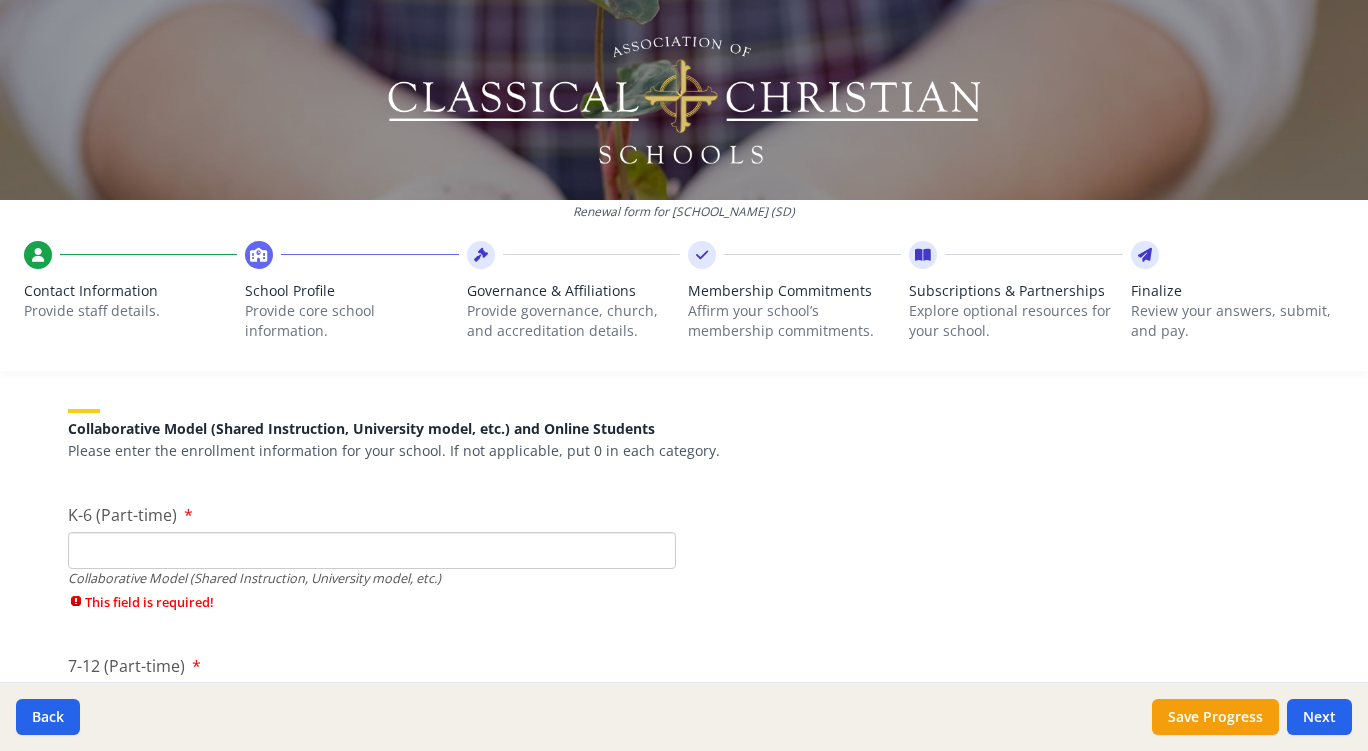 click on "K-6 (Part-time)" at bounding box center (372, 550) 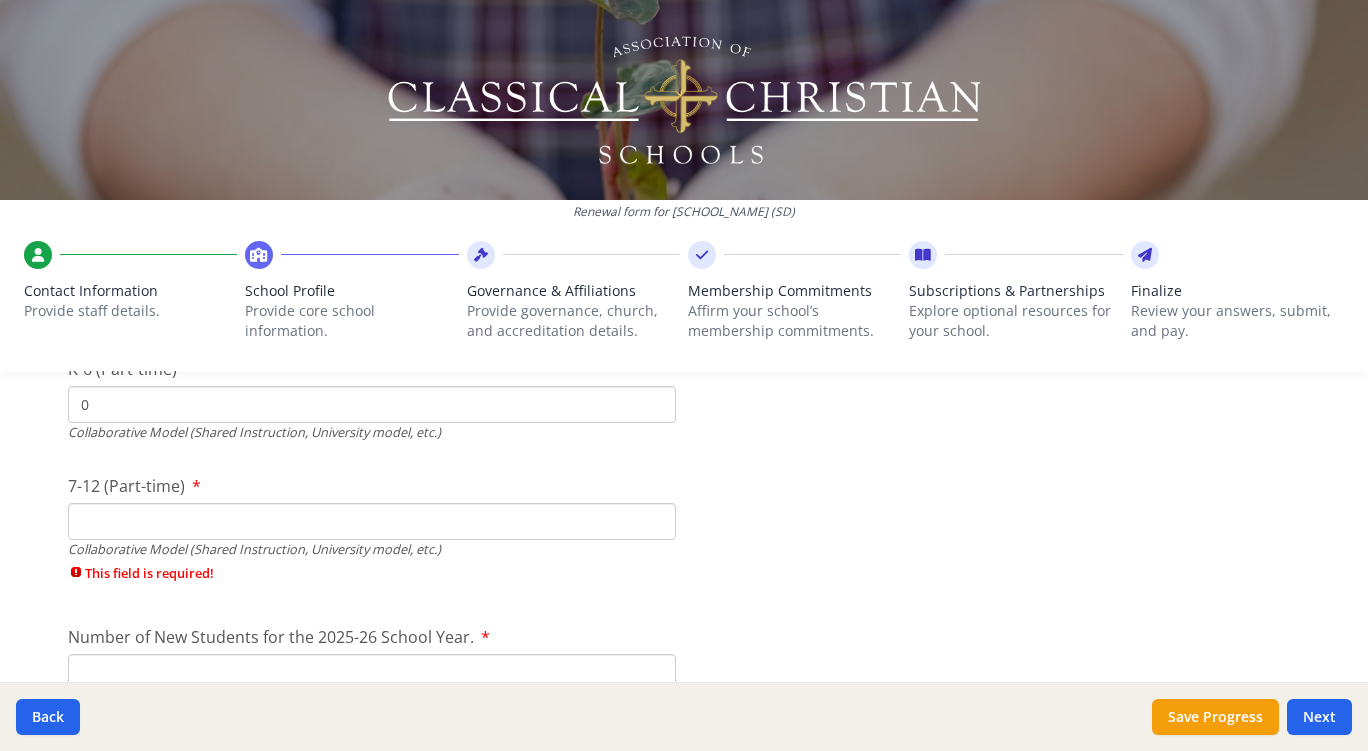 scroll, scrollTop: 4774, scrollLeft: 0, axis: vertical 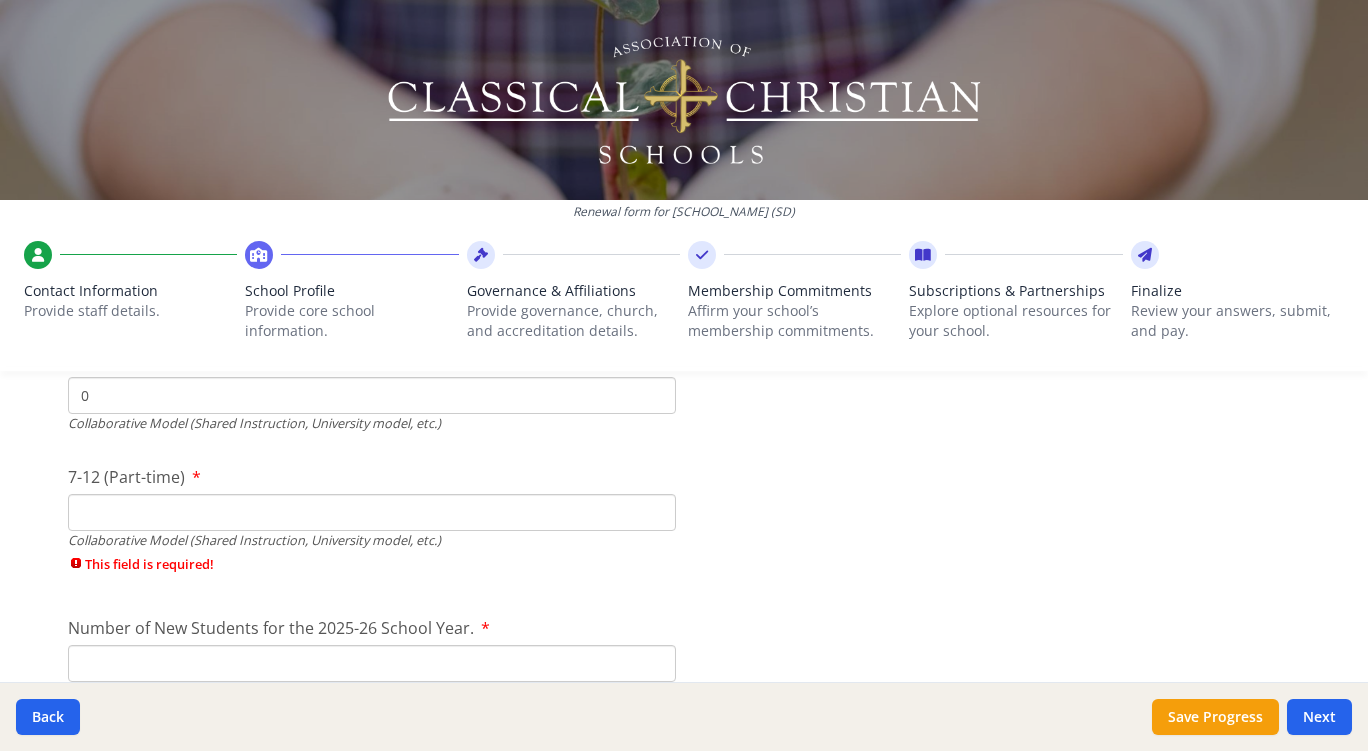type on "0" 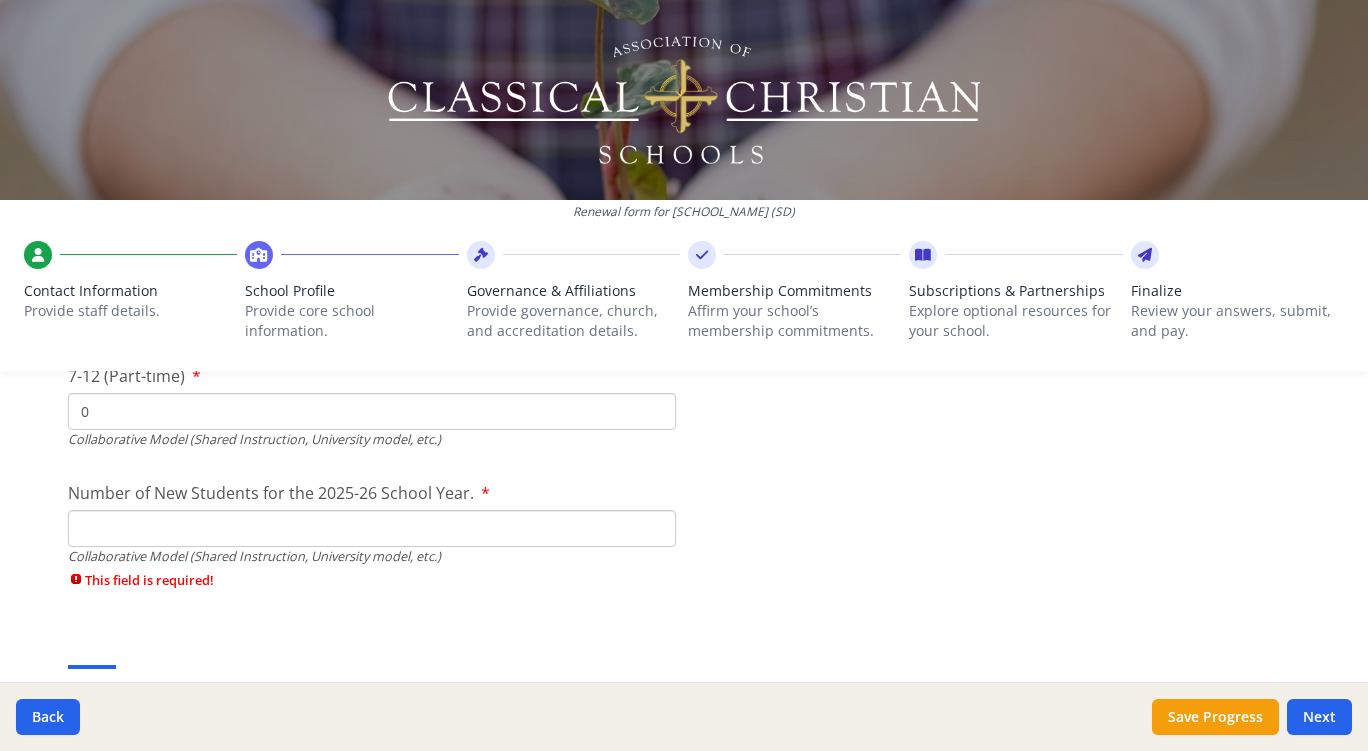 scroll, scrollTop: 4876, scrollLeft: 0, axis: vertical 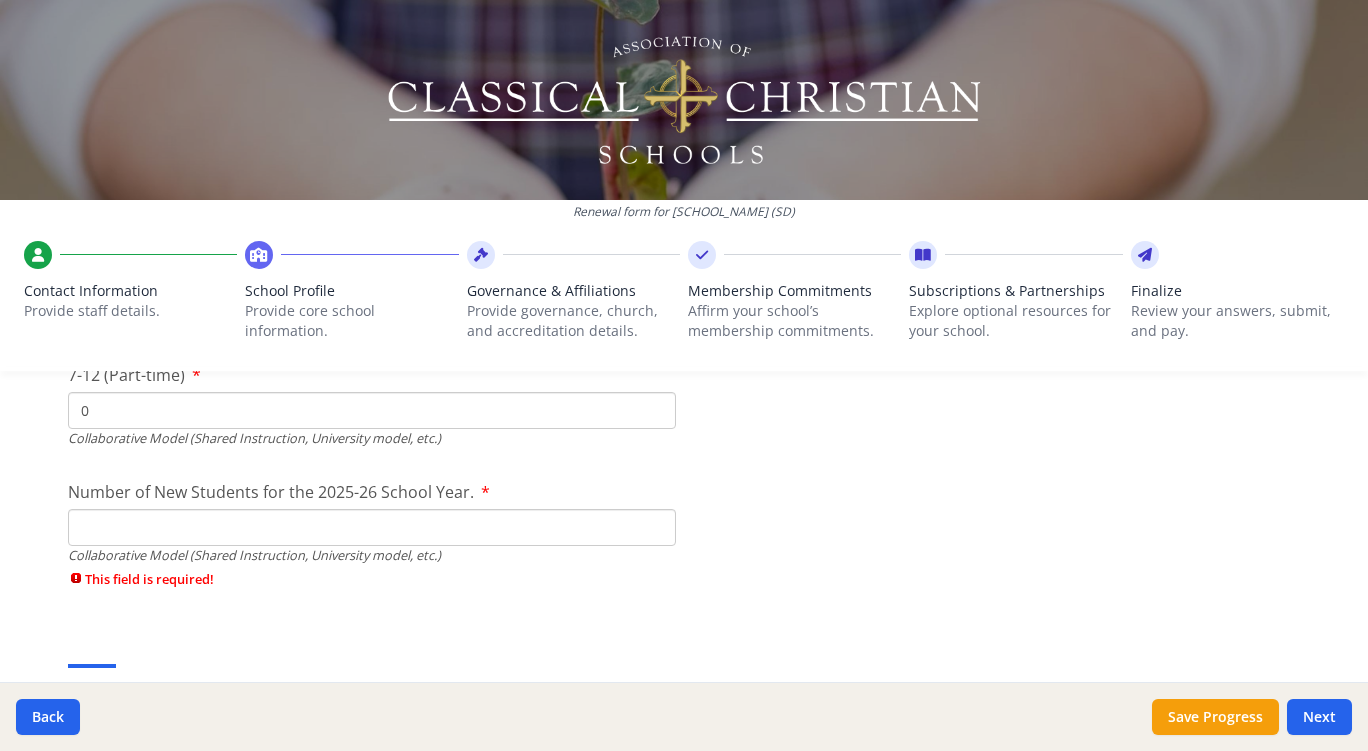 type on "0" 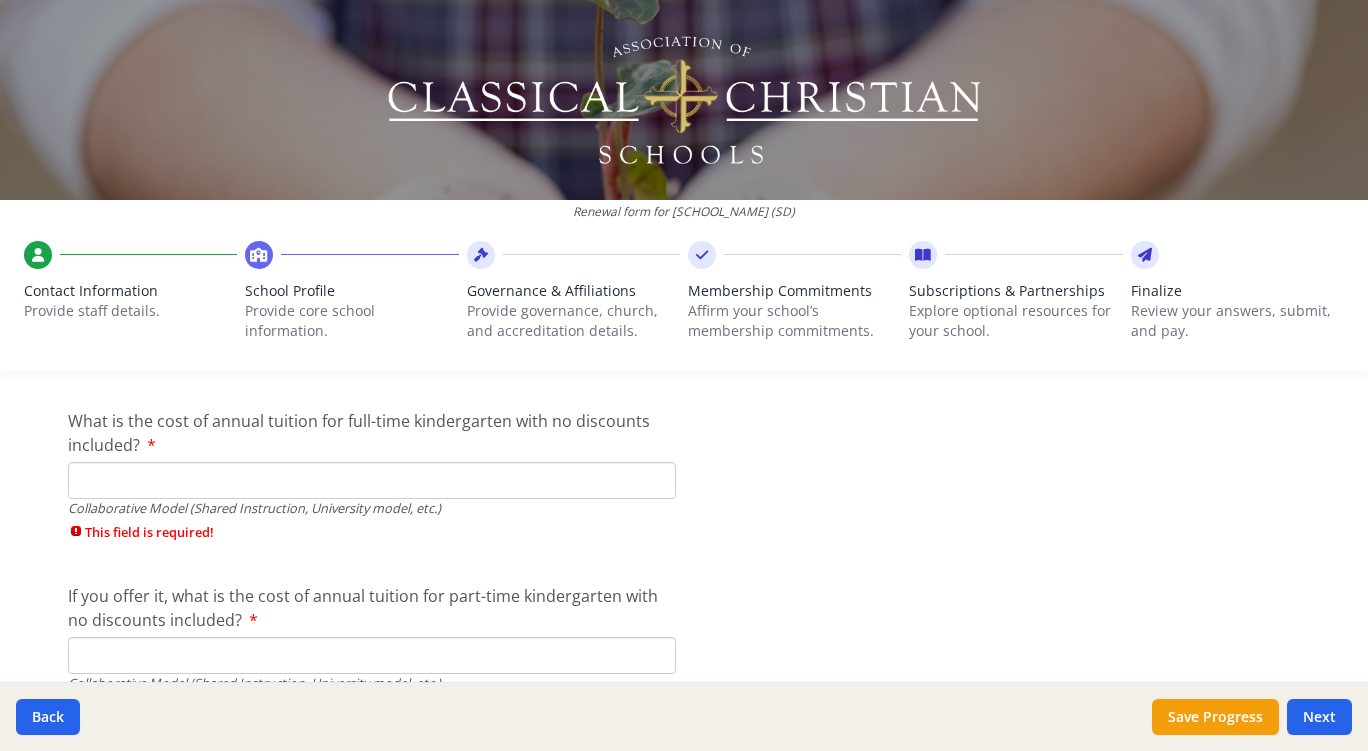 scroll, scrollTop: 6117, scrollLeft: 0, axis: vertical 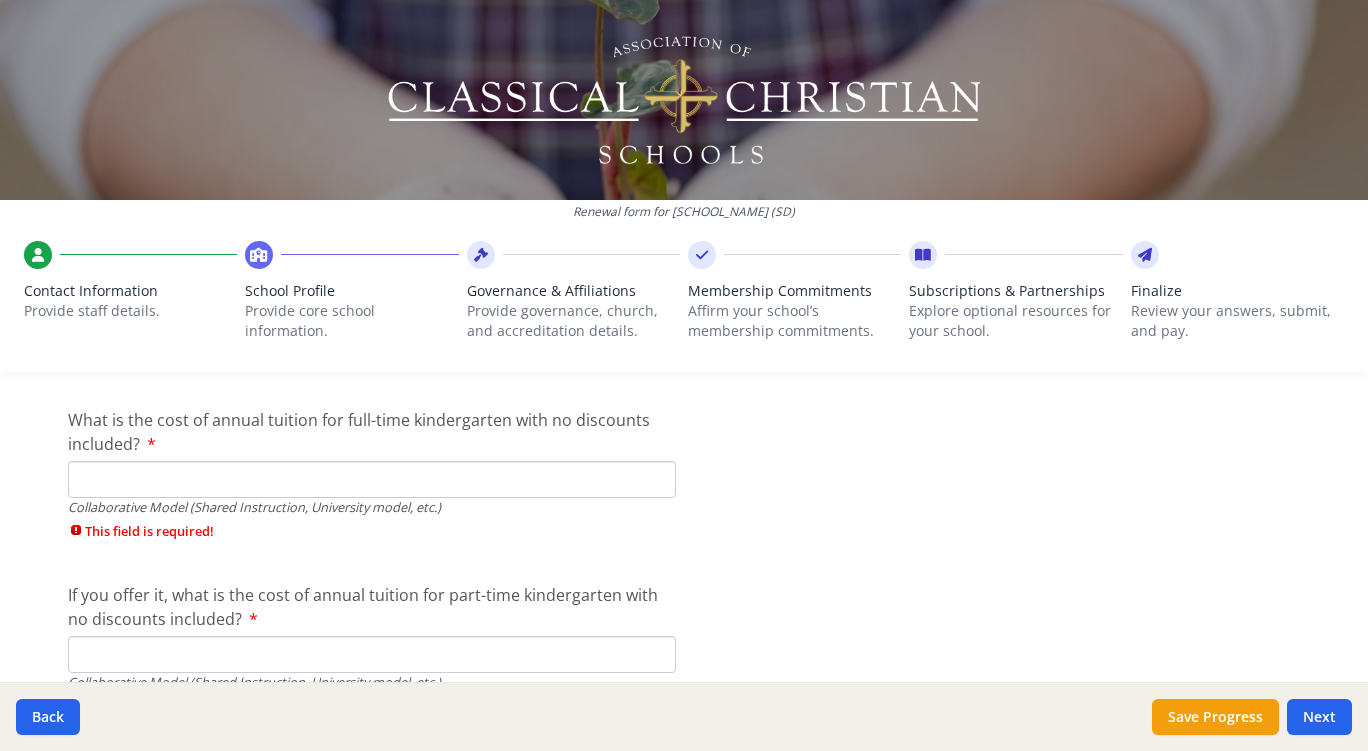 type on "0" 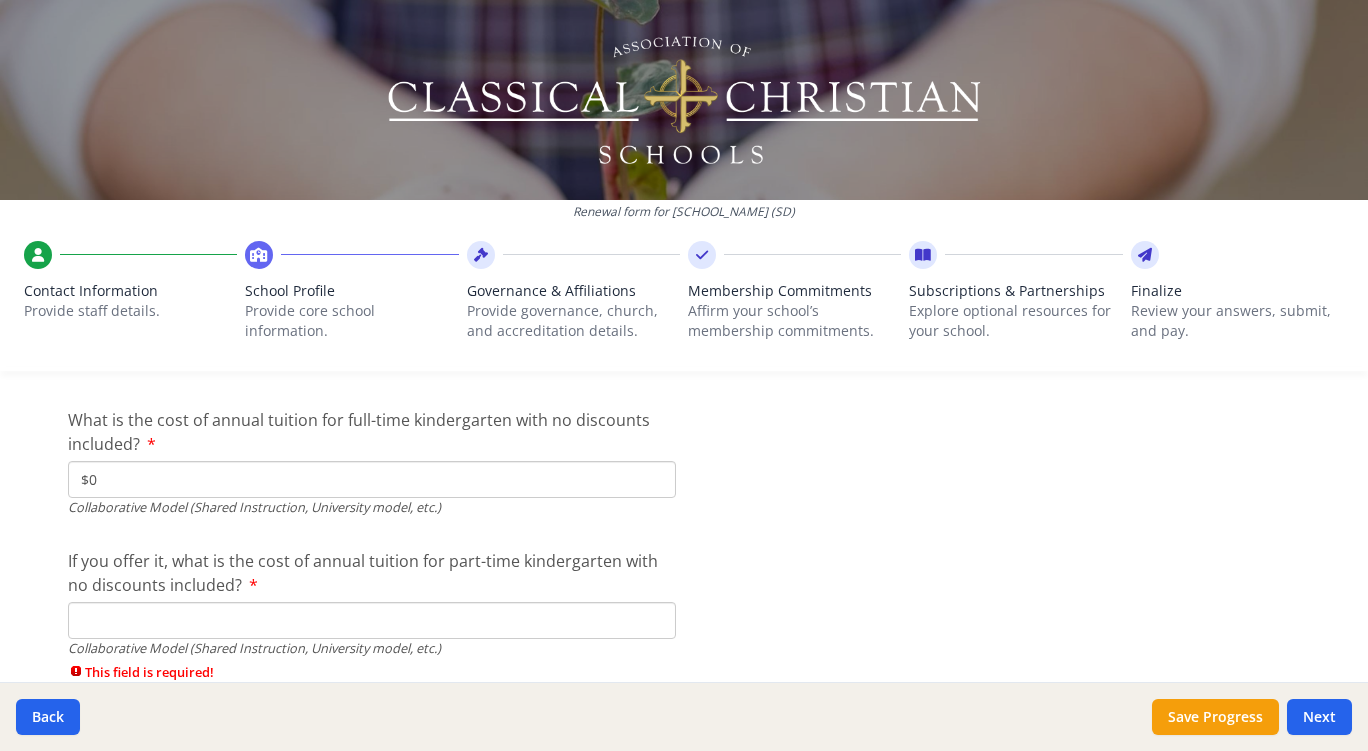 type on "$0" 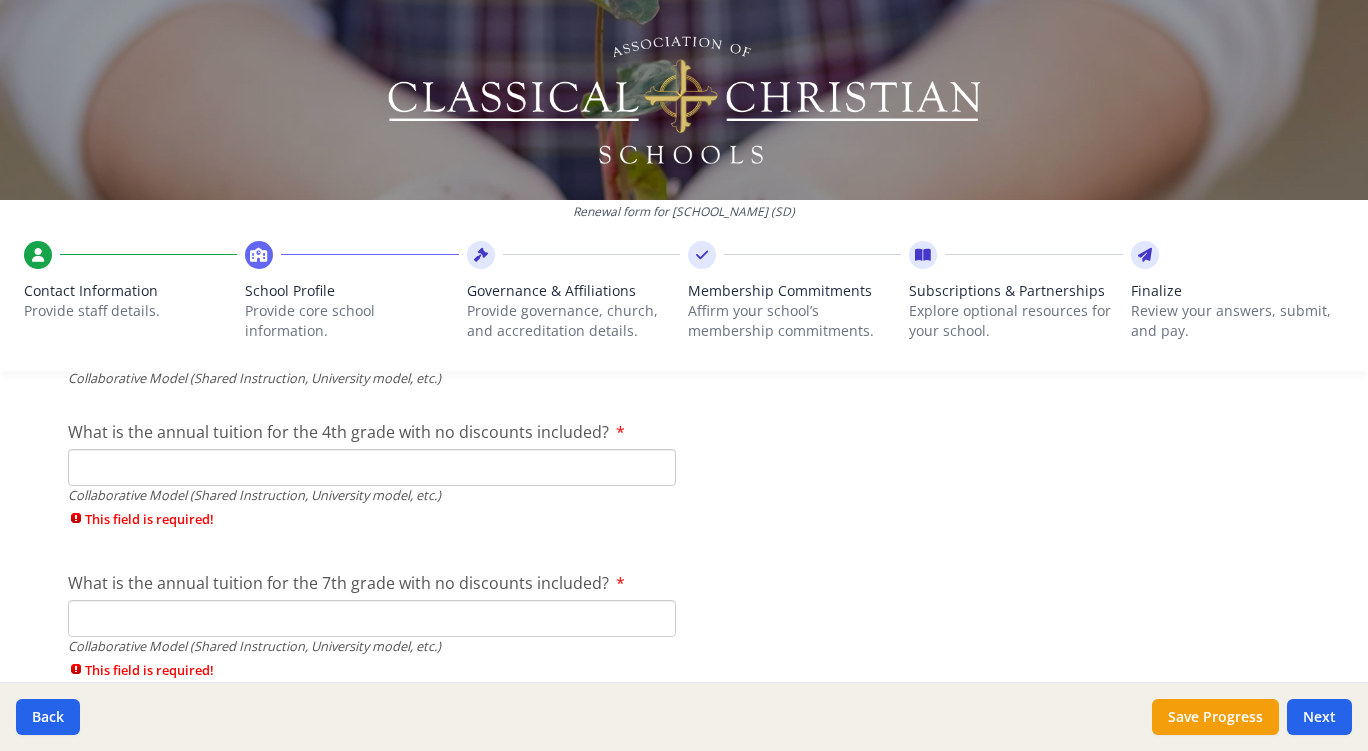 scroll, scrollTop: 6415, scrollLeft: 0, axis: vertical 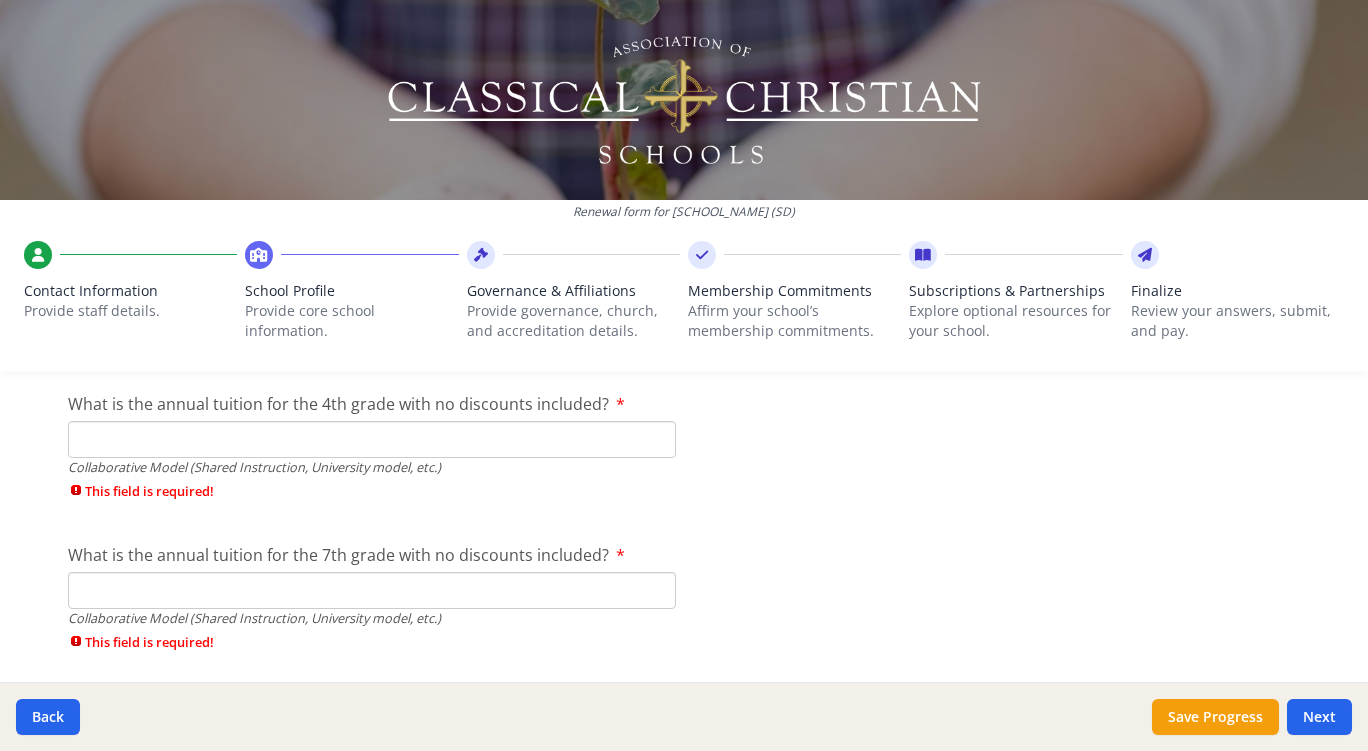 type on "$0" 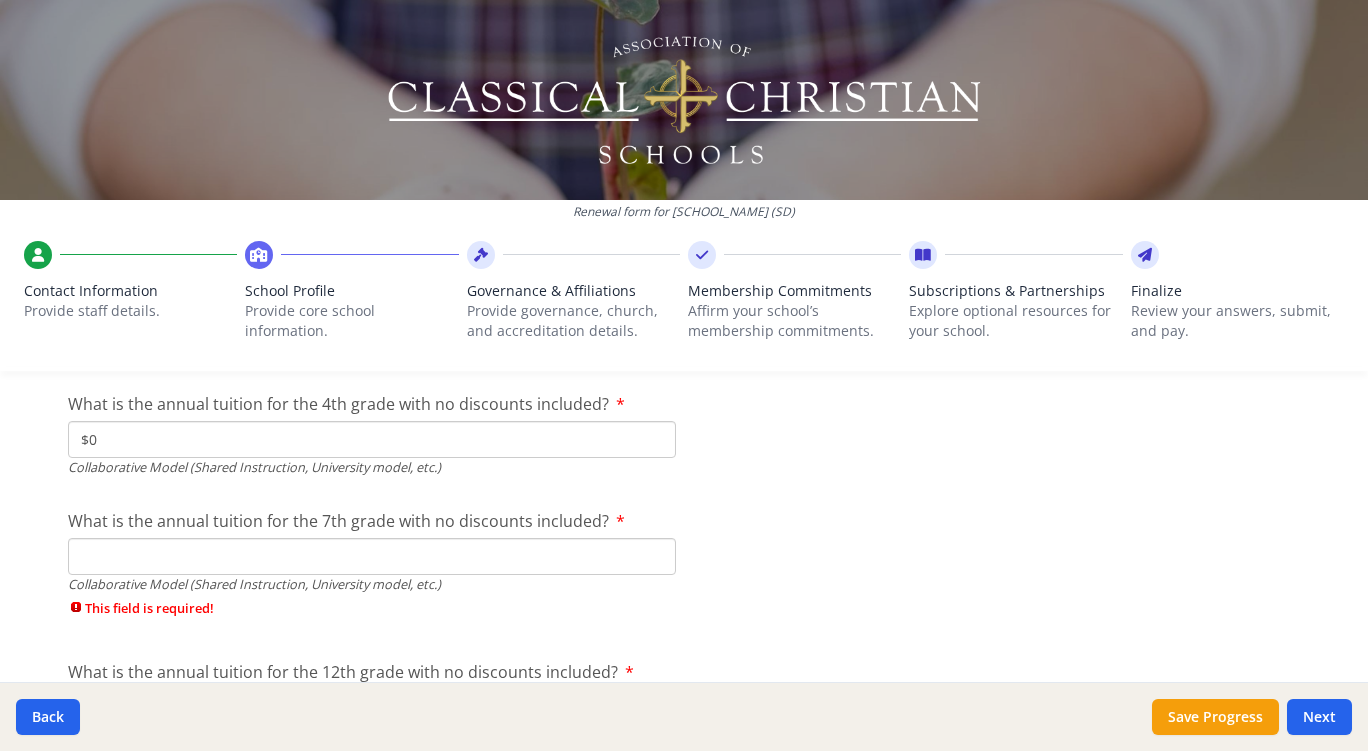 type on "$0" 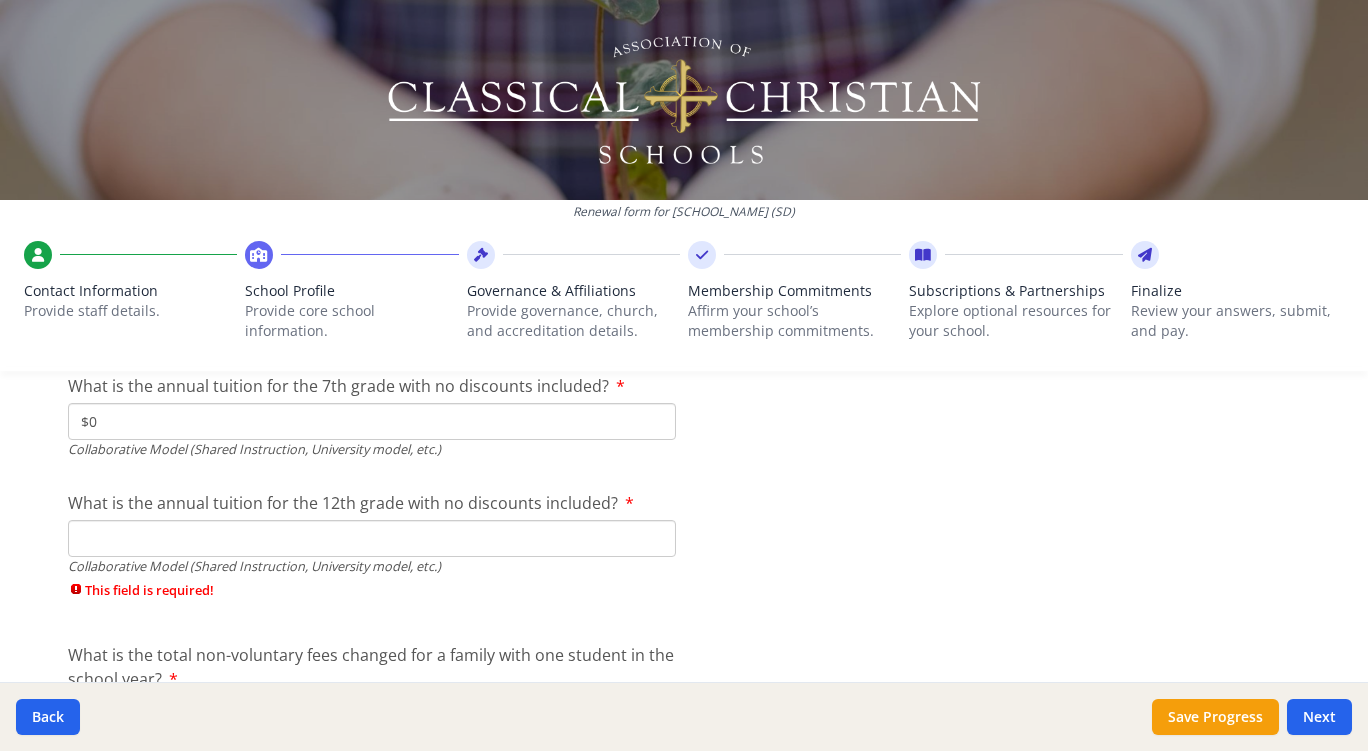 scroll, scrollTop: 6551, scrollLeft: 0, axis: vertical 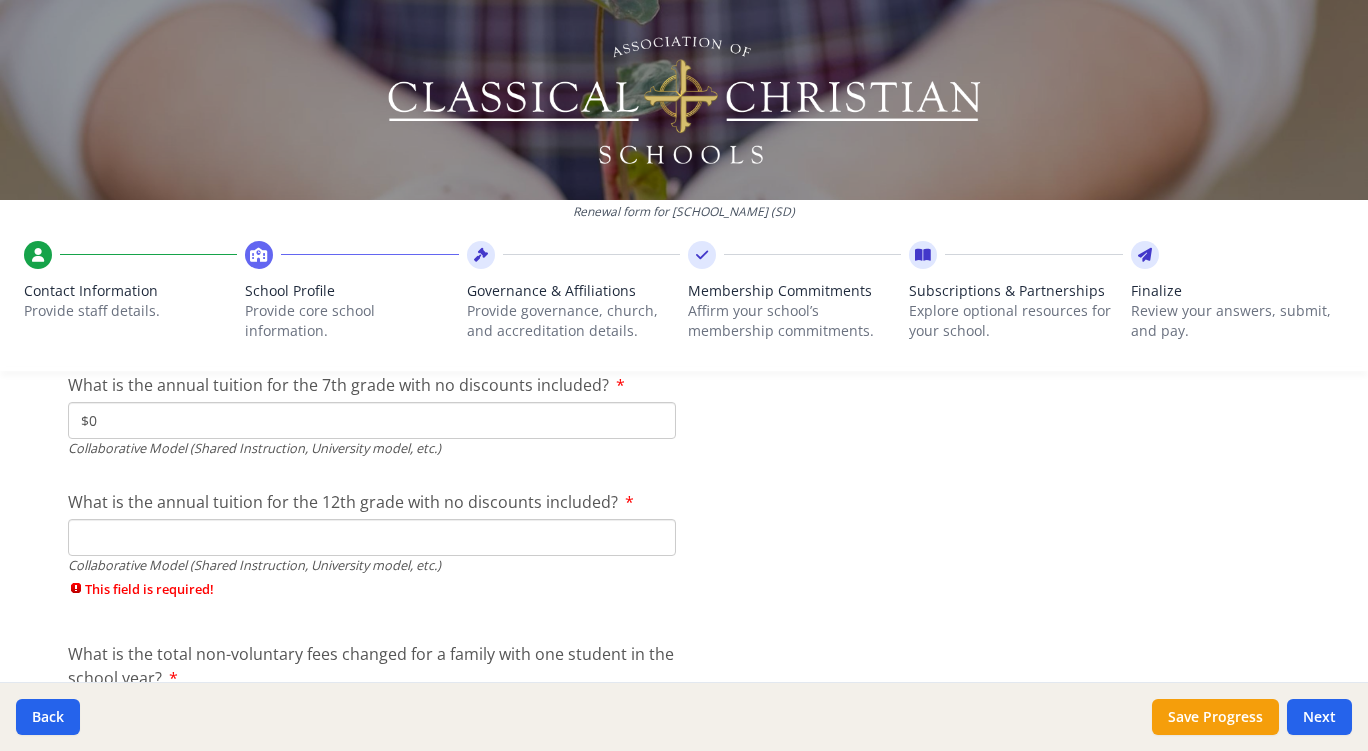 type on "$0" 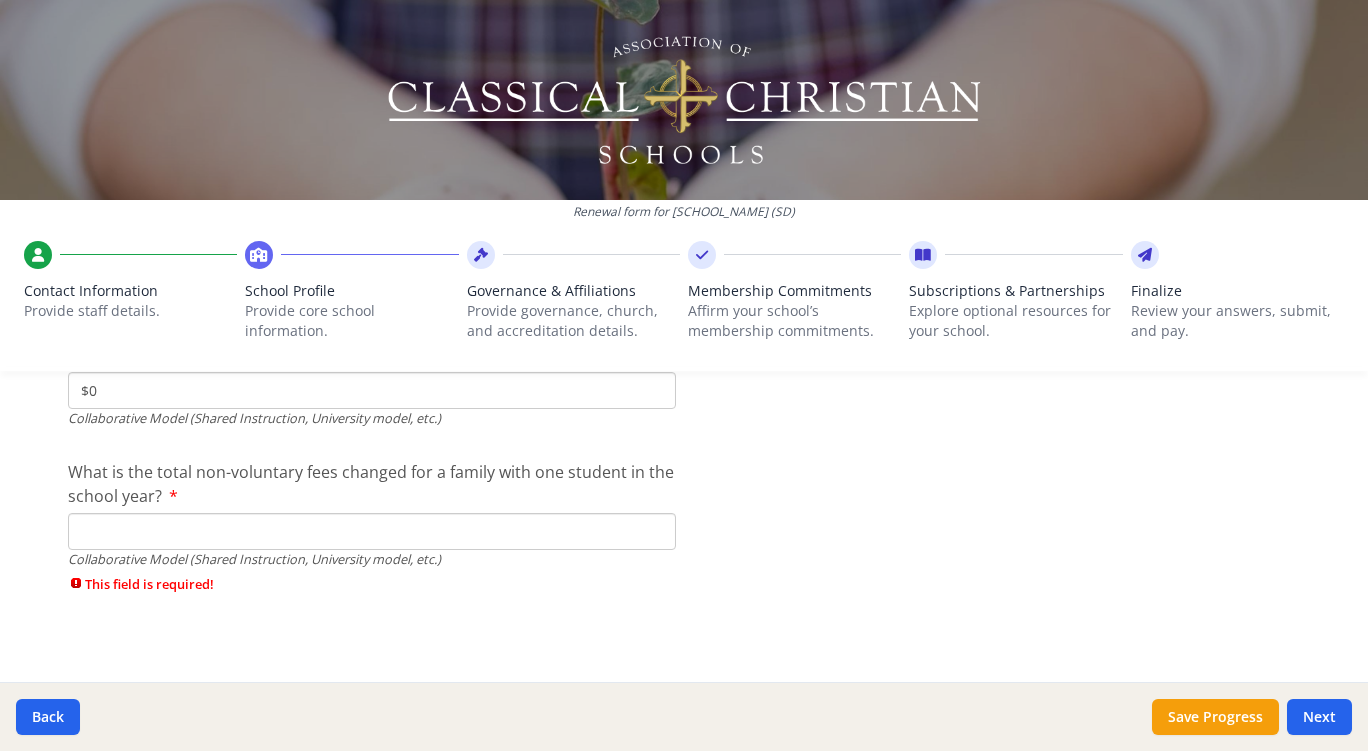 scroll, scrollTop: 6702, scrollLeft: 0, axis: vertical 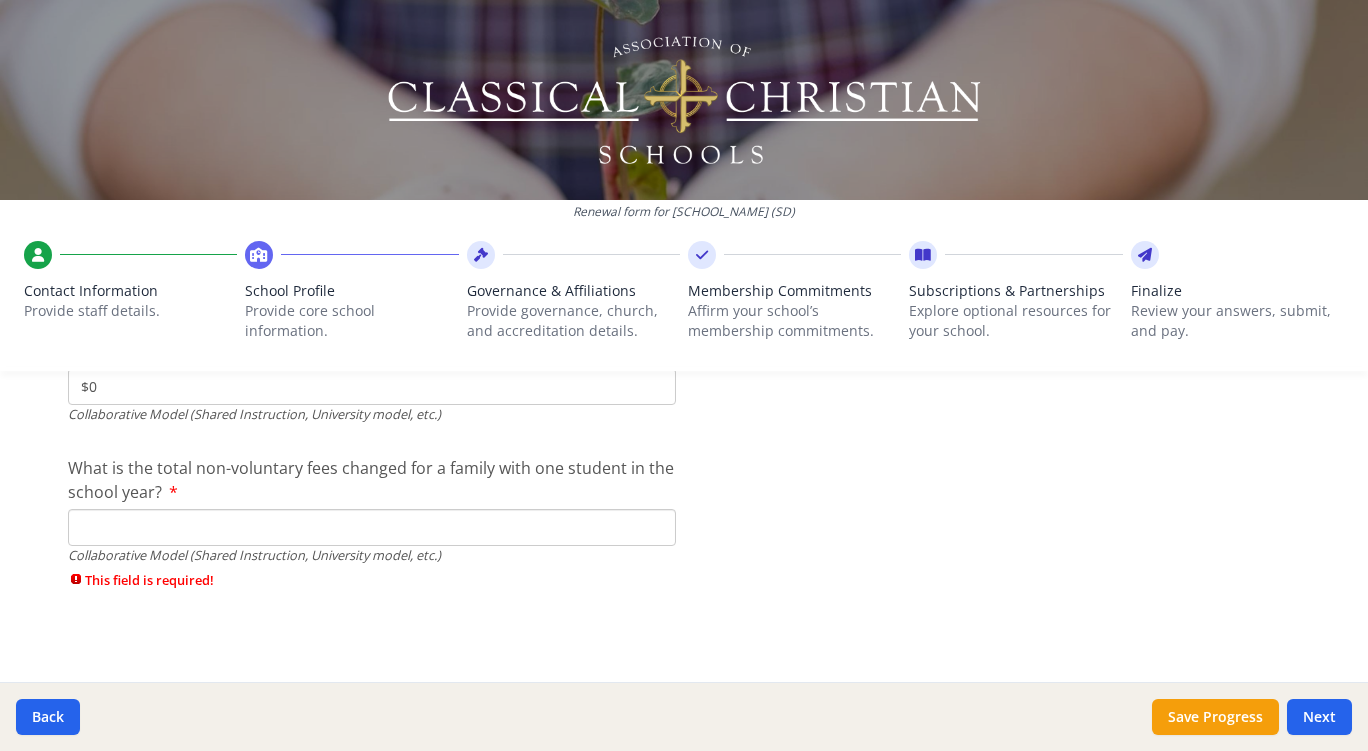 type on "$0" 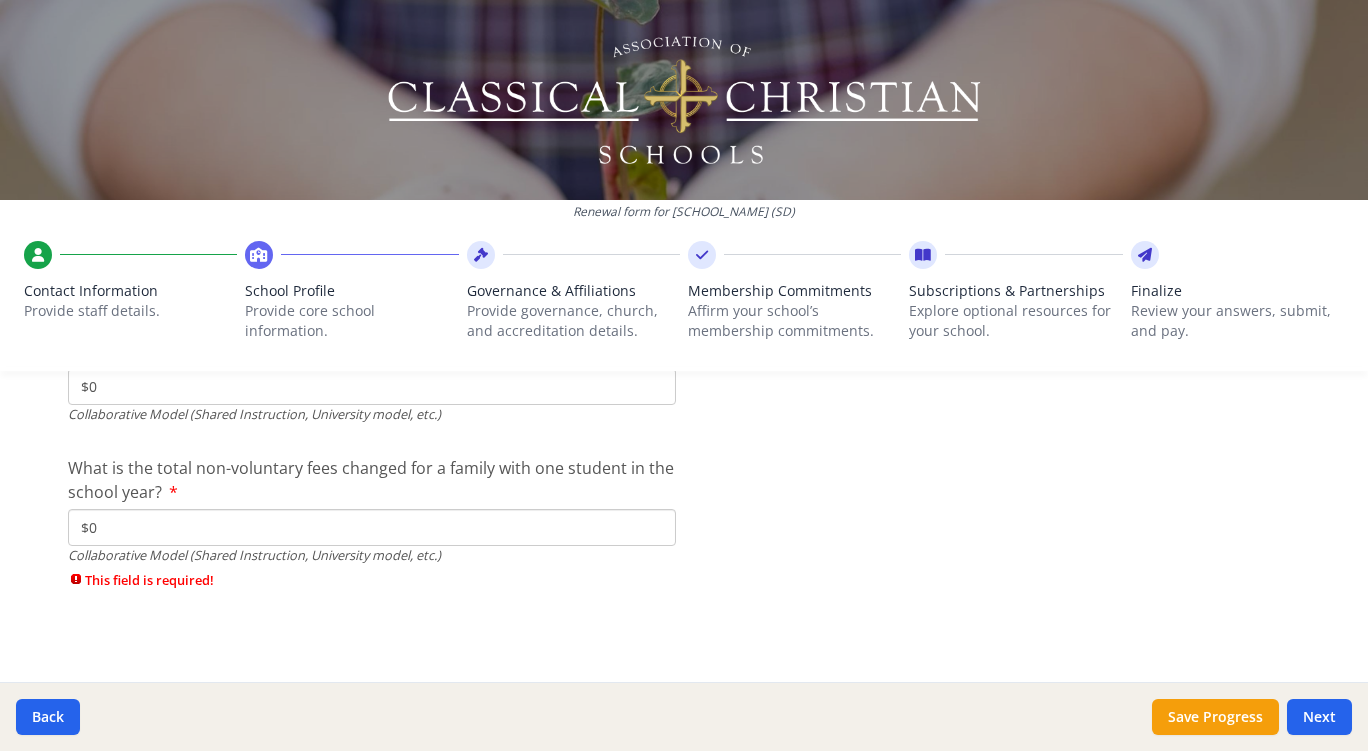 scroll, scrollTop: 6668, scrollLeft: 0, axis: vertical 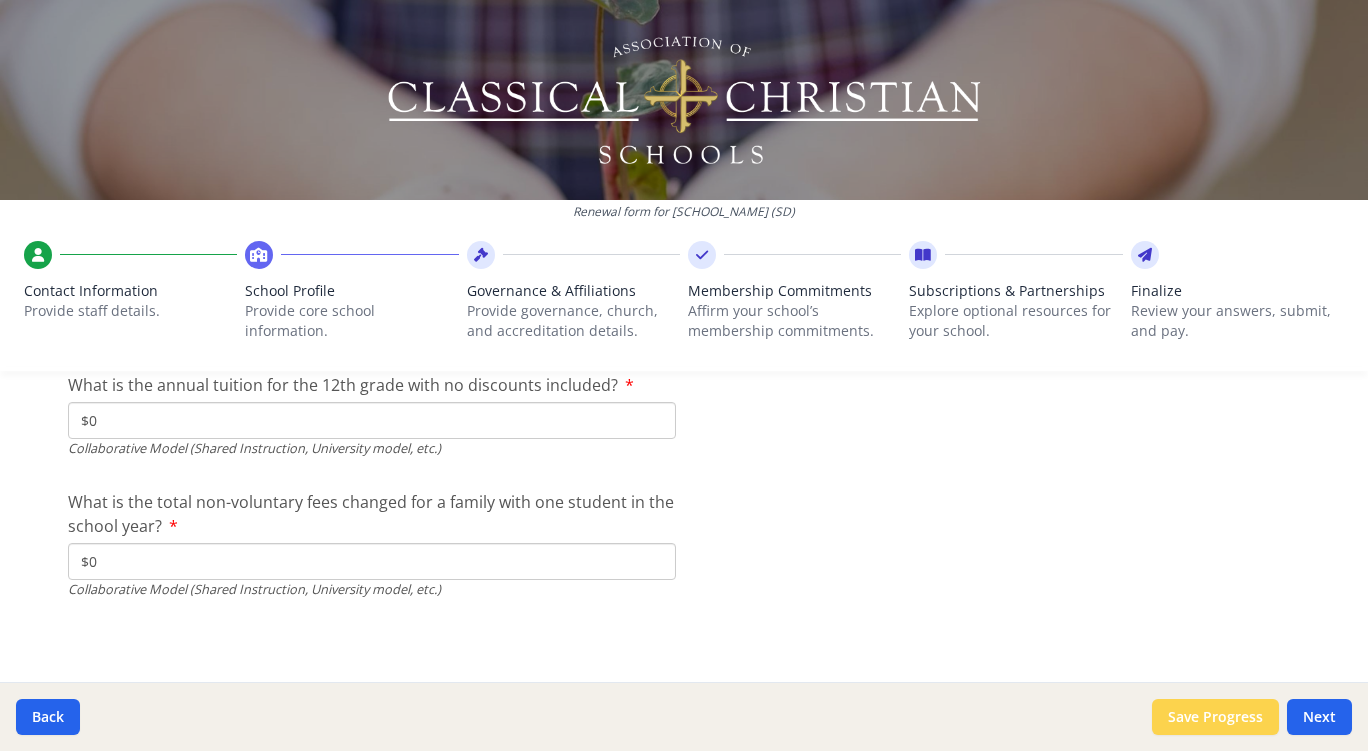 type on "$0" 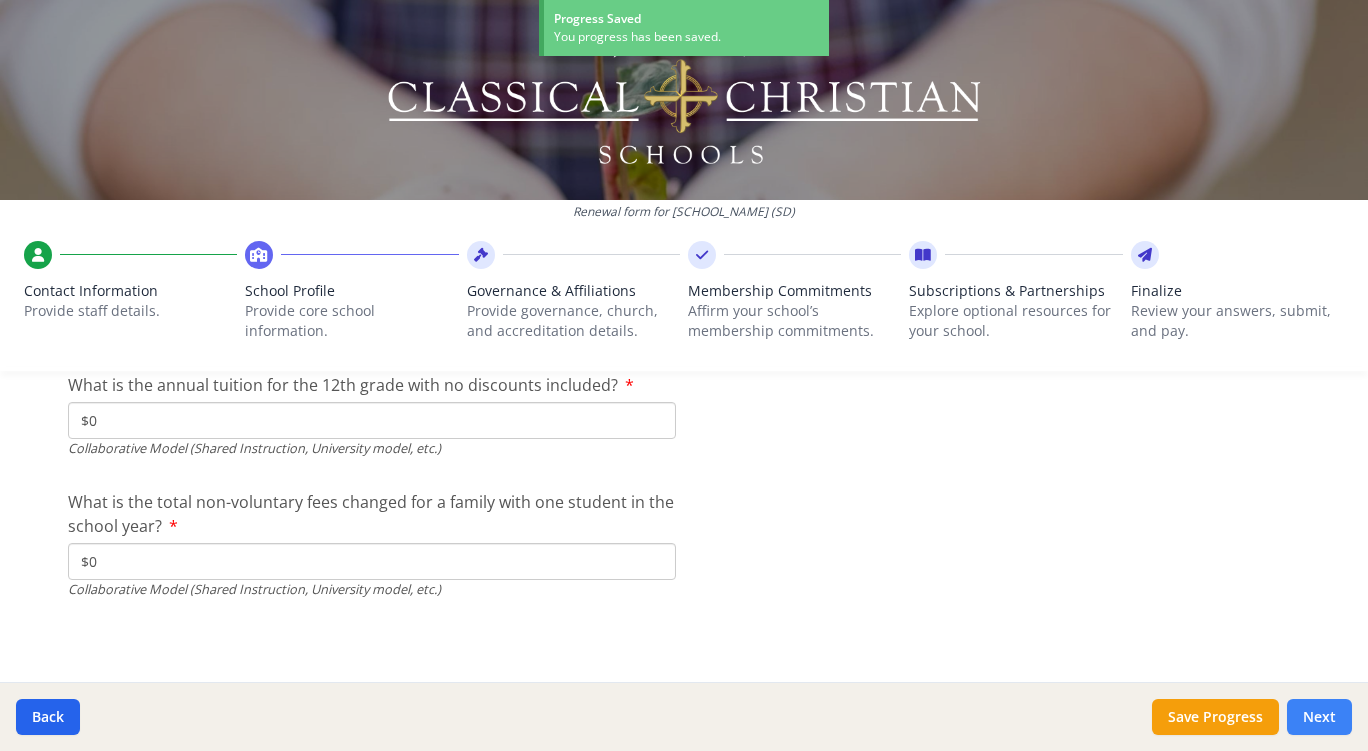 click on "Next" at bounding box center (1319, 717) 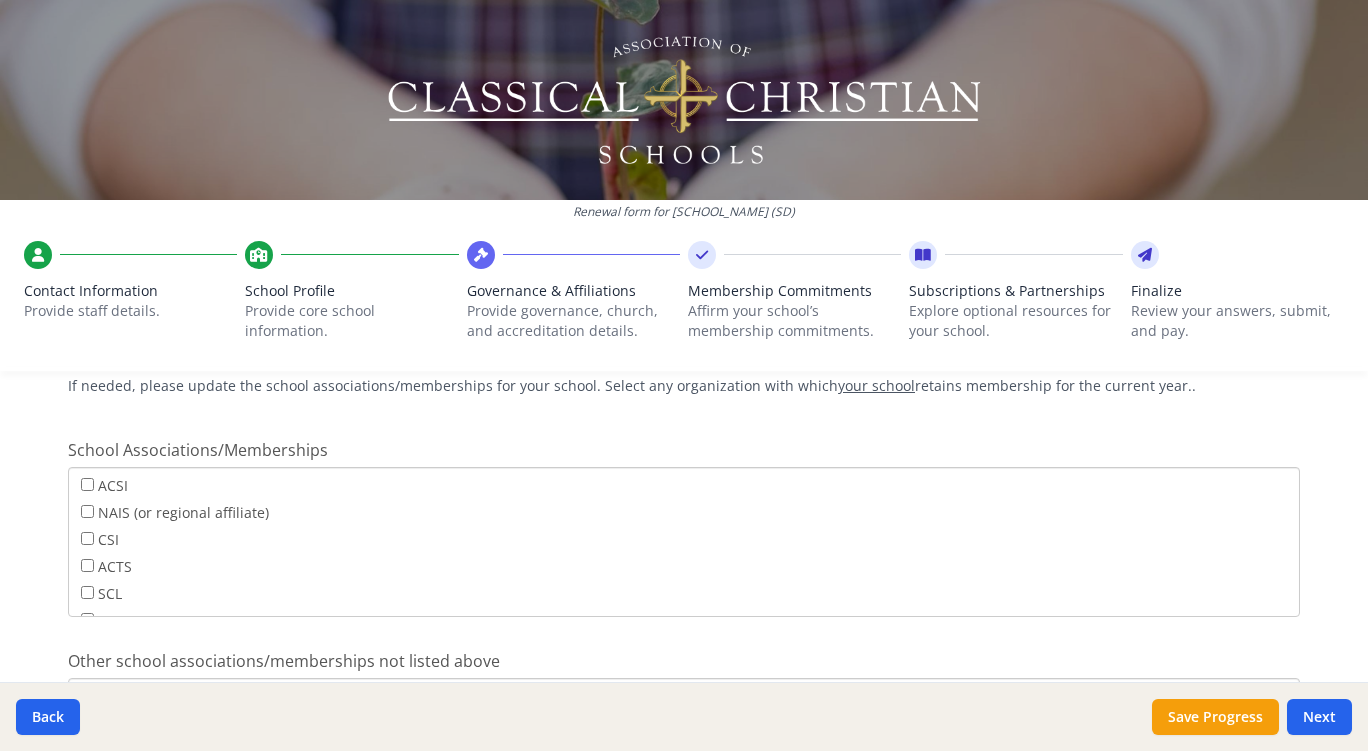 scroll, scrollTop: 1429, scrollLeft: 0, axis: vertical 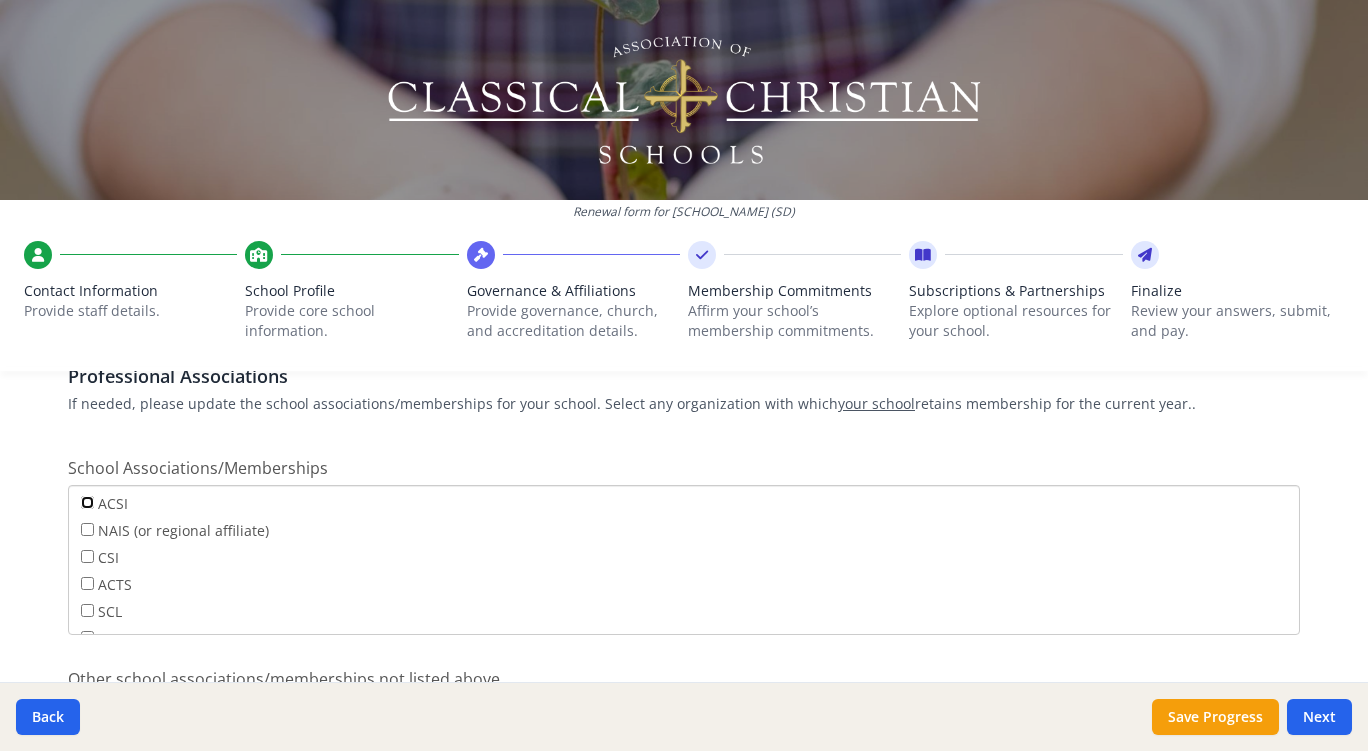 click on "ACSI" at bounding box center [87, 502] 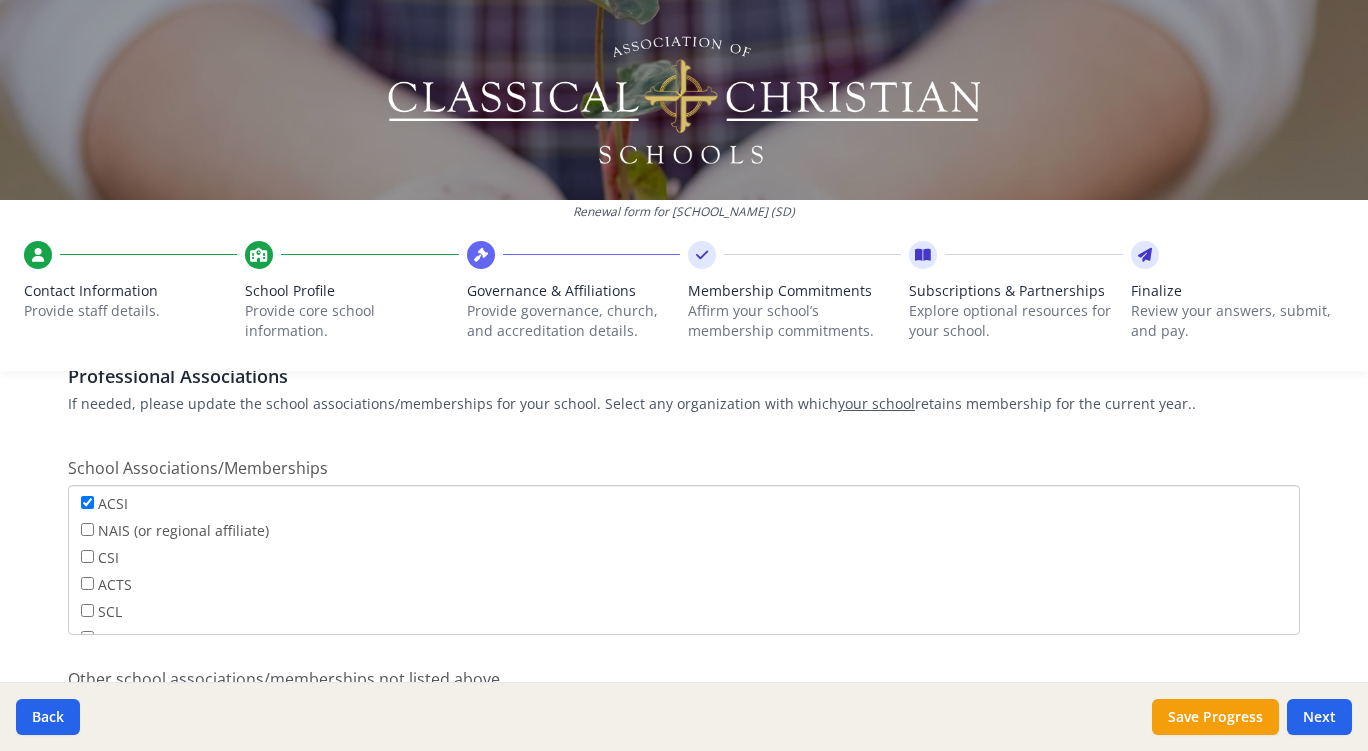 click on "SCL" at bounding box center (101, 611) 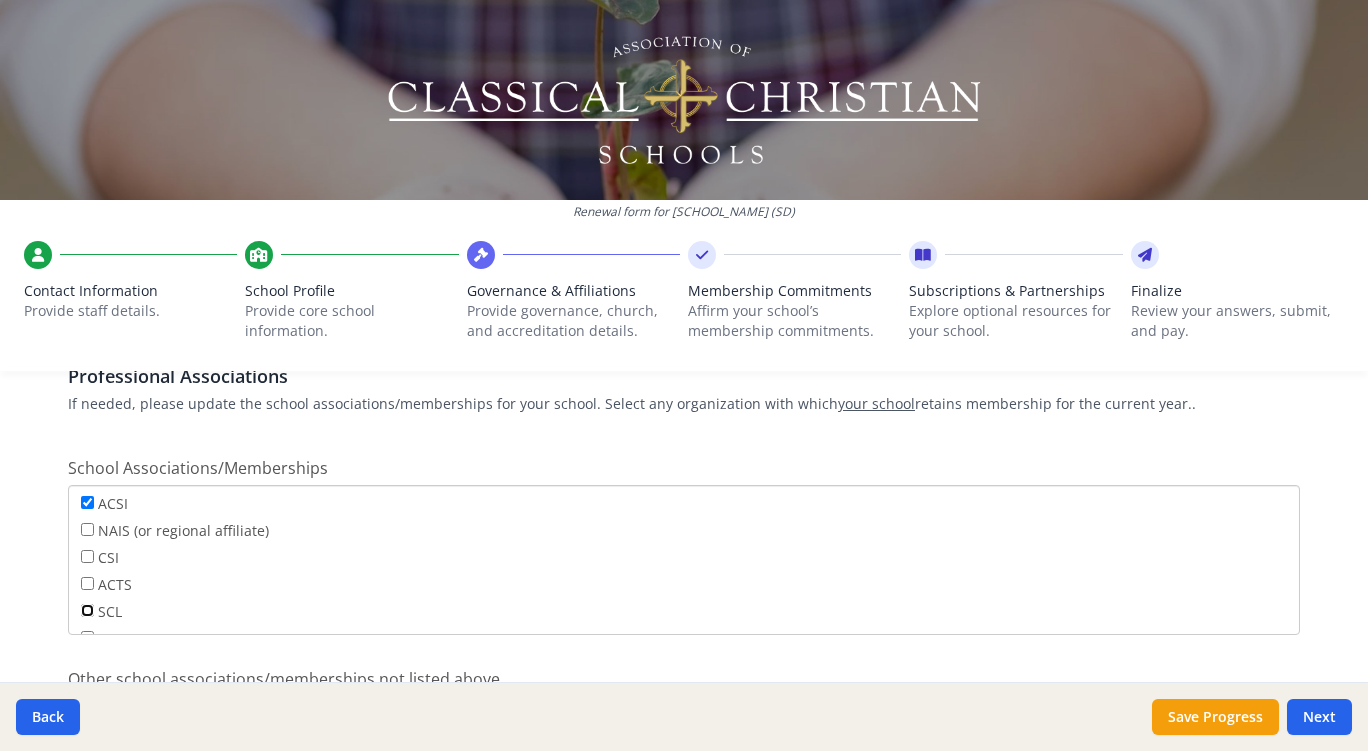 click on "SCL" at bounding box center (87, 610) 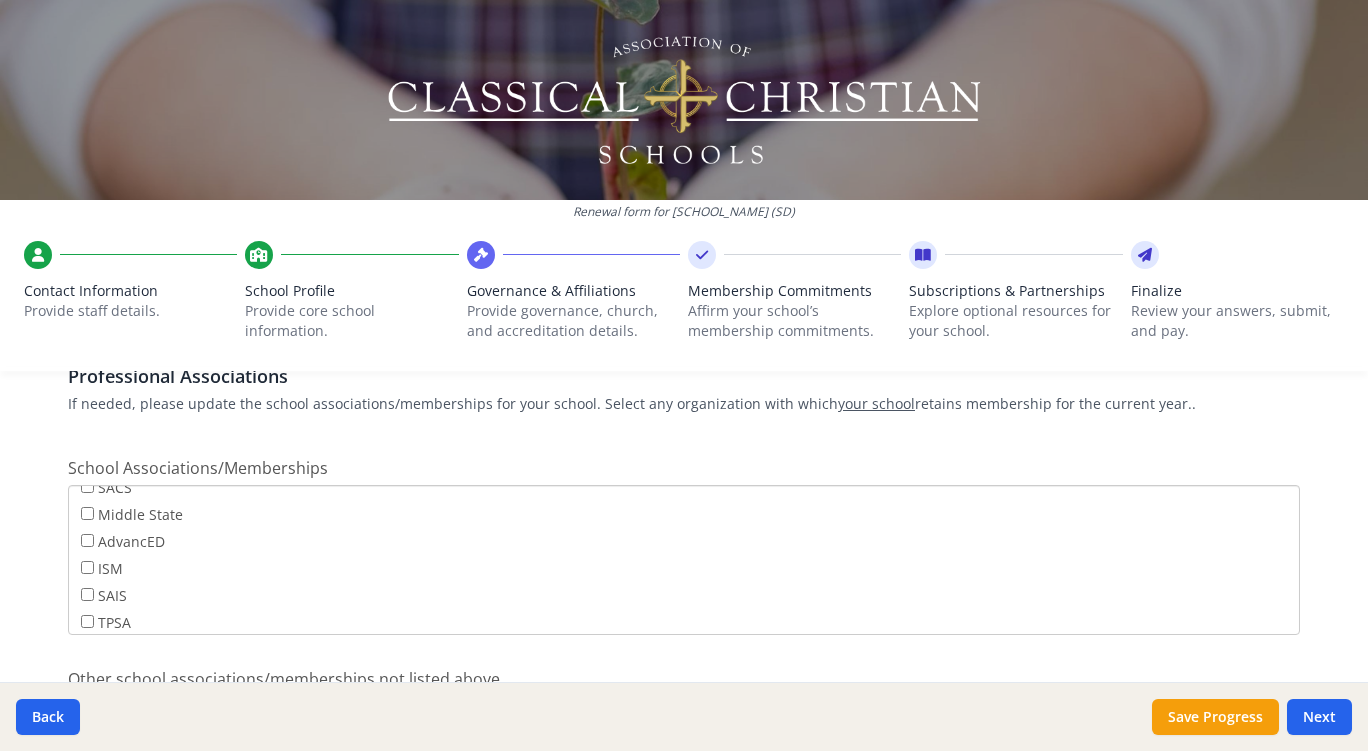 scroll, scrollTop: 155, scrollLeft: 0, axis: vertical 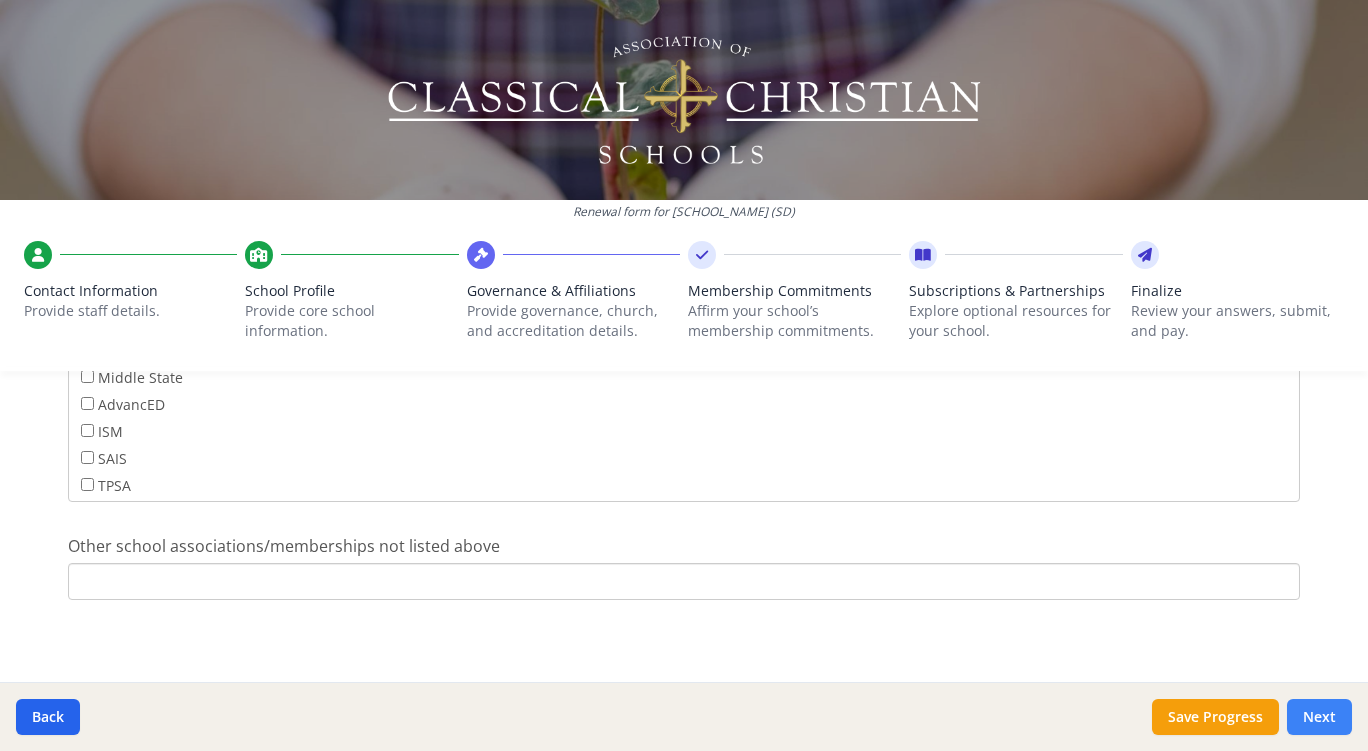 click on "Next" at bounding box center [1319, 717] 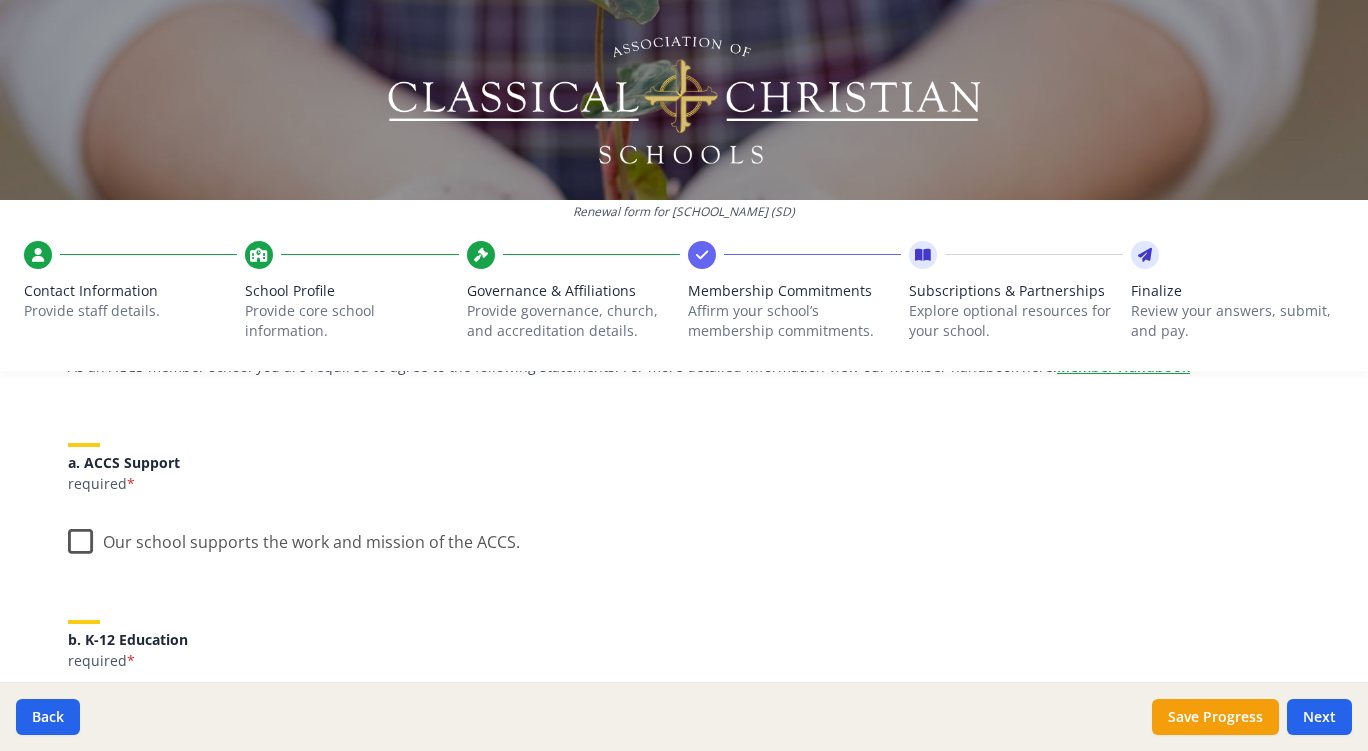 scroll, scrollTop: 155, scrollLeft: 0, axis: vertical 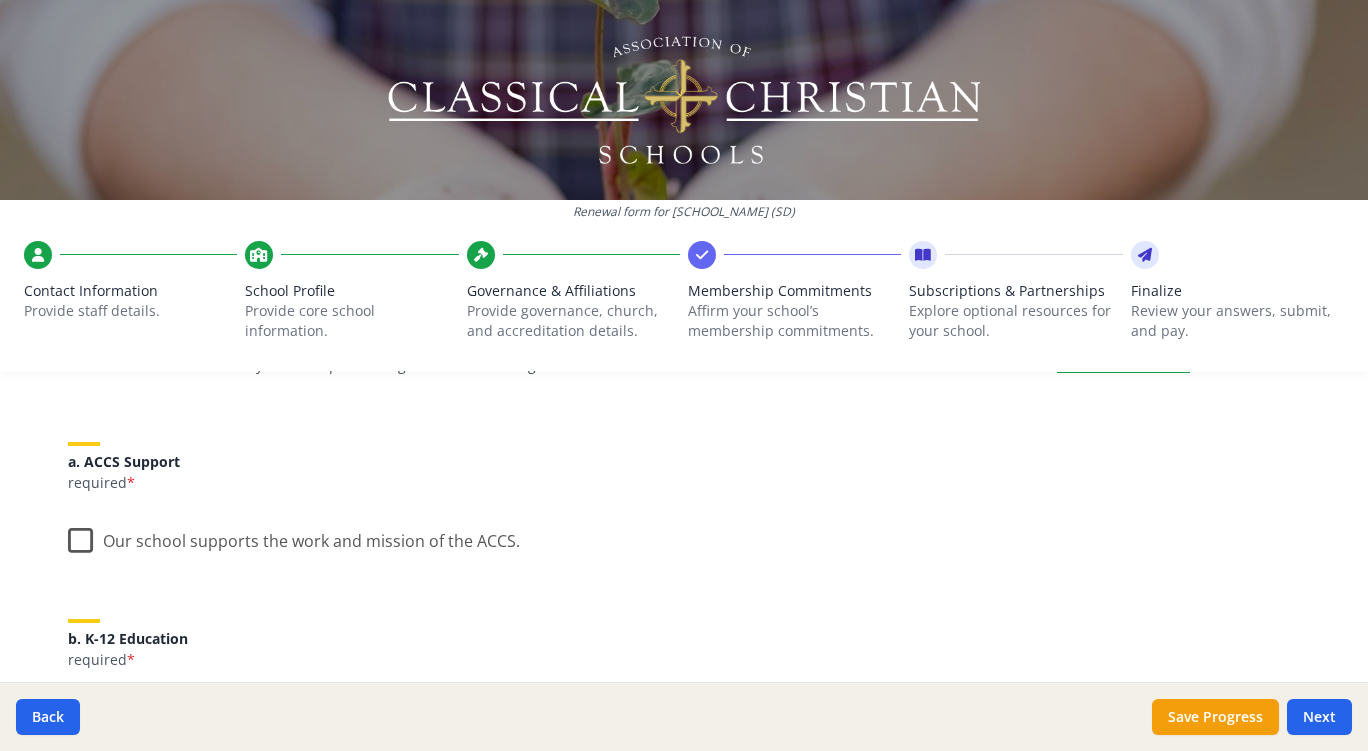 click on "Our school supports the work and mission of the ACCS." at bounding box center (294, 536) 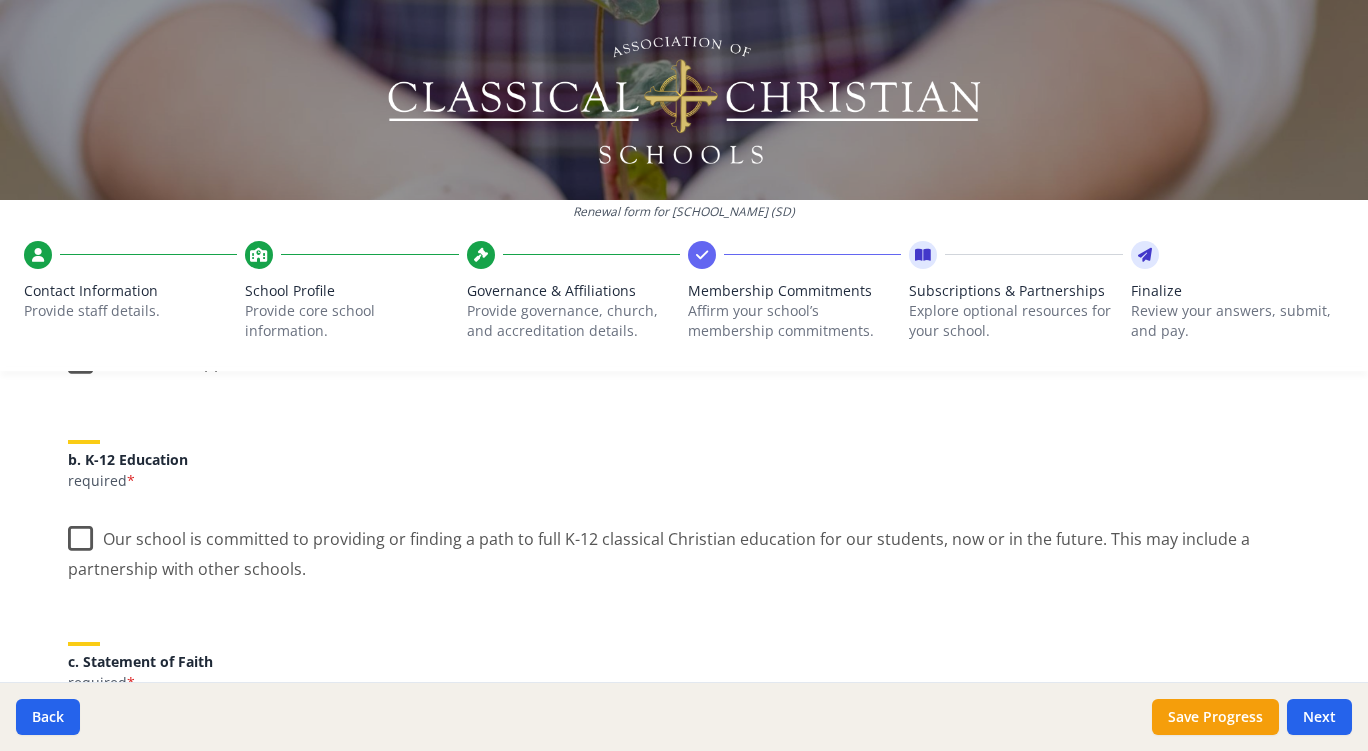 scroll, scrollTop: 343, scrollLeft: 0, axis: vertical 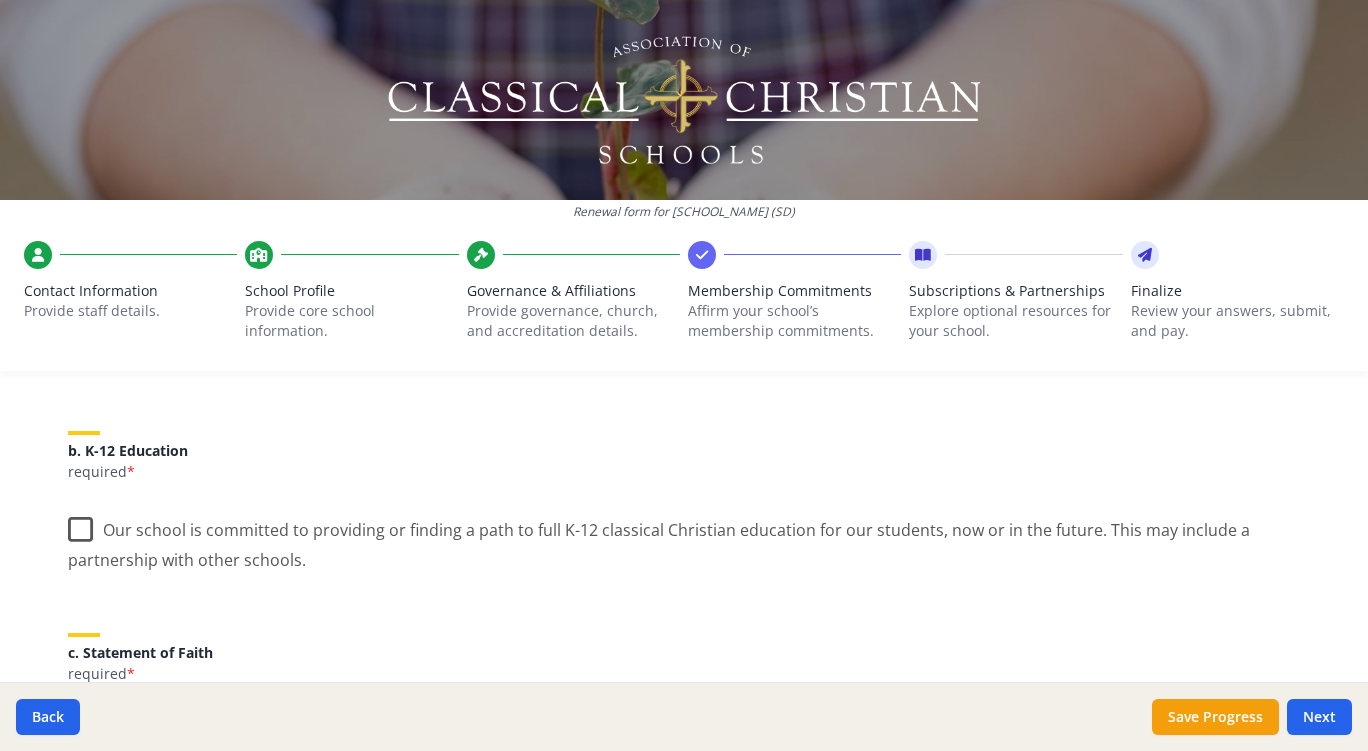 click on "Our school is committed to providing or finding a path to full K-12 classical Christian education for our students, now or in the future. This may include a partnership with other schools." at bounding box center (684, 537) 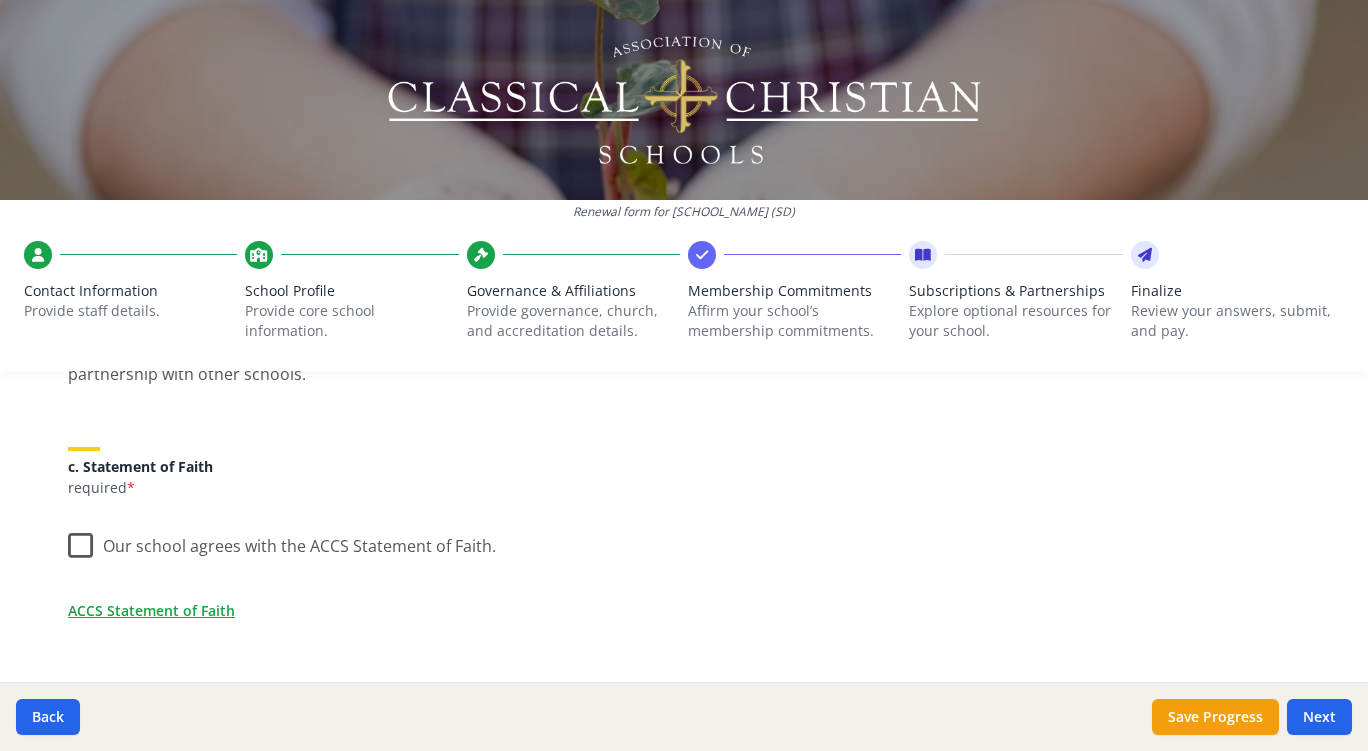 scroll, scrollTop: 532, scrollLeft: 0, axis: vertical 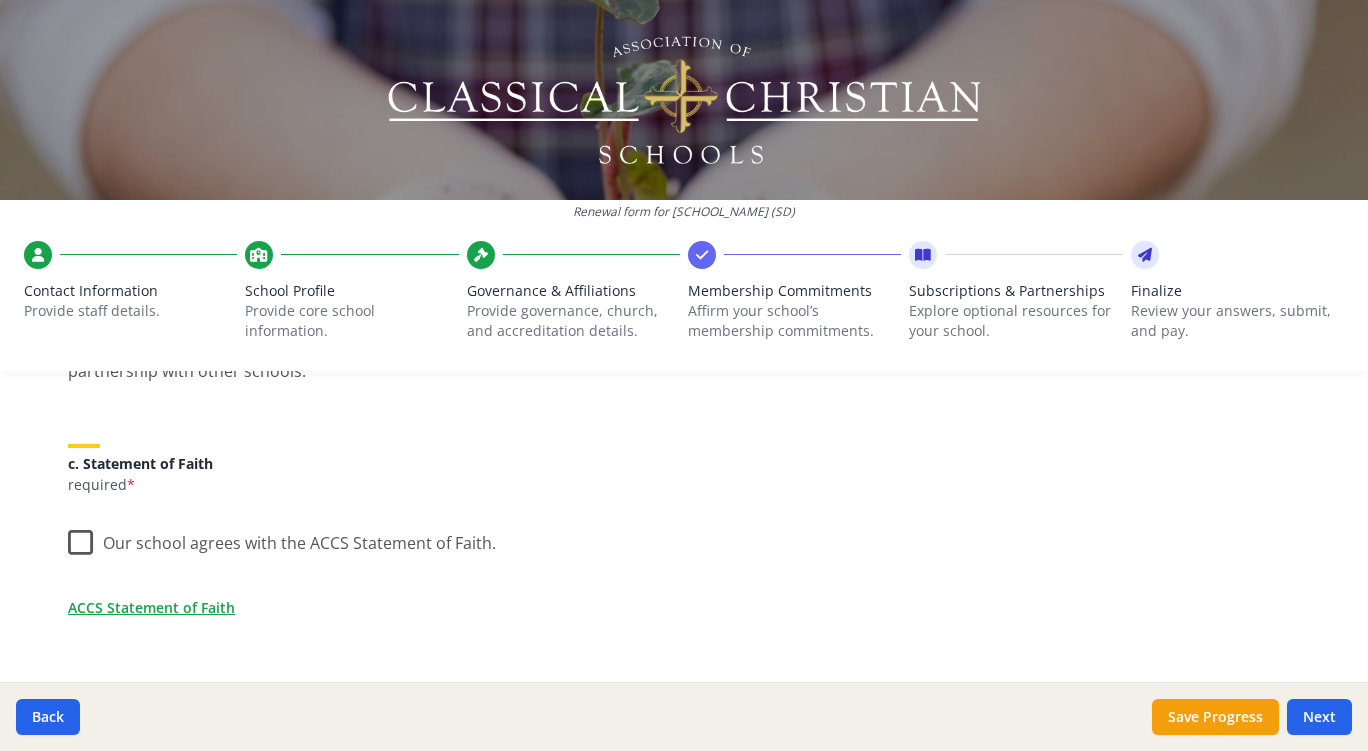 click on "Our school agrees with the ACCS Statement of Faith." at bounding box center [282, 538] 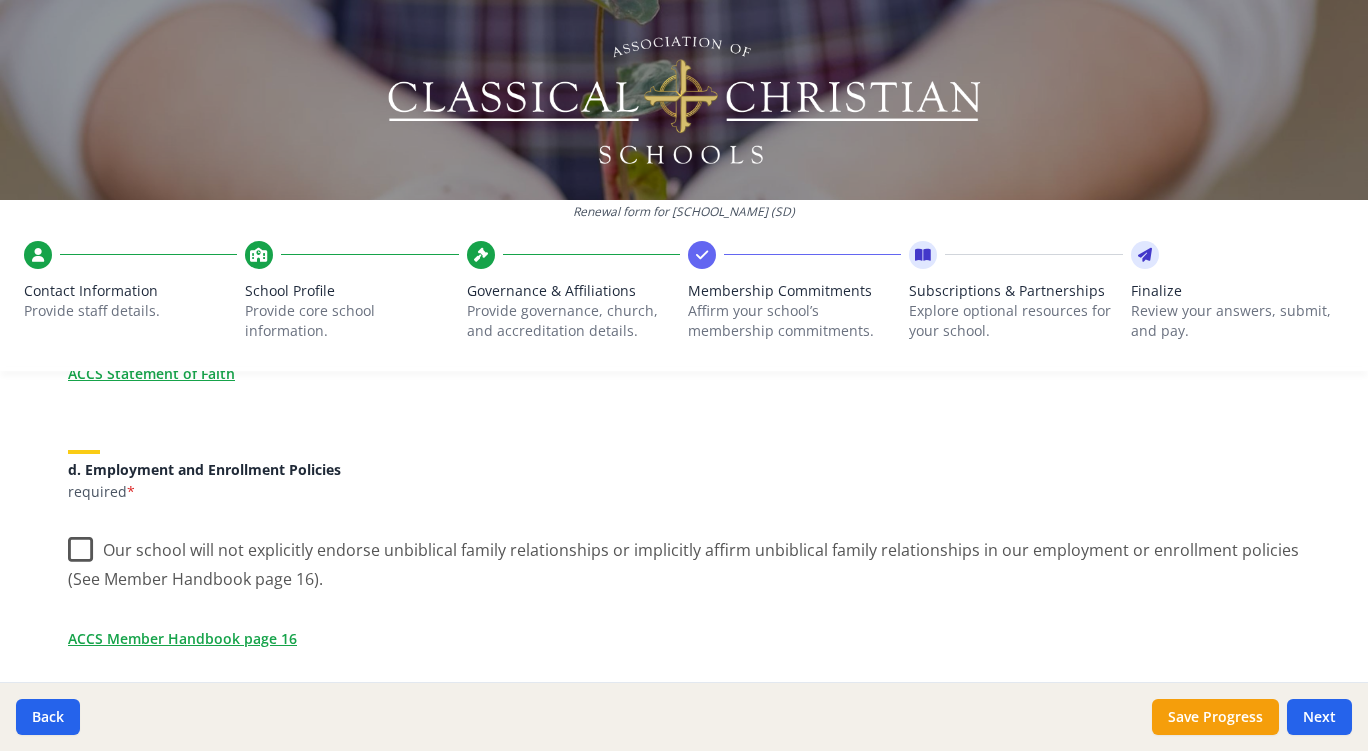 scroll, scrollTop: 767, scrollLeft: 0, axis: vertical 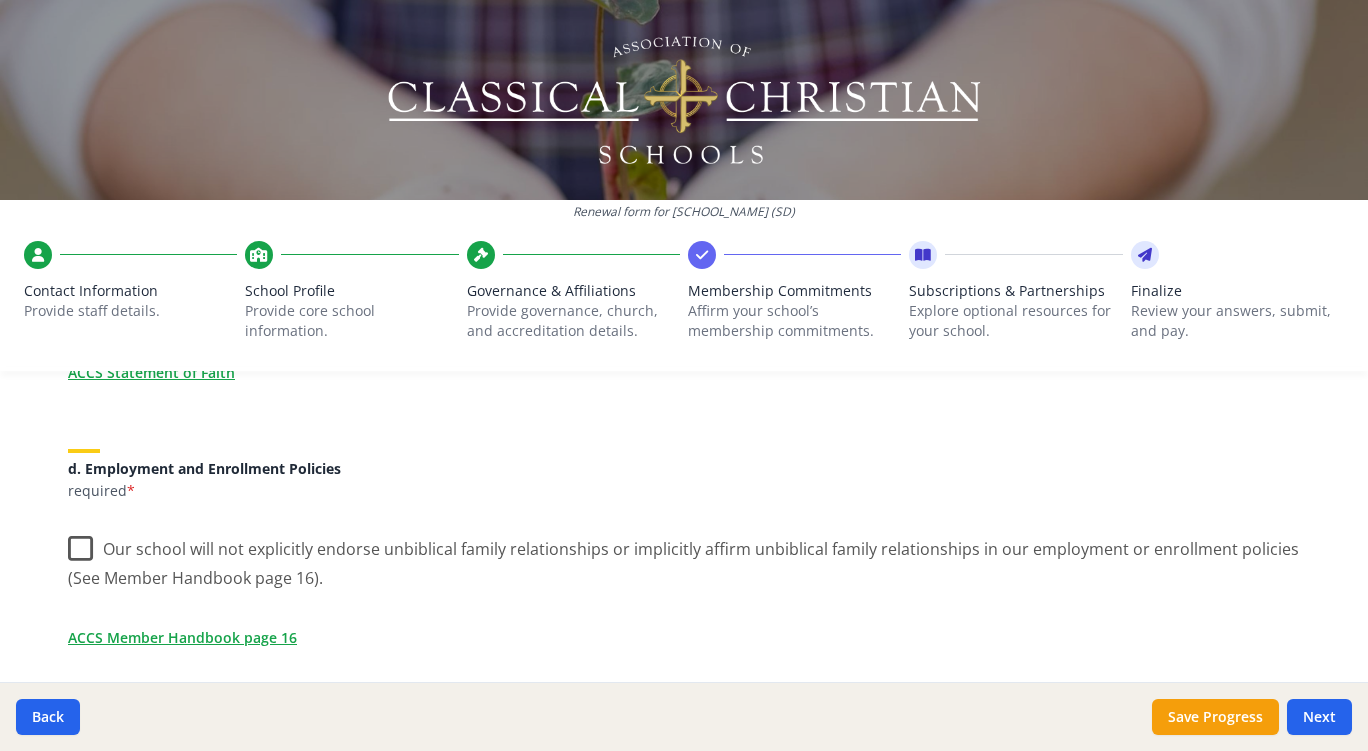 click on "Our school will not explicitly endorse unbiblical family relationships or implicitly affirm unbiblical family relationships in our employment or enrollment policies (See Member Handbook page 16)." at bounding box center (684, 556) 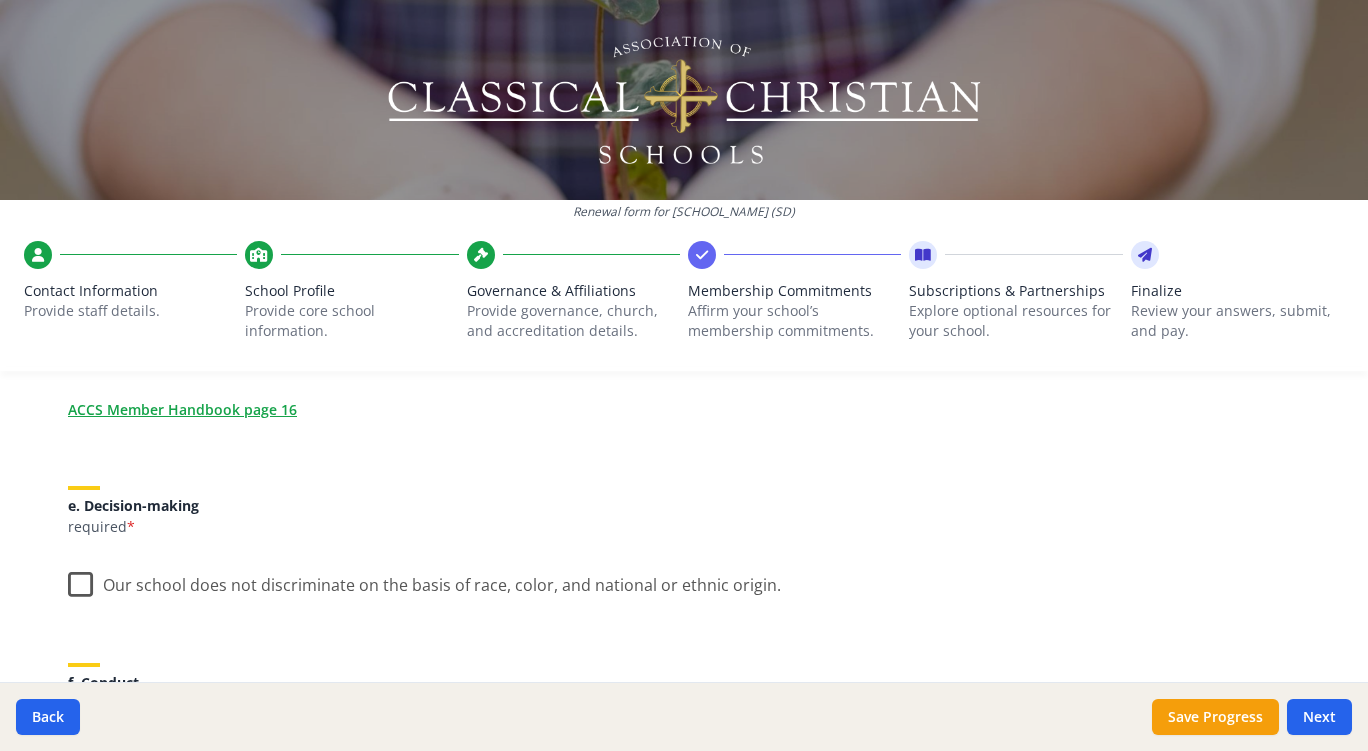 scroll, scrollTop: 1001, scrollLeft: 0, axis: vertical 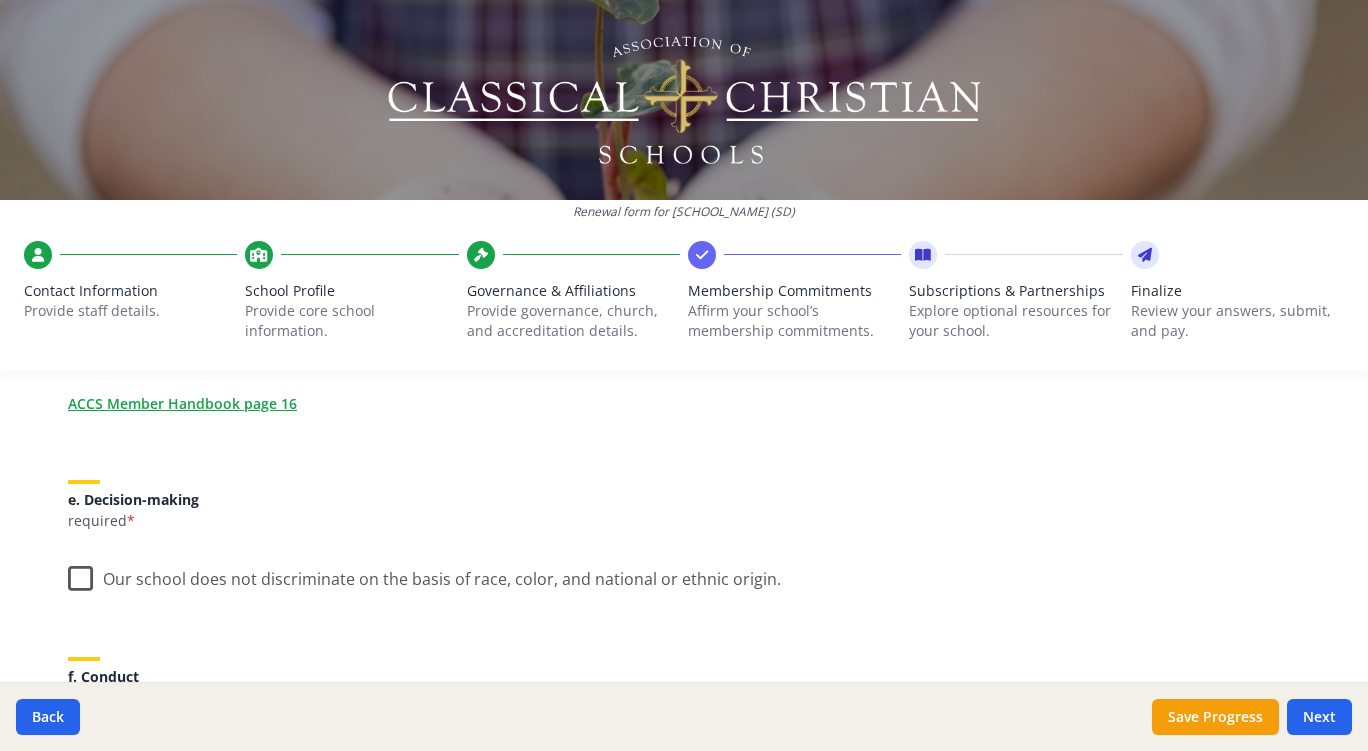 click on "Our school does not discriminate on the basis of race, color, and national or ethnic origin." at bounding box center [424, 574] 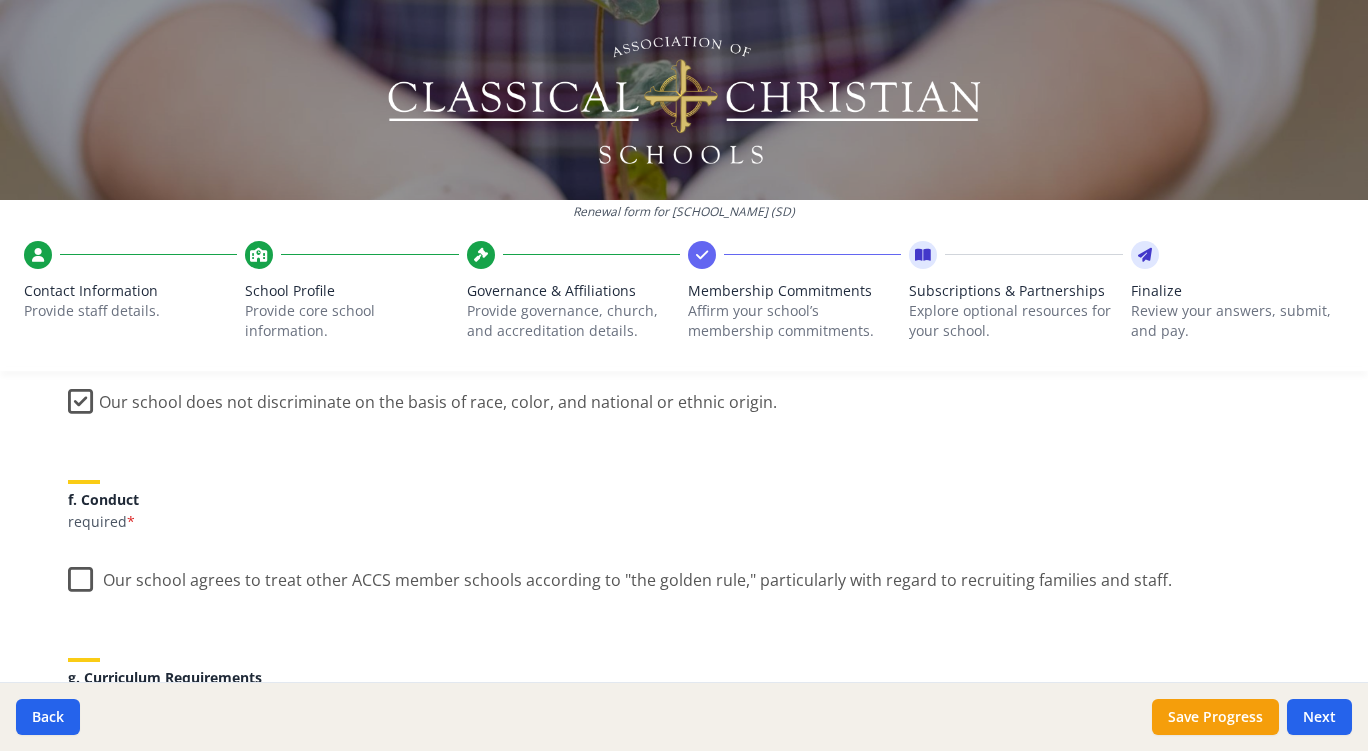 scroll, scrollTop: 1191, scrollLeft: 0, axis: vertical 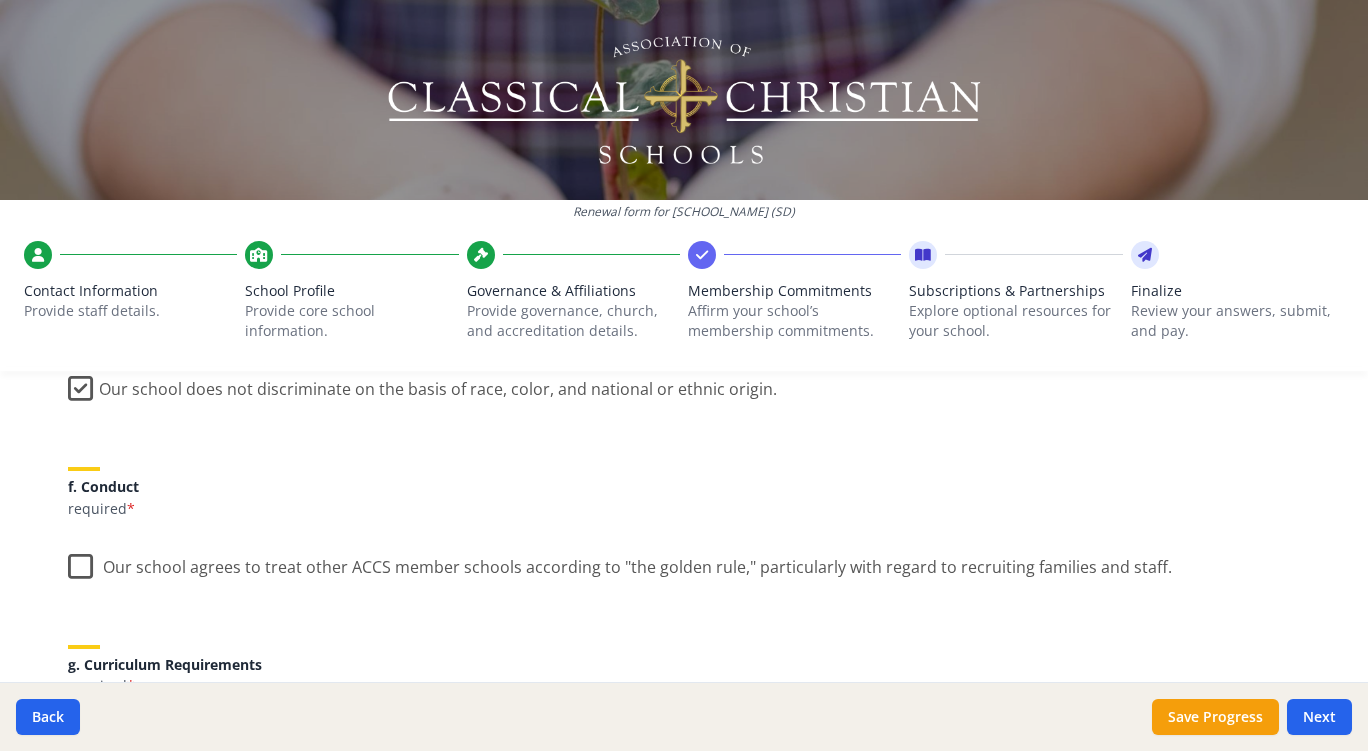 click on "Our school agrees to treat other ACCS member schools according to "the golden rule," particularly with regard to recruiting families and staff." at bounding box center [620, 562] 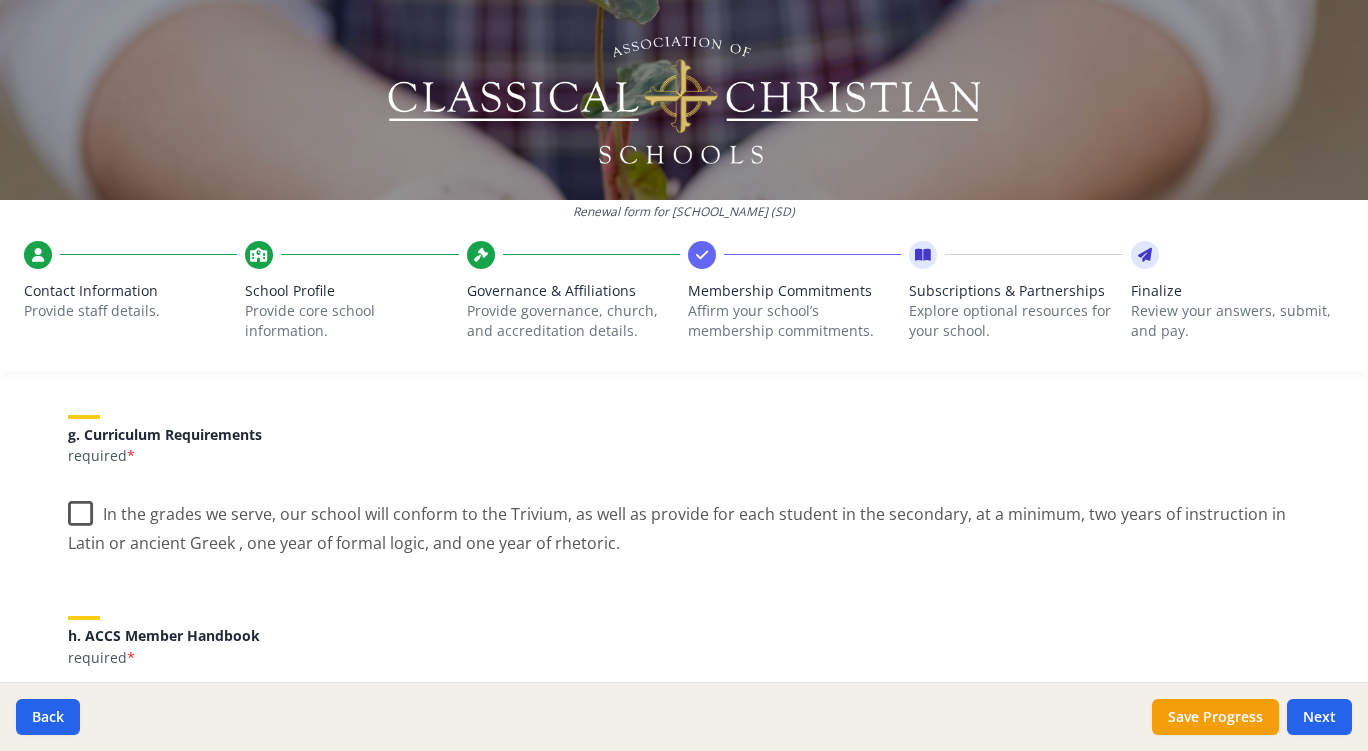scroll, scrollTop: 1422, scrollLeft: 0, axis: vertical 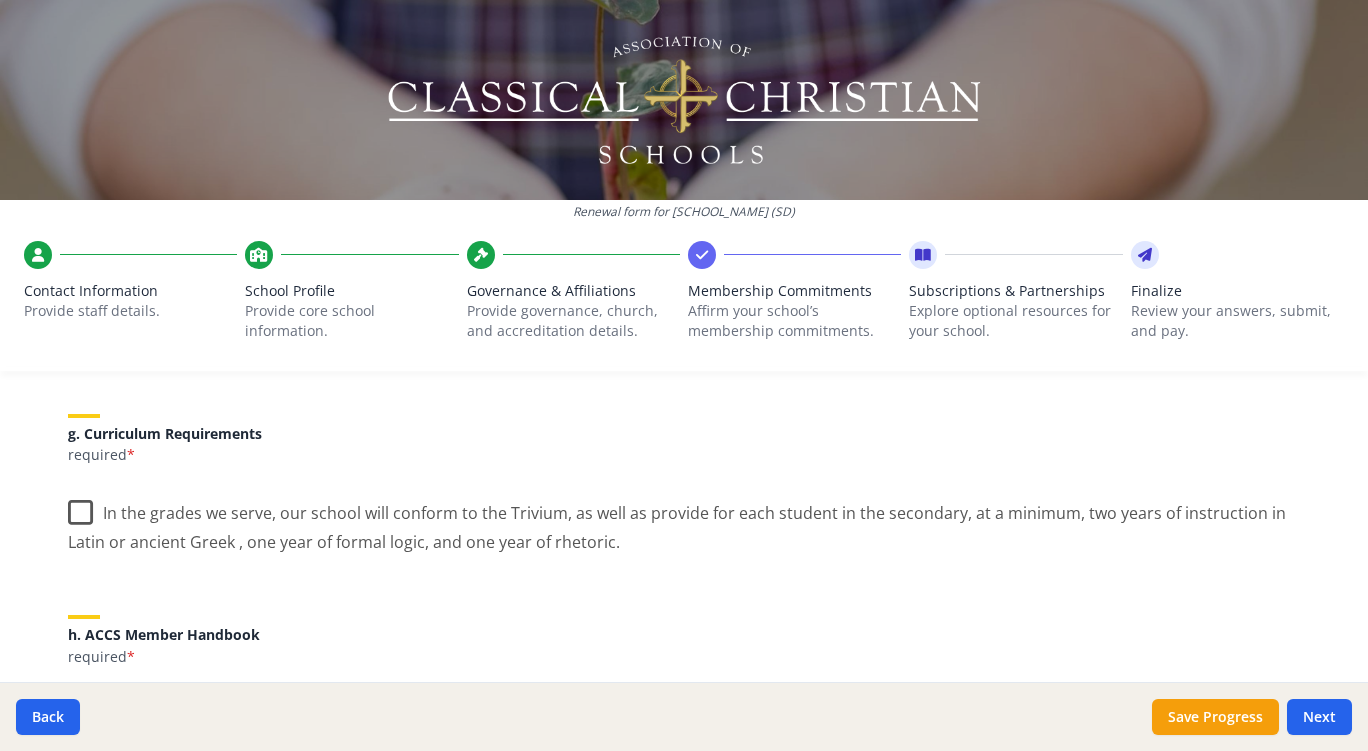 click on "In the grades we serve, our school will conform to the Trivium, as well as provide for each student in the secondary, at a minimum, two years of instruction in Latin or ancient Greek , one year of formal logic, and one year of rhetoric." at bounding box center [684, 520] 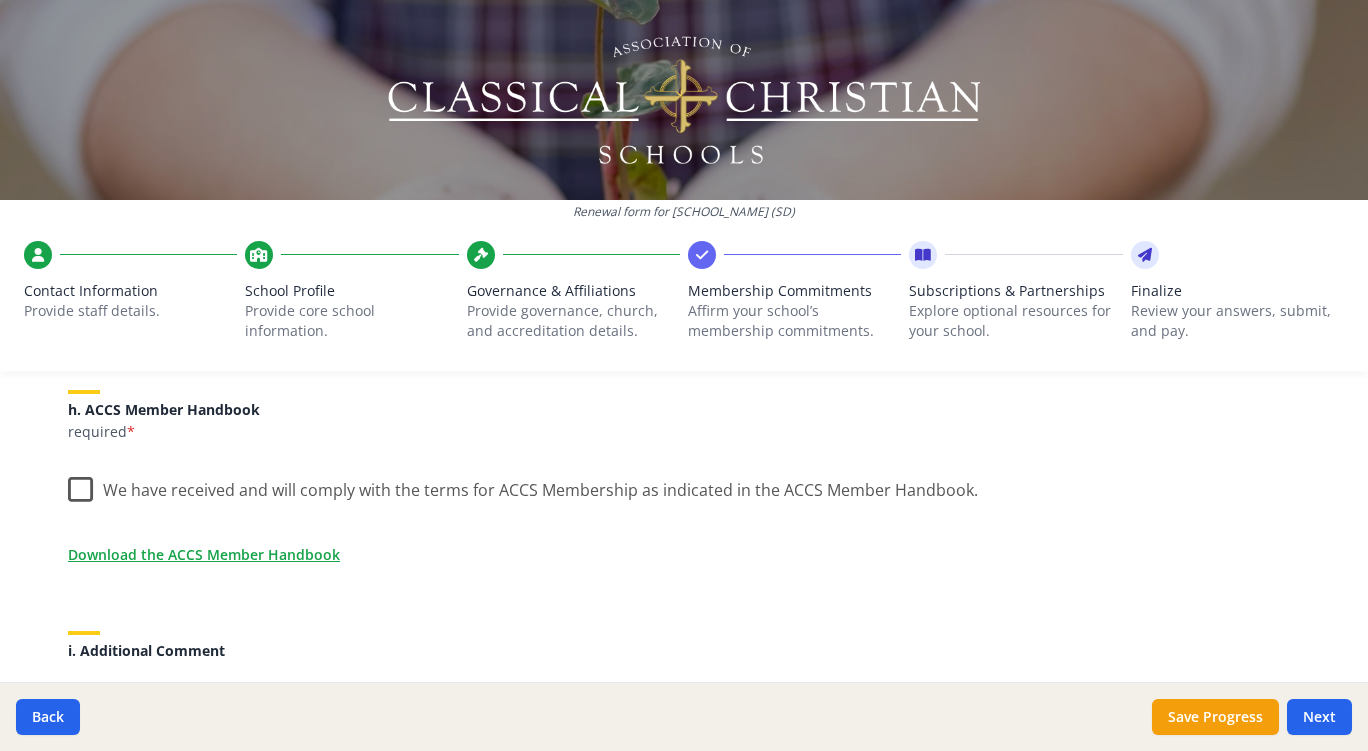 scroll, scrollTop: 1648, scrollLeft: 0, axis: vertical 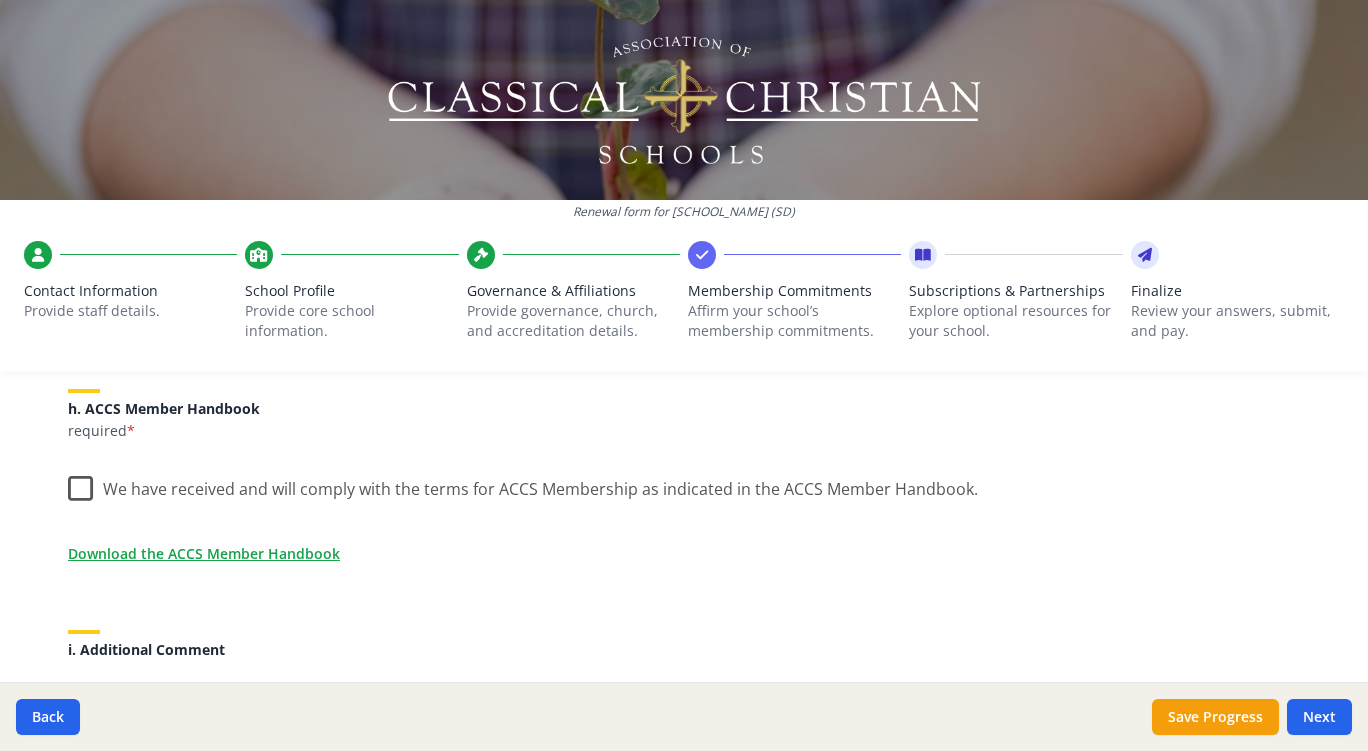 click on "We have received and will comply with the terms for ACCS Membership as indicated in the ACCS Member Handbook." at bounding box center [523, 484] 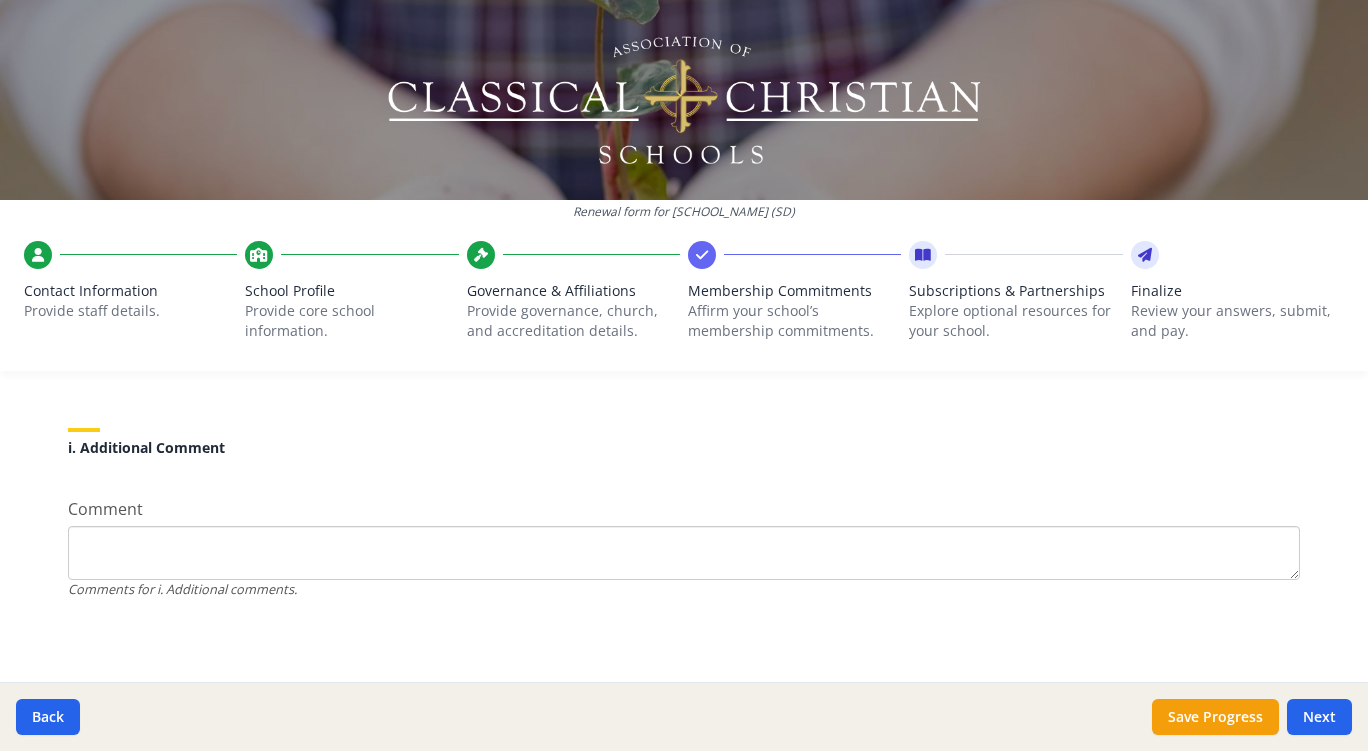 scroll, scrollTop: 1852, scrollLeft: 0, axis: vertical 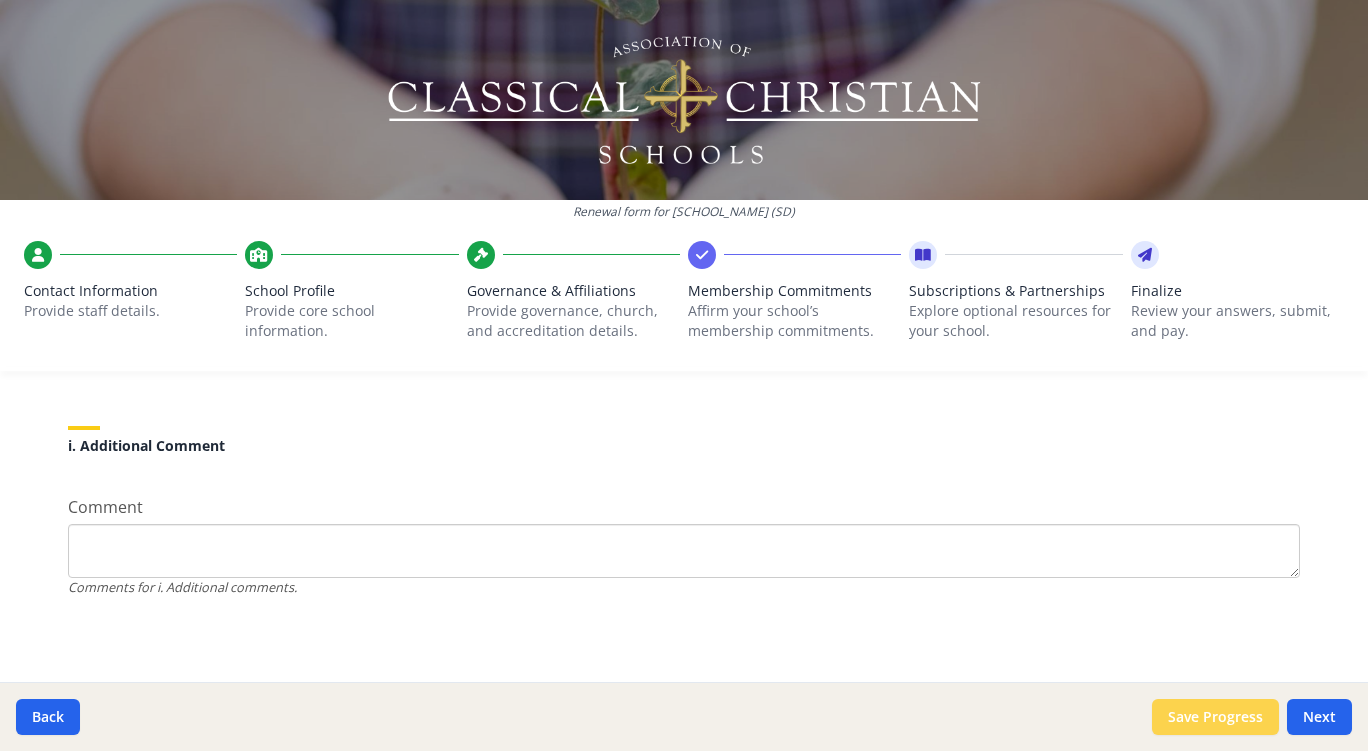 click on "Save Progress" at bounding box center (1215, 717) 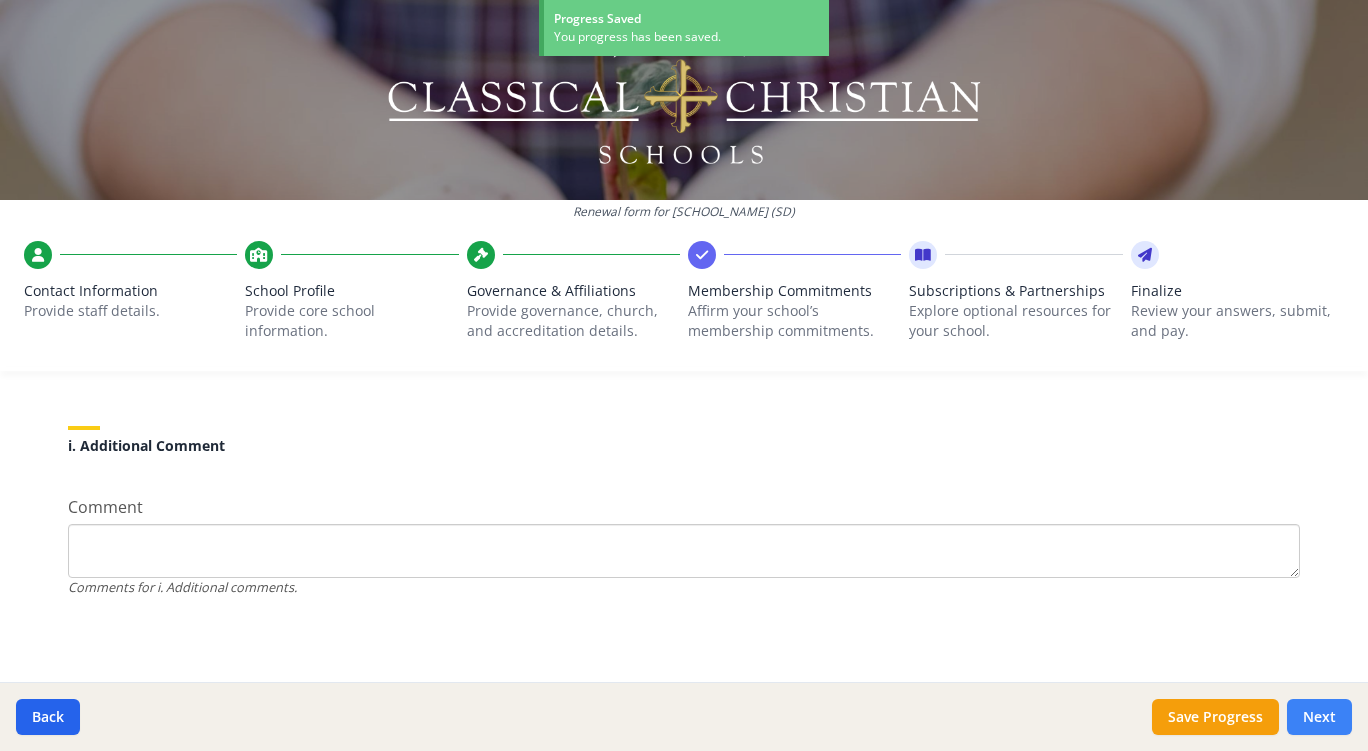 click on "Next" at bounding box center (1319, 717) 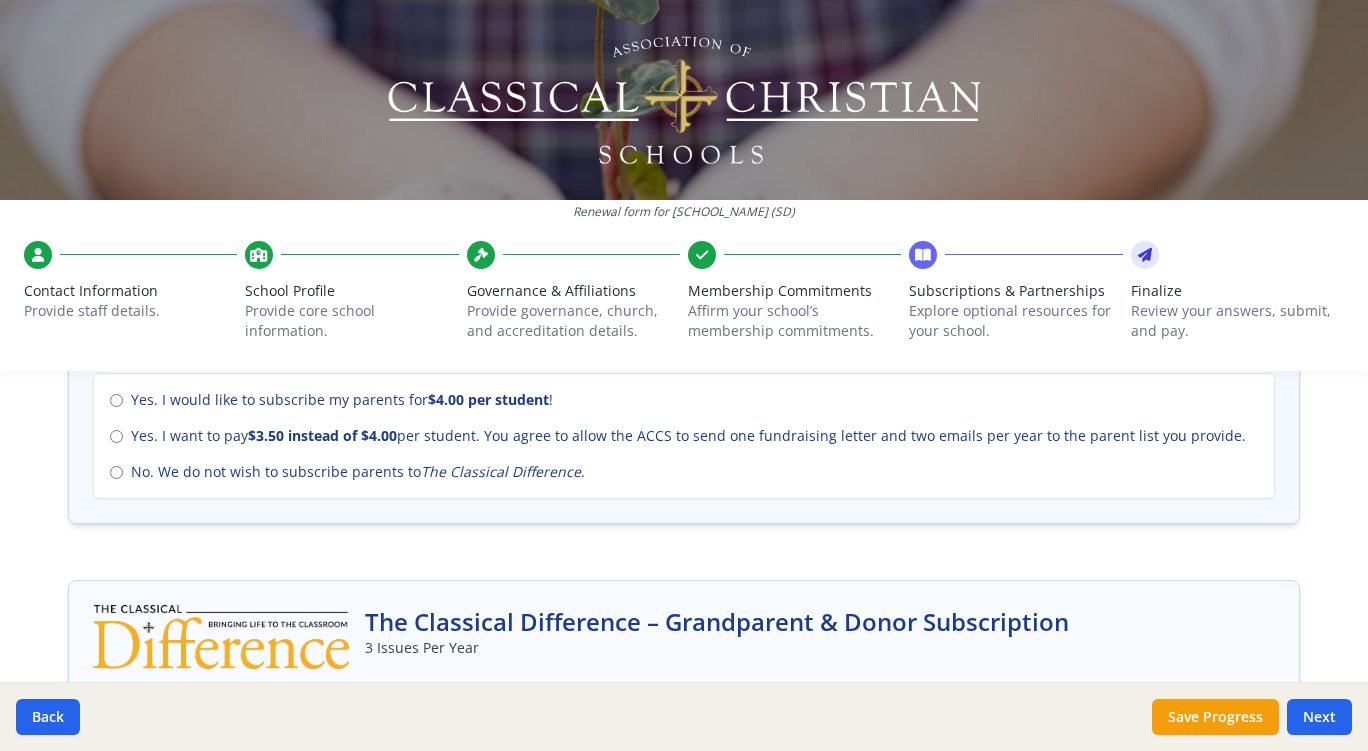 scroll, scrollTop: 894, scrollLeft: 0, axis: vertical 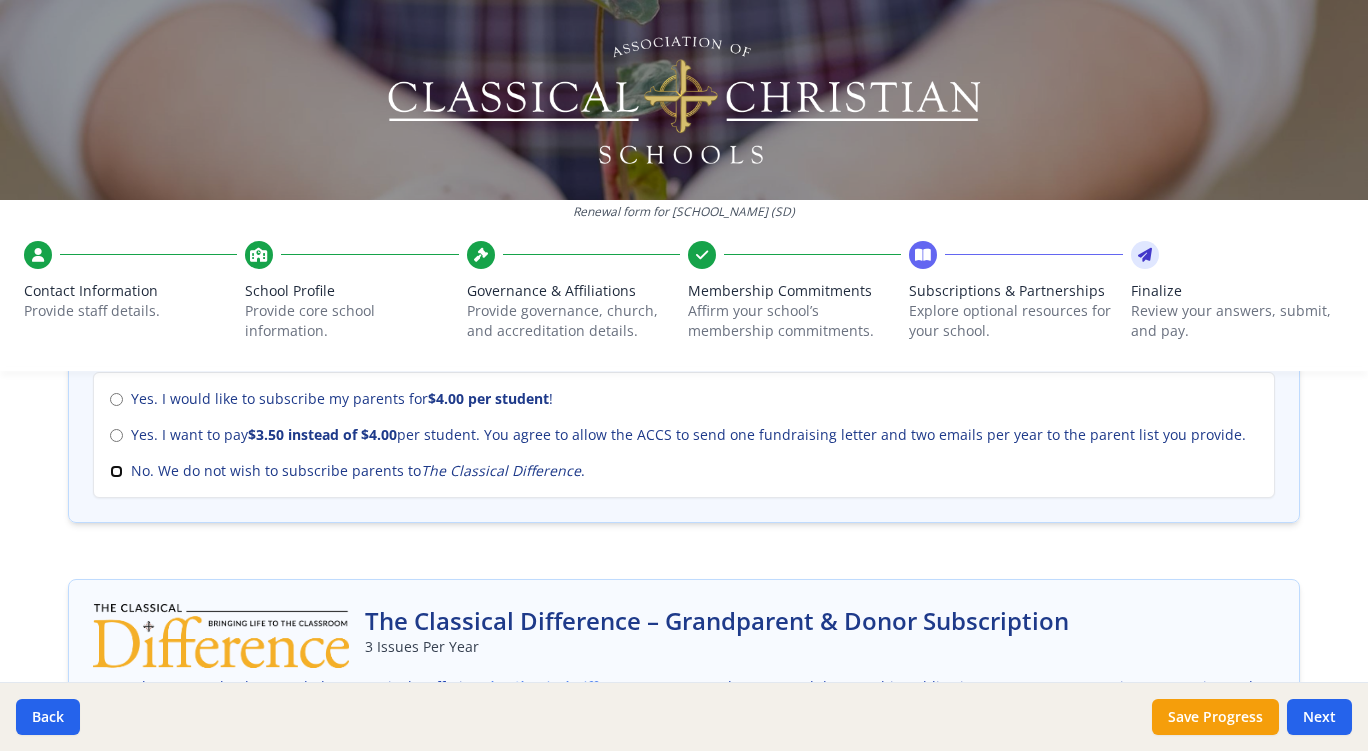 click on "No. We do not wish to subscribe parents to  The Classical Difference ." at bounding box center [116, 471] 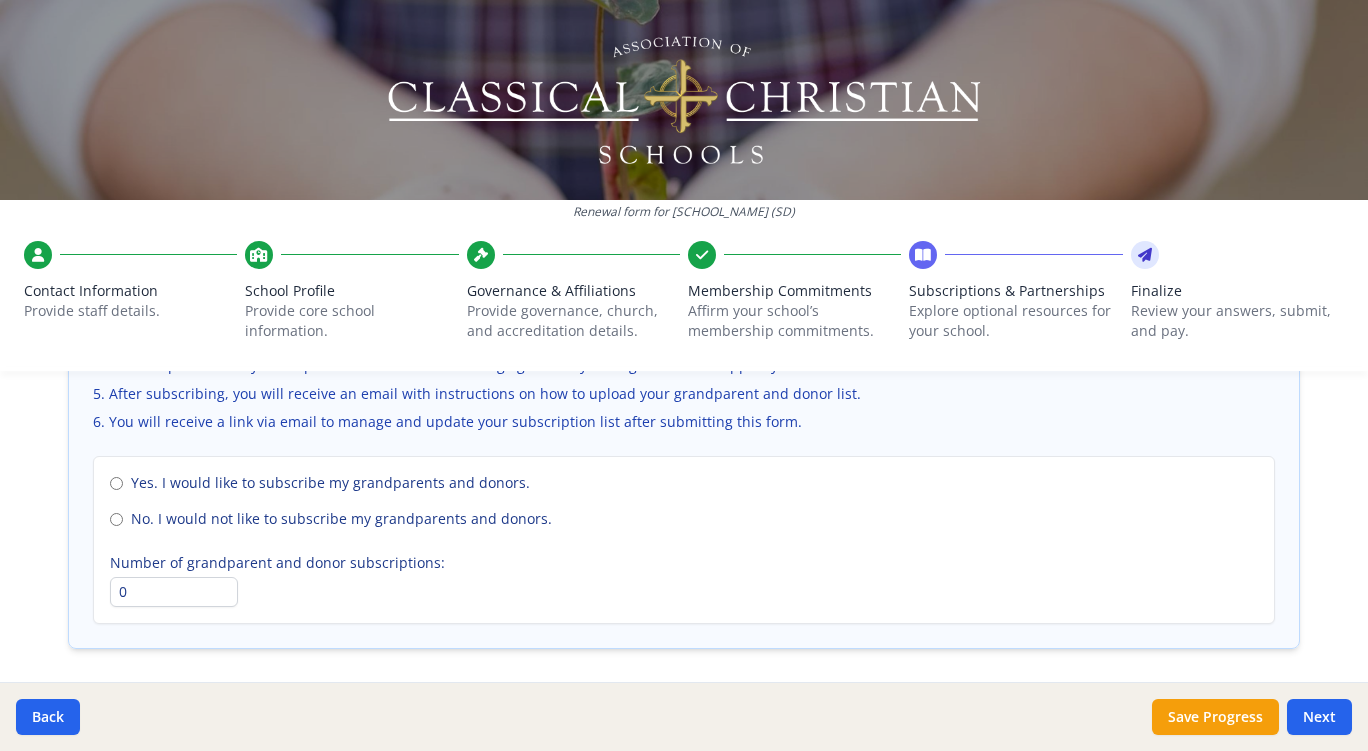 scroll, scrollTop: 1415, scrollLeft: 0, axis: vertical 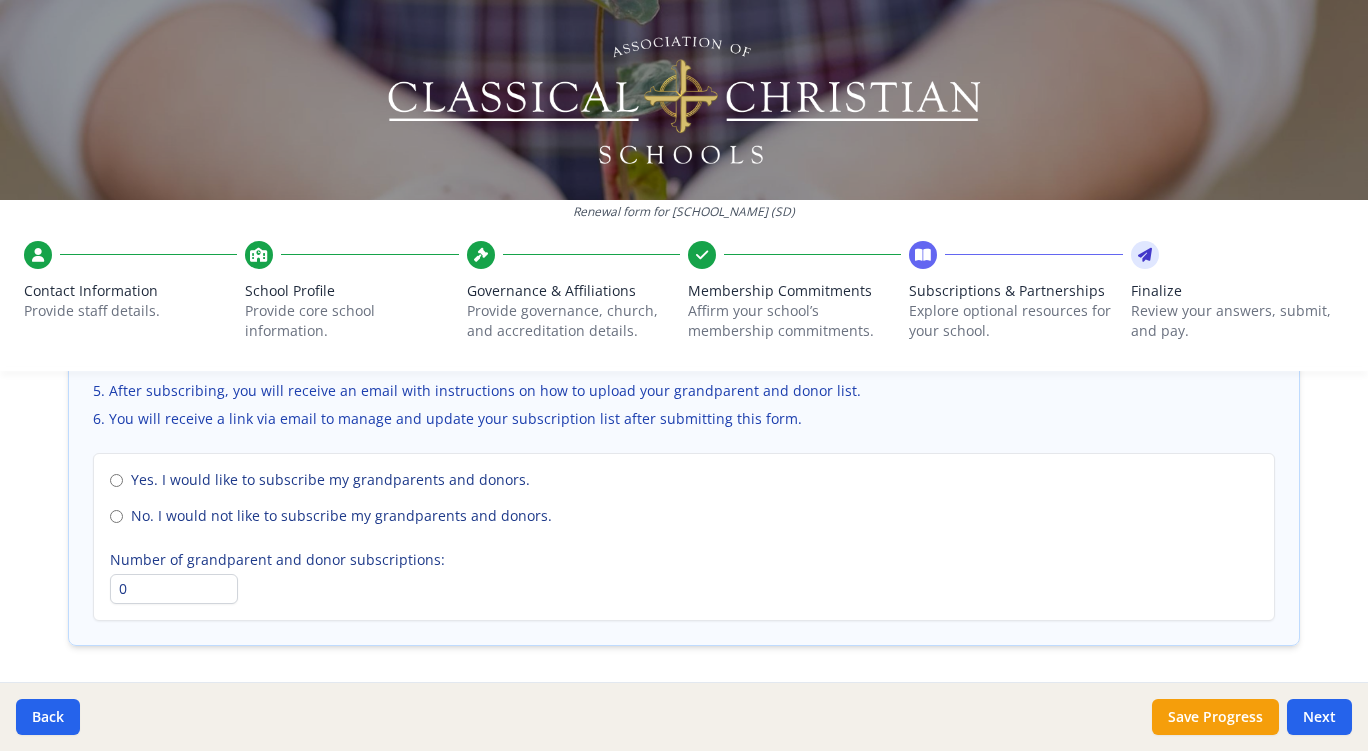 click on "Yes. I would like to subscribe my grandparents and donors.     No. I would not like to subscribe my grandparents and donors.
Number of grandparent and donor subscriptions:
0" at bounding box center [684, 537] 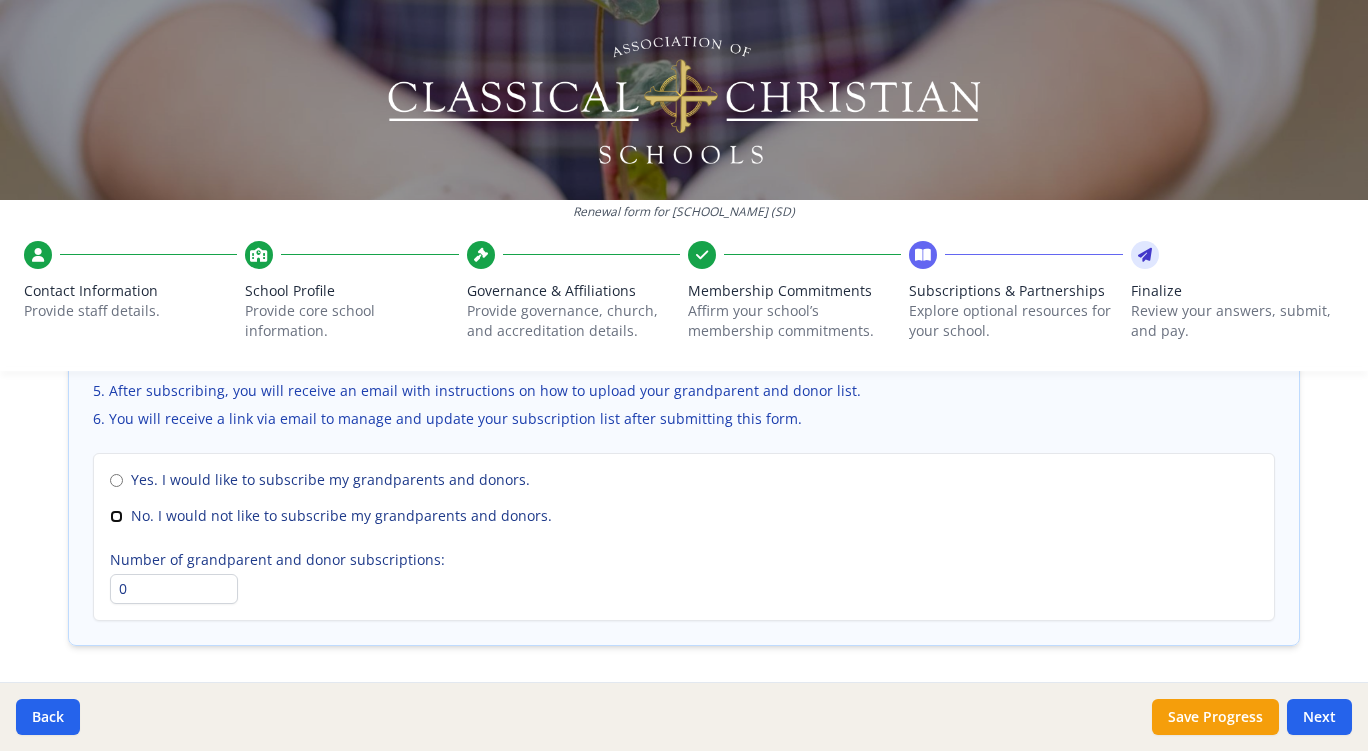 click on "No. I would not like to subscribe my grandparents and donors." at bounding box center [116, 516] 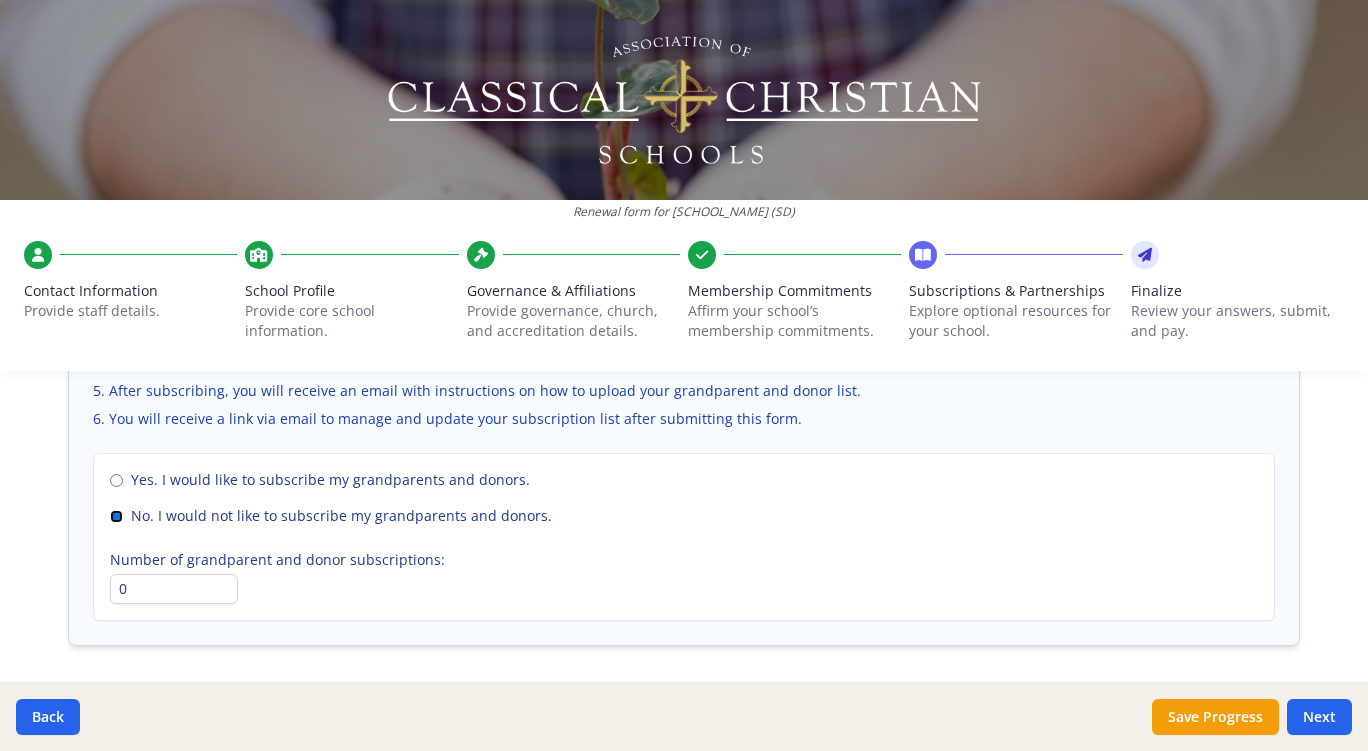 scroll, scrollTop: 1486, scrollLeft: 0, axis: vertical 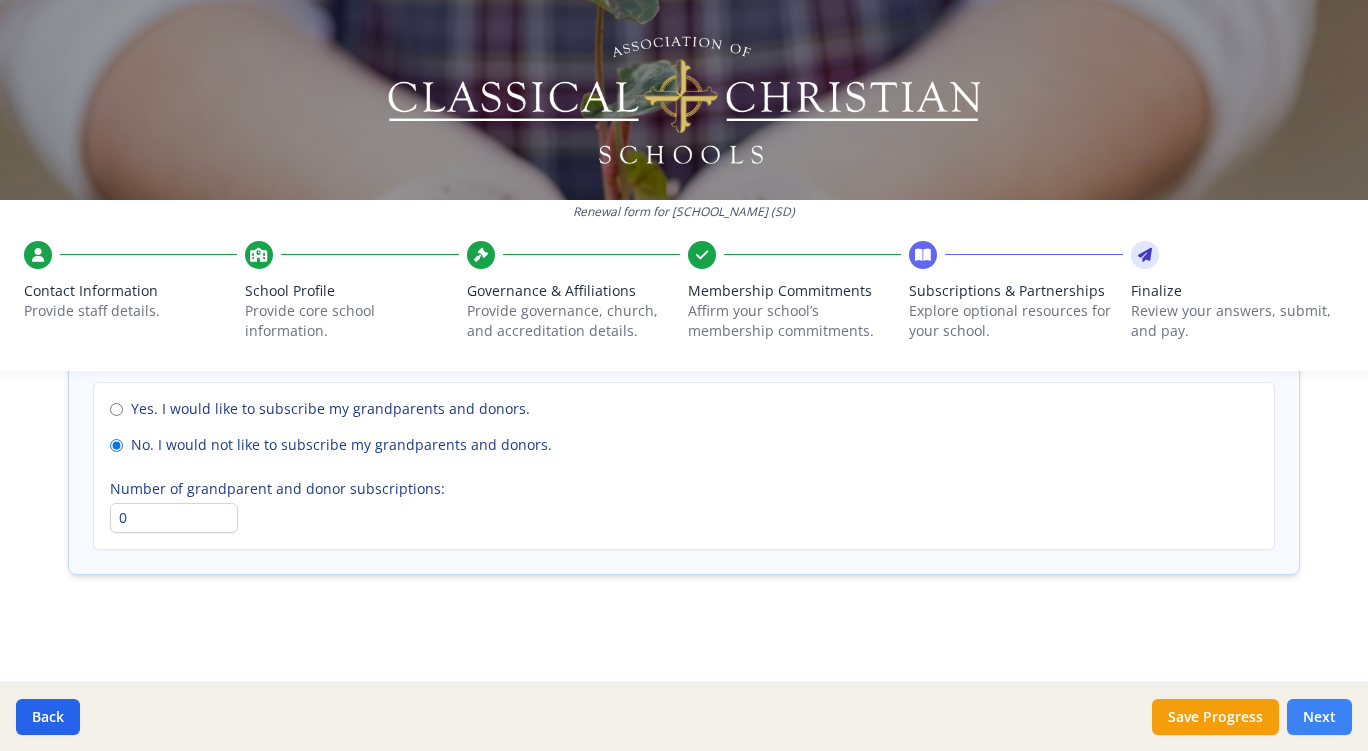 click on "Next" at bounding box center (1319, 717) 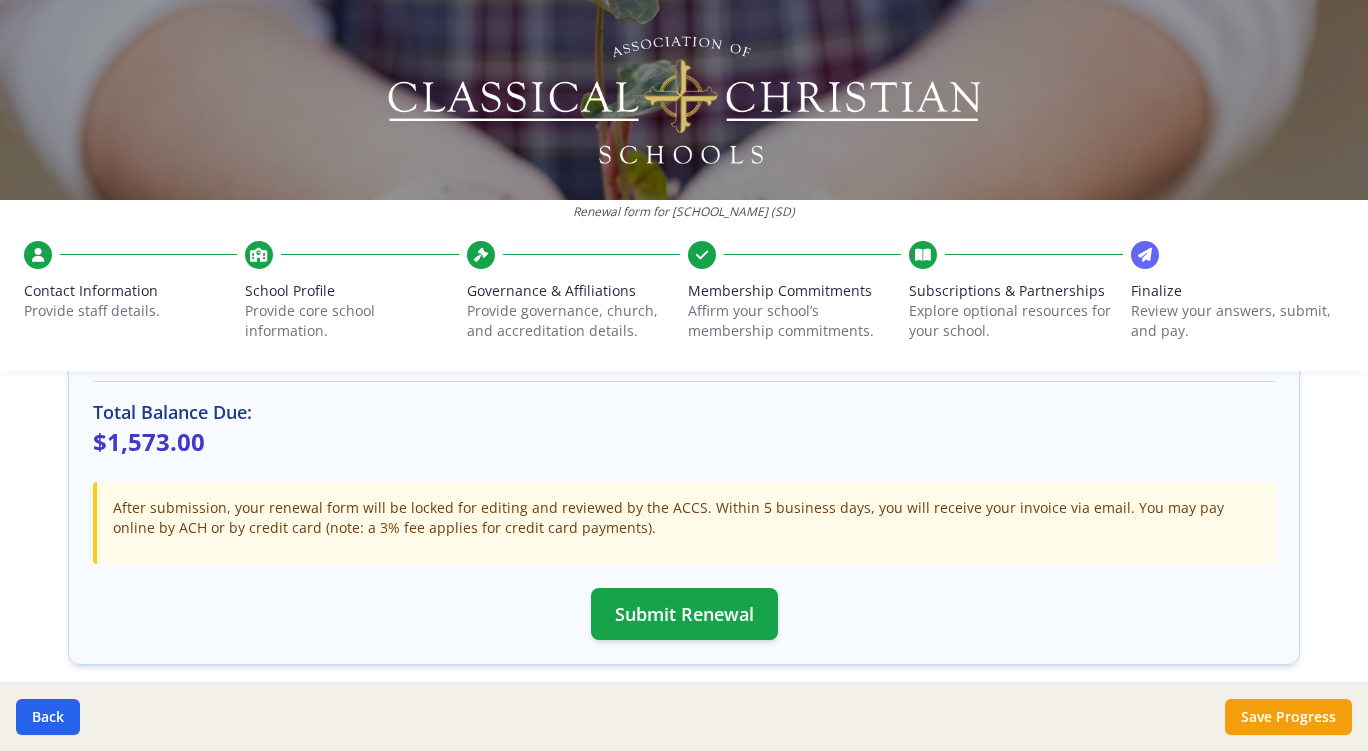scroll, scrollTop: 481, scrollLeft: 0, axis: vertical 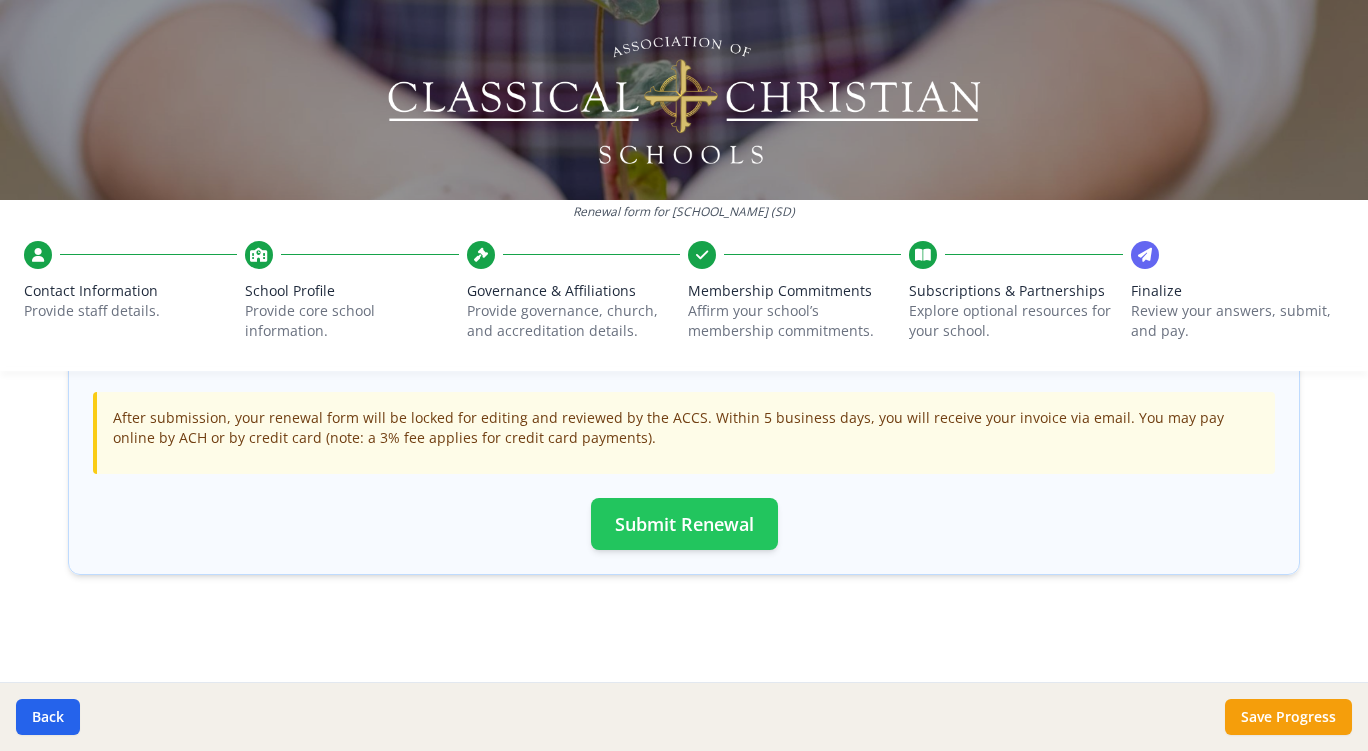 click on "Submit Renewal" at bounding box center [684, 524] 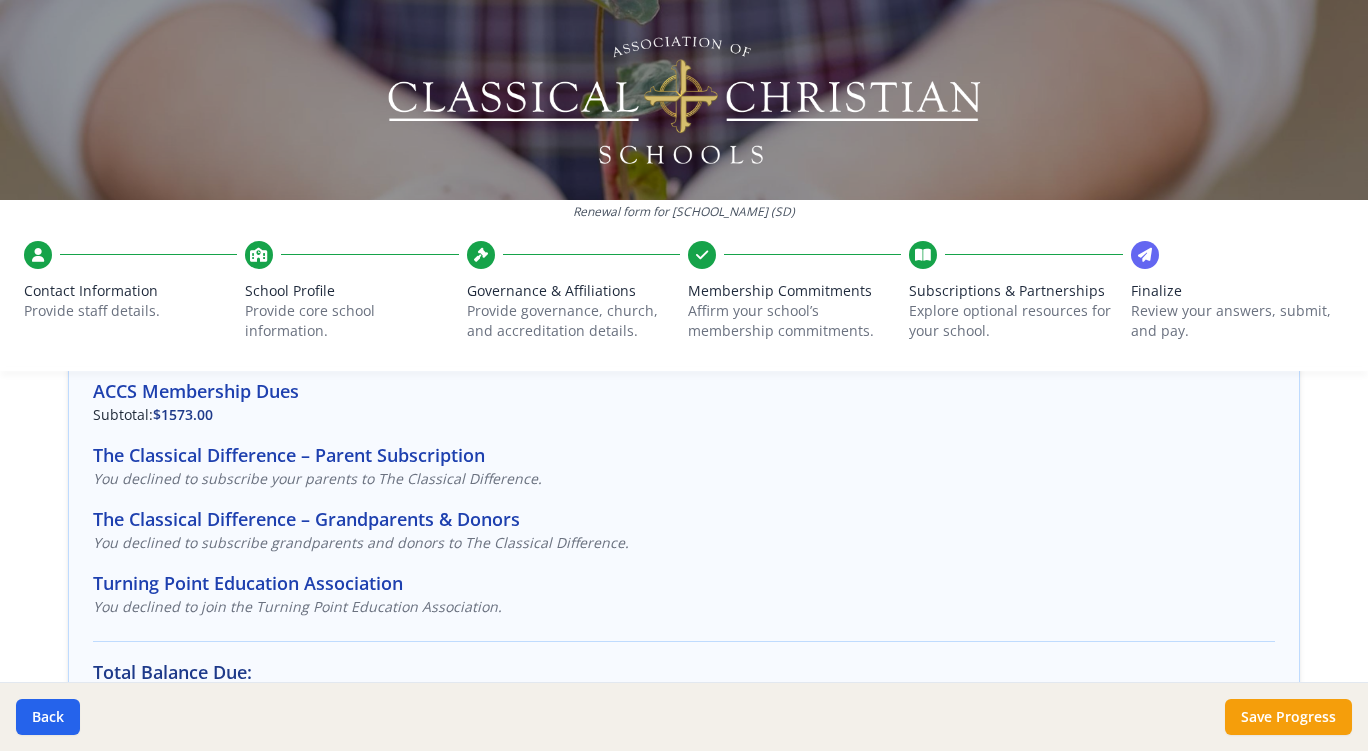 scroll, scrollTop: 130, scrollLeft: 0, axis: vertical 